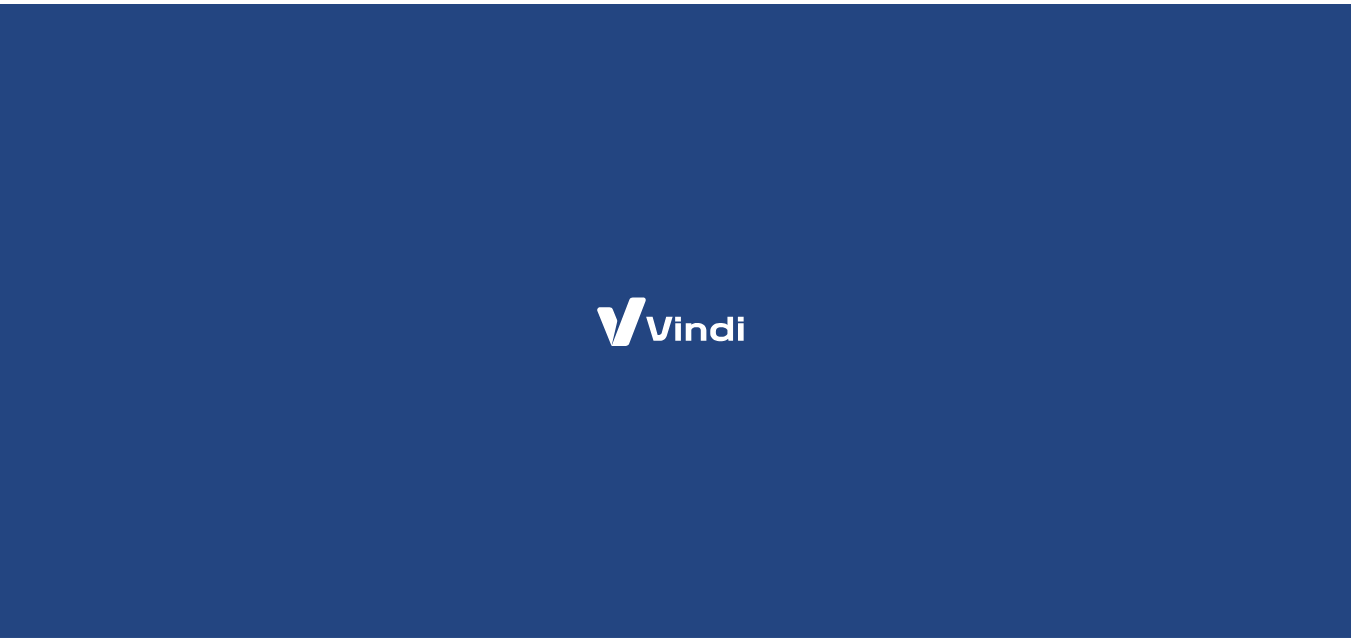 scroll, scrollTop: 0, scrollLeft: 0, axis: both 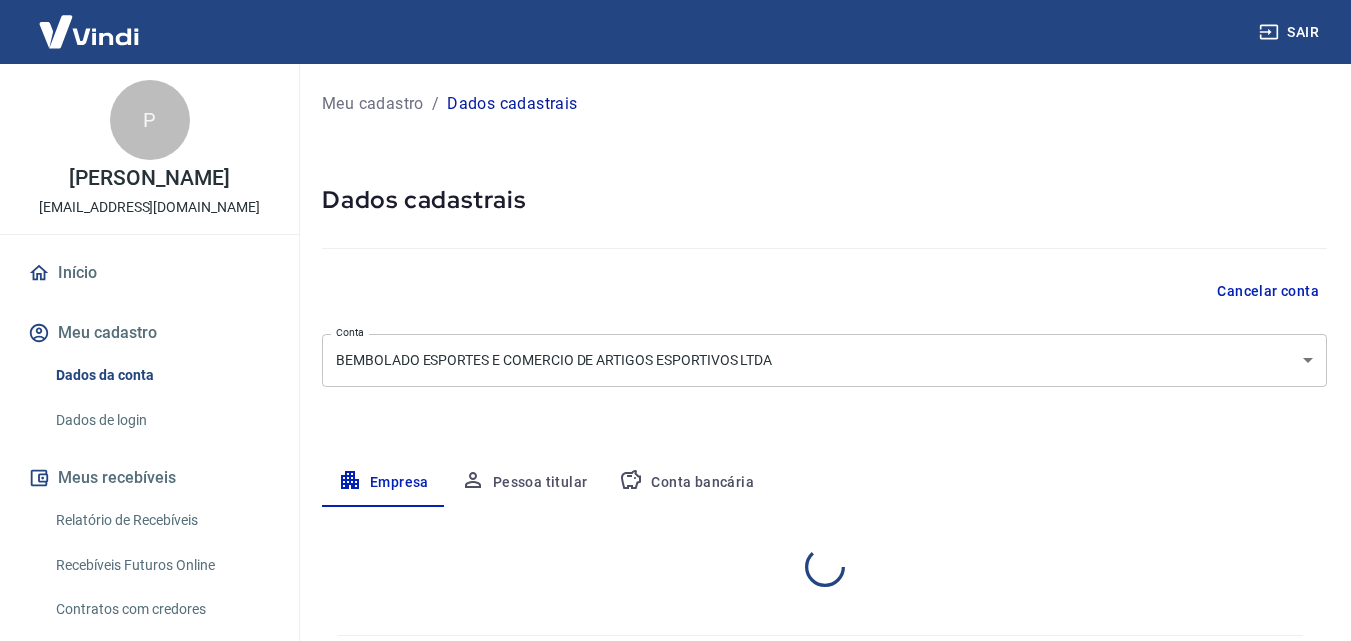select on "SP" 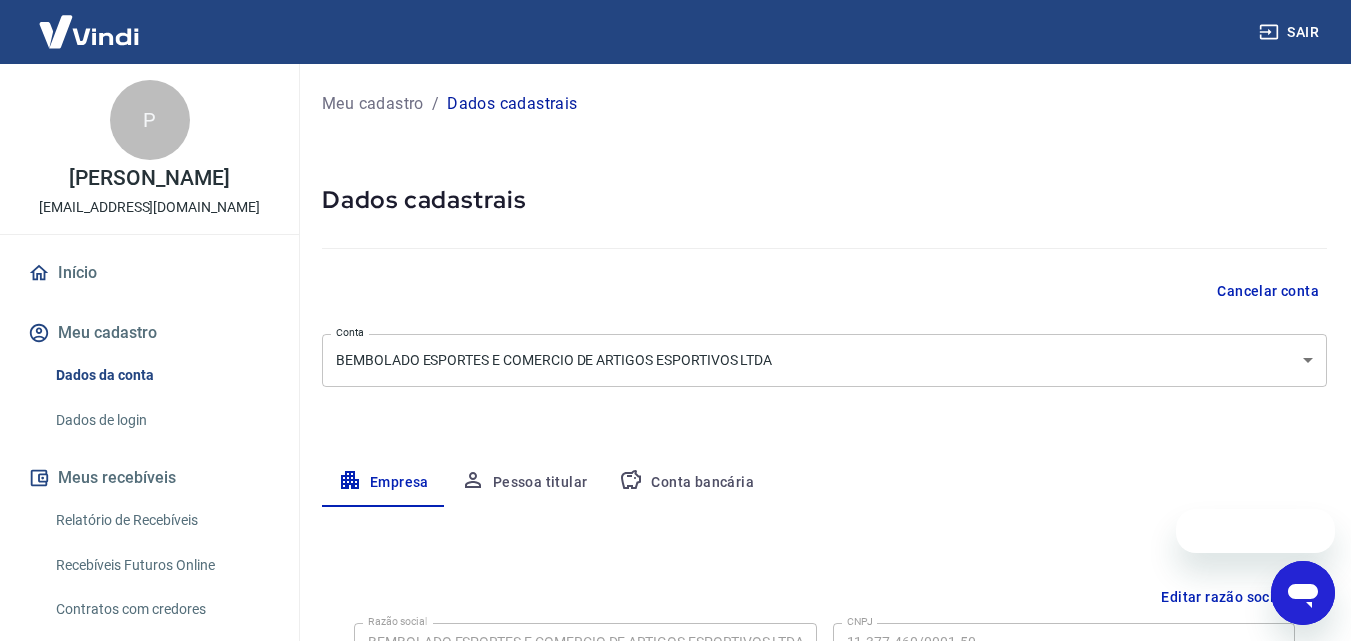 scroll, scrollTop: 0, scrollLeft: 0, axis: both 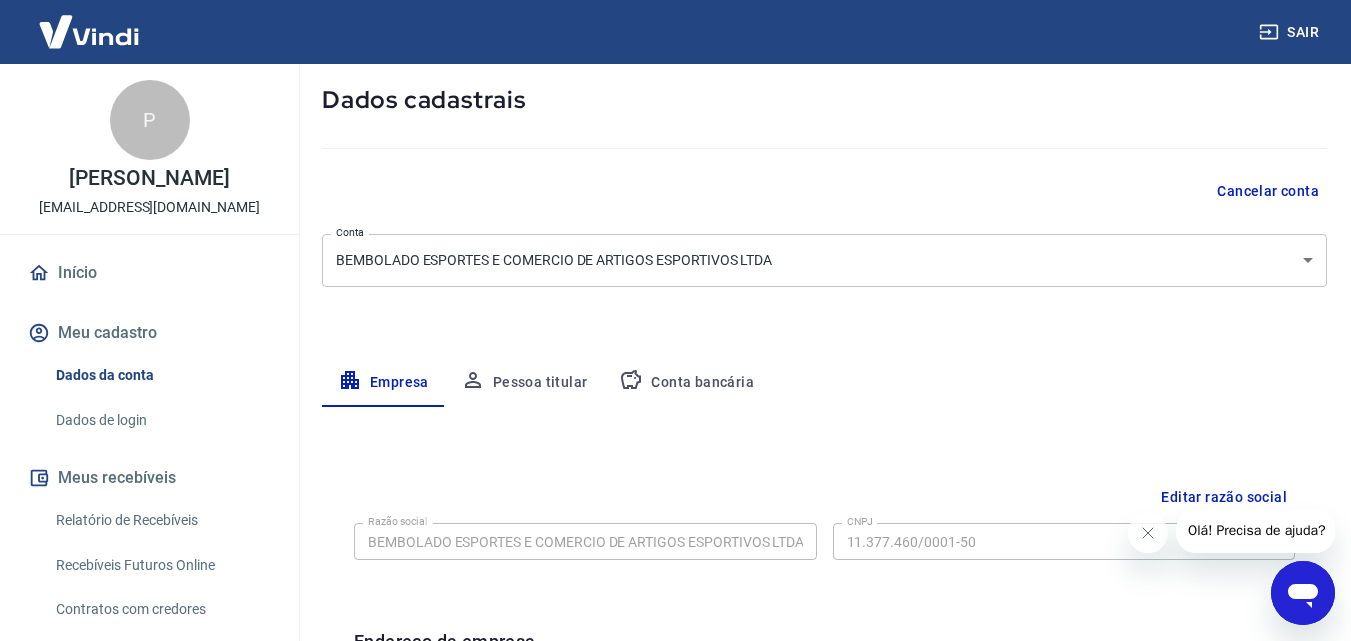 click 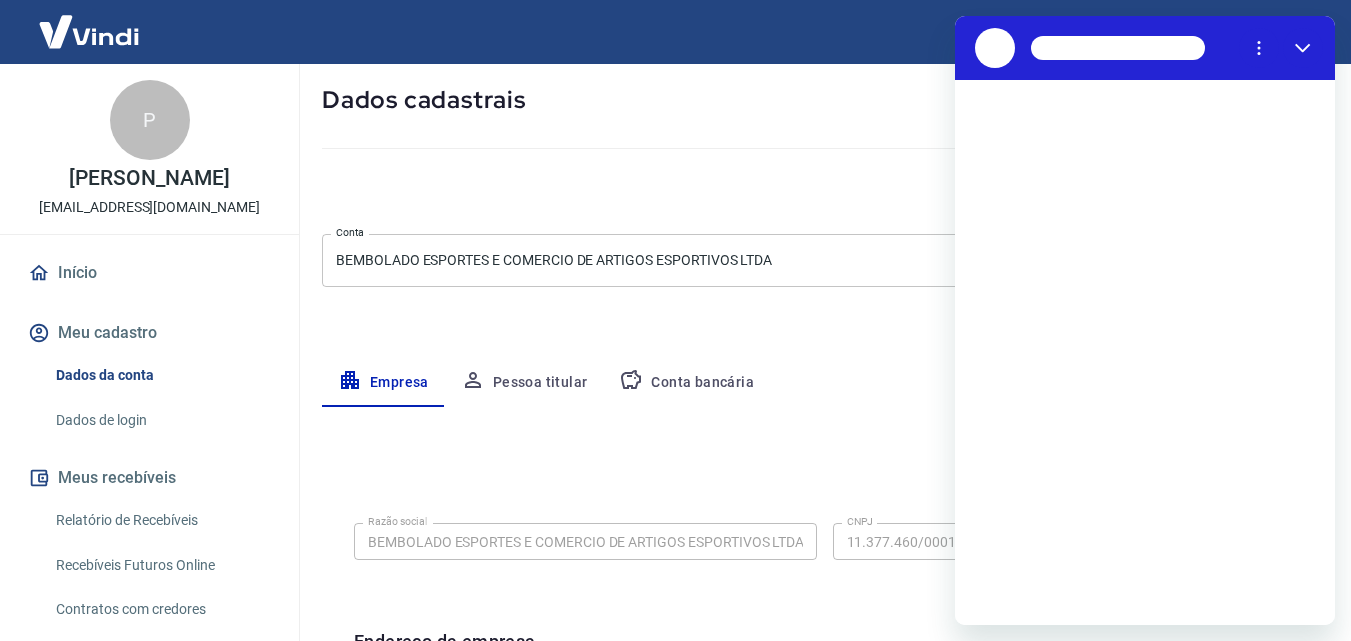 scroll, scrollTop: 0, scrollLeft: 0, axis: both 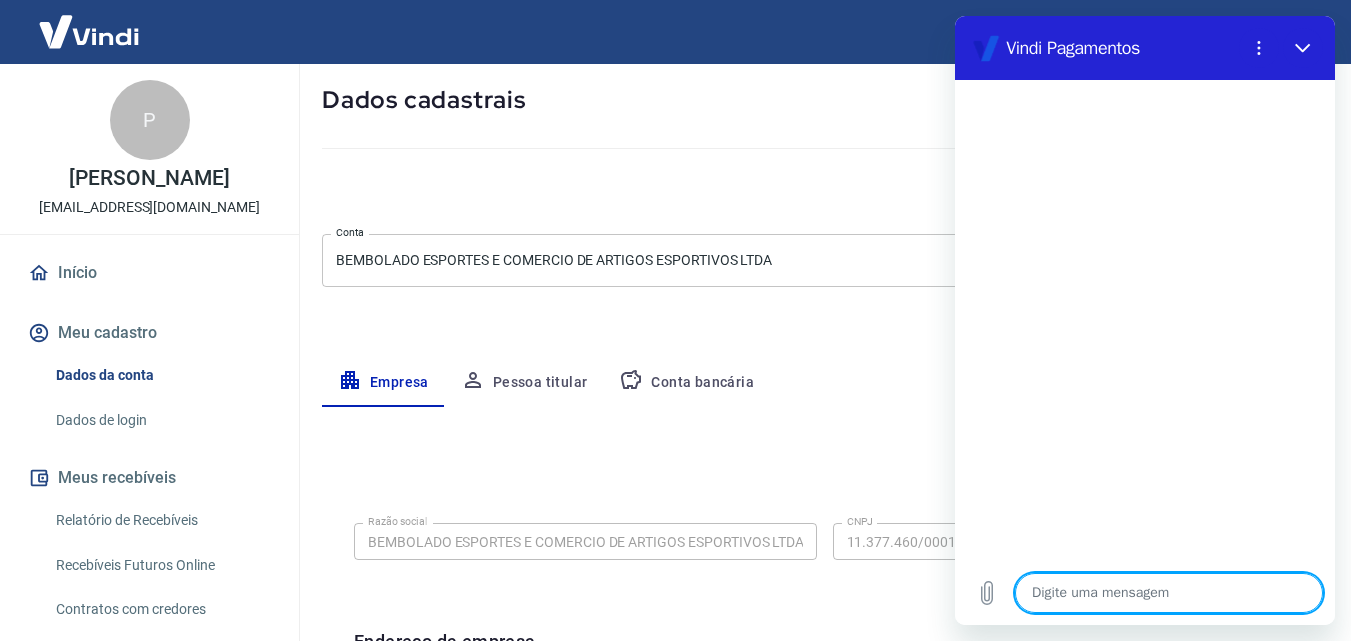 click at bounding box center (1169, 593) 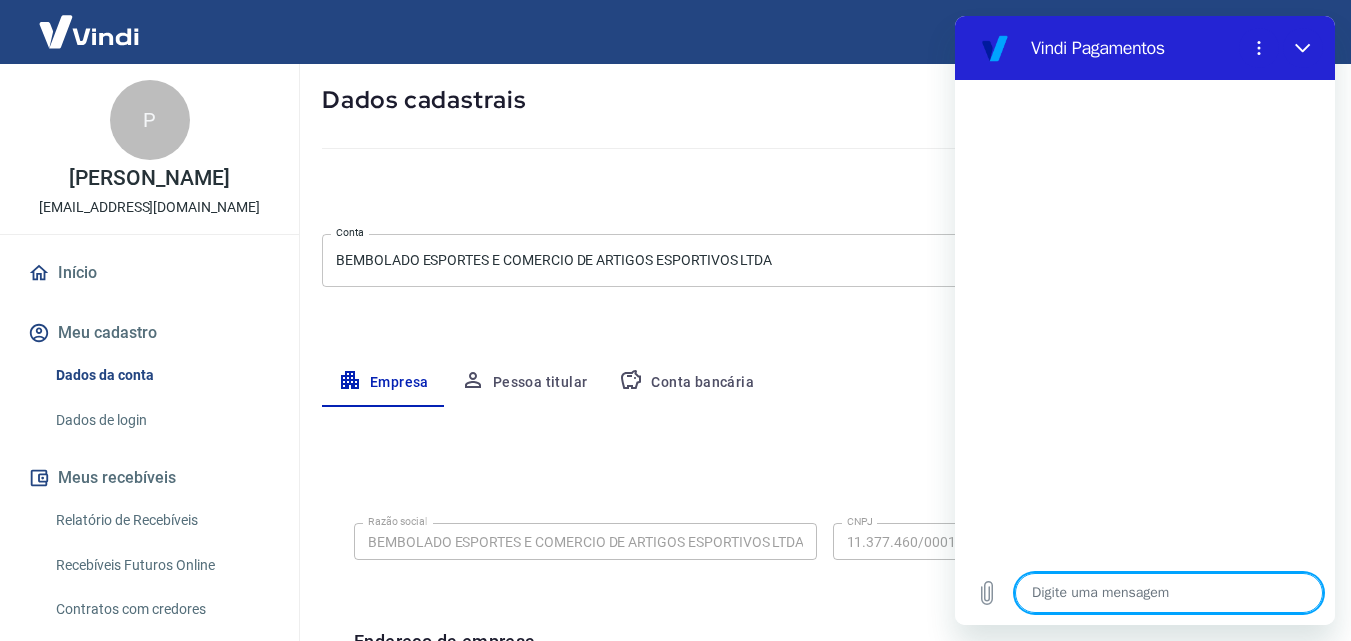 type on "b" 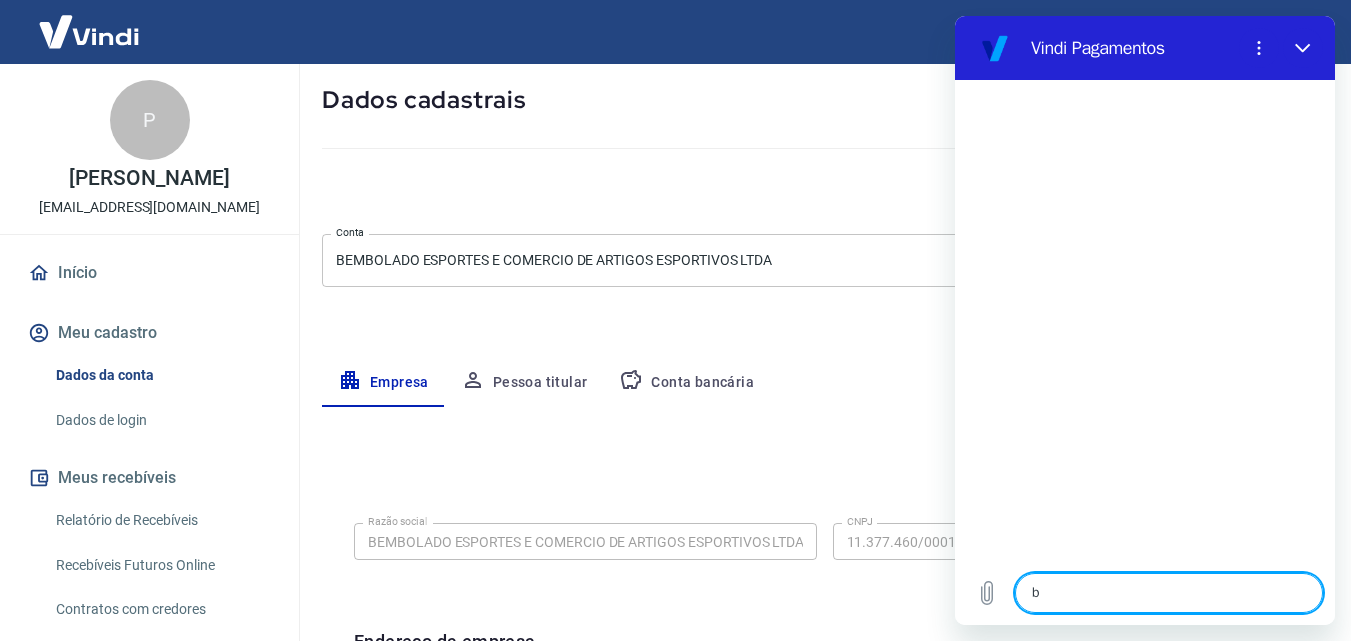 type on "x" 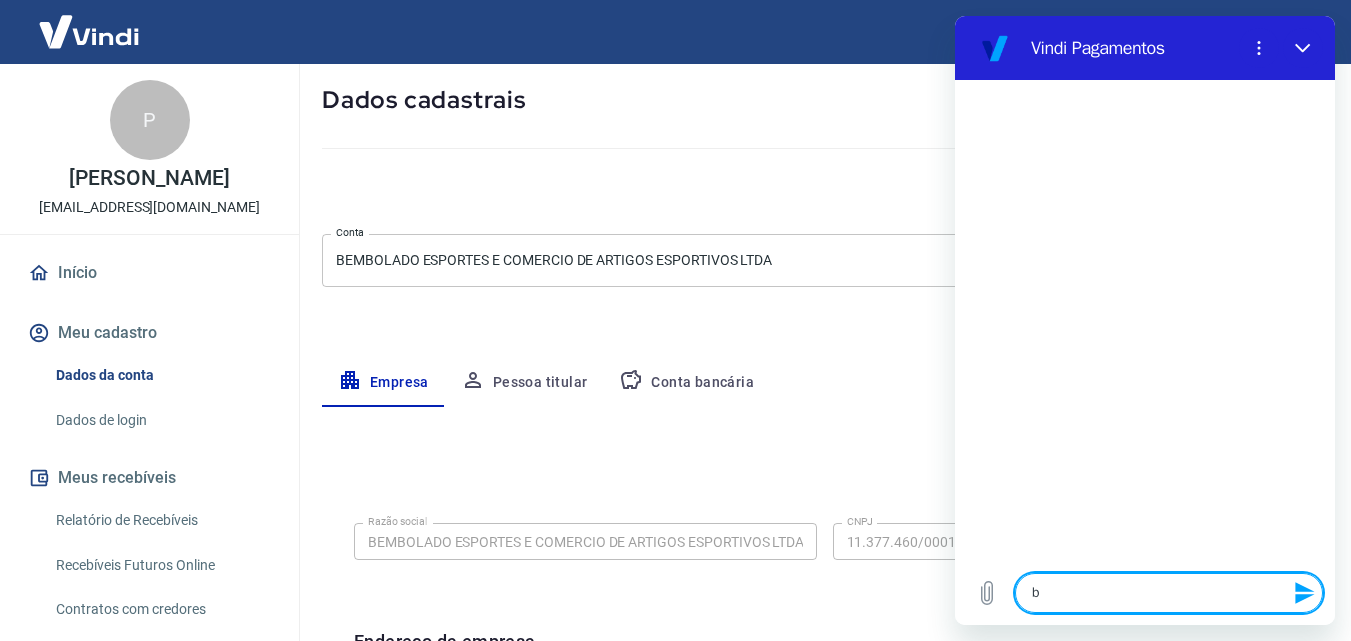 type on "bo" 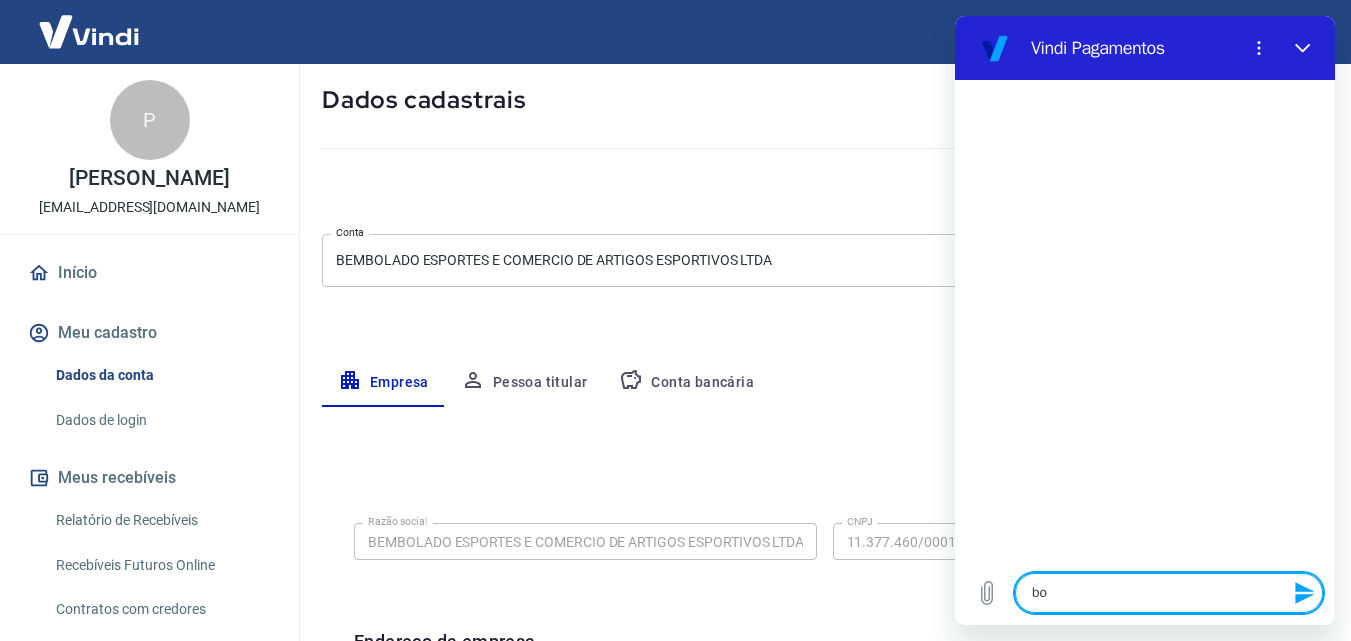 type on "bom" 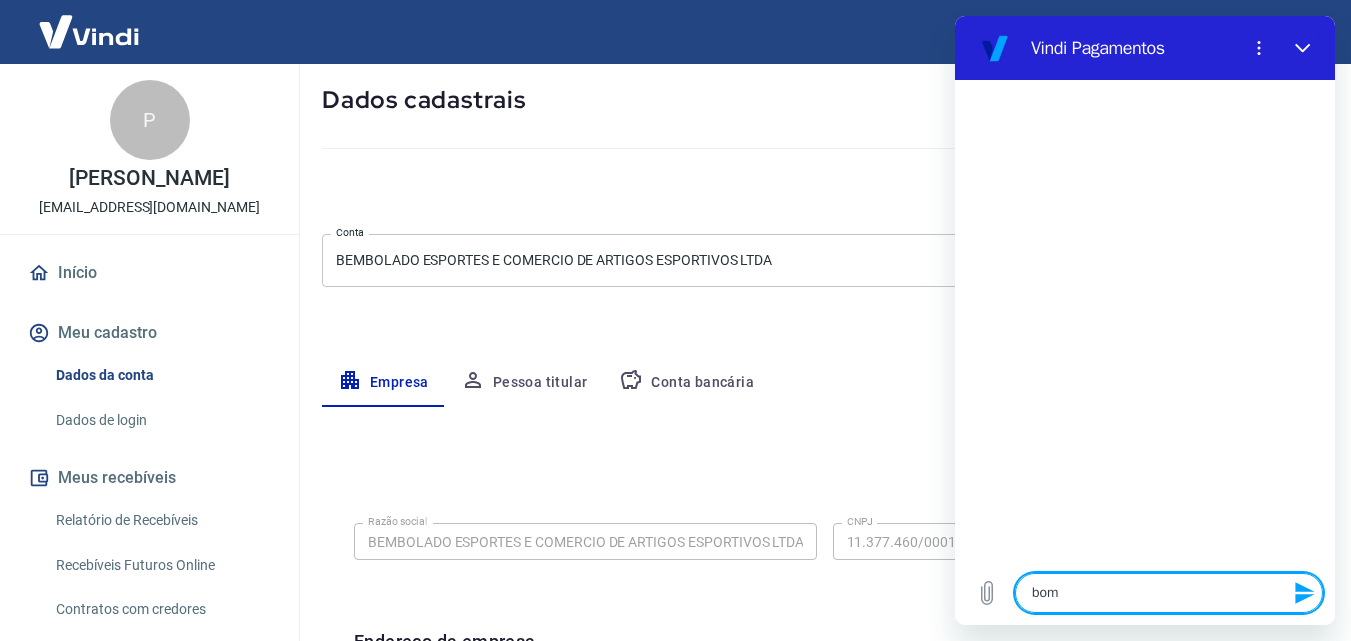 type on "bom" 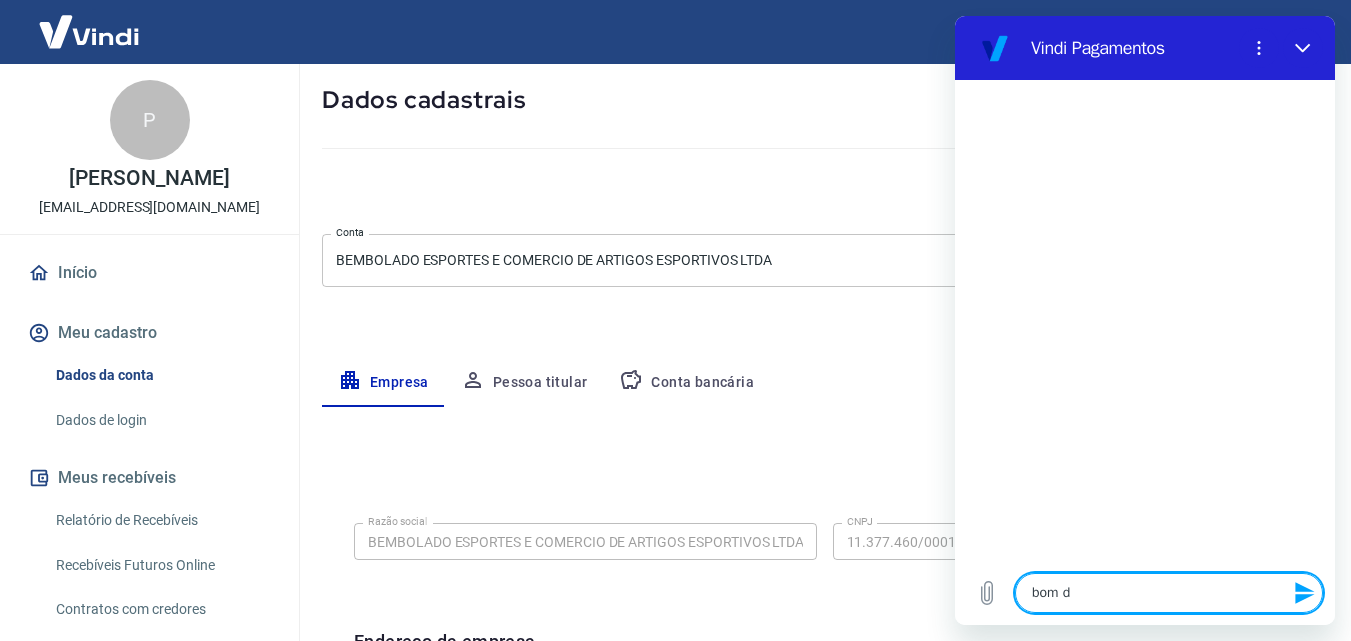 type on "bom di" 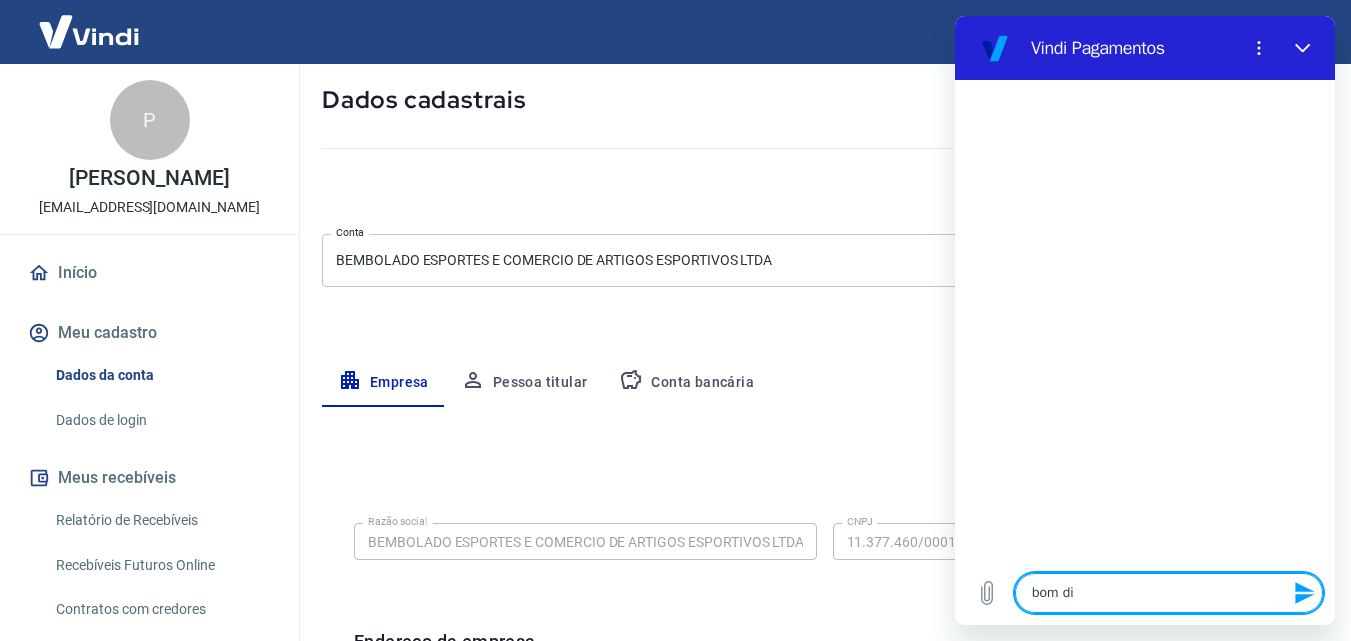 type on "bom dia" 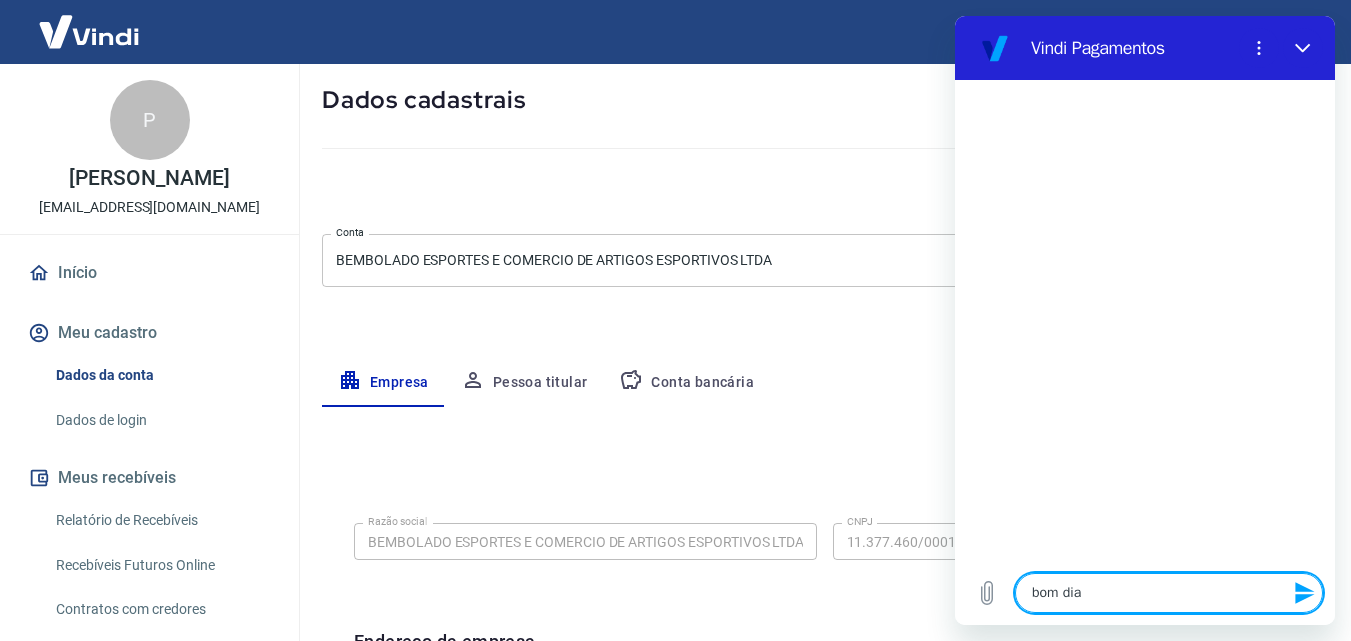type on "x" 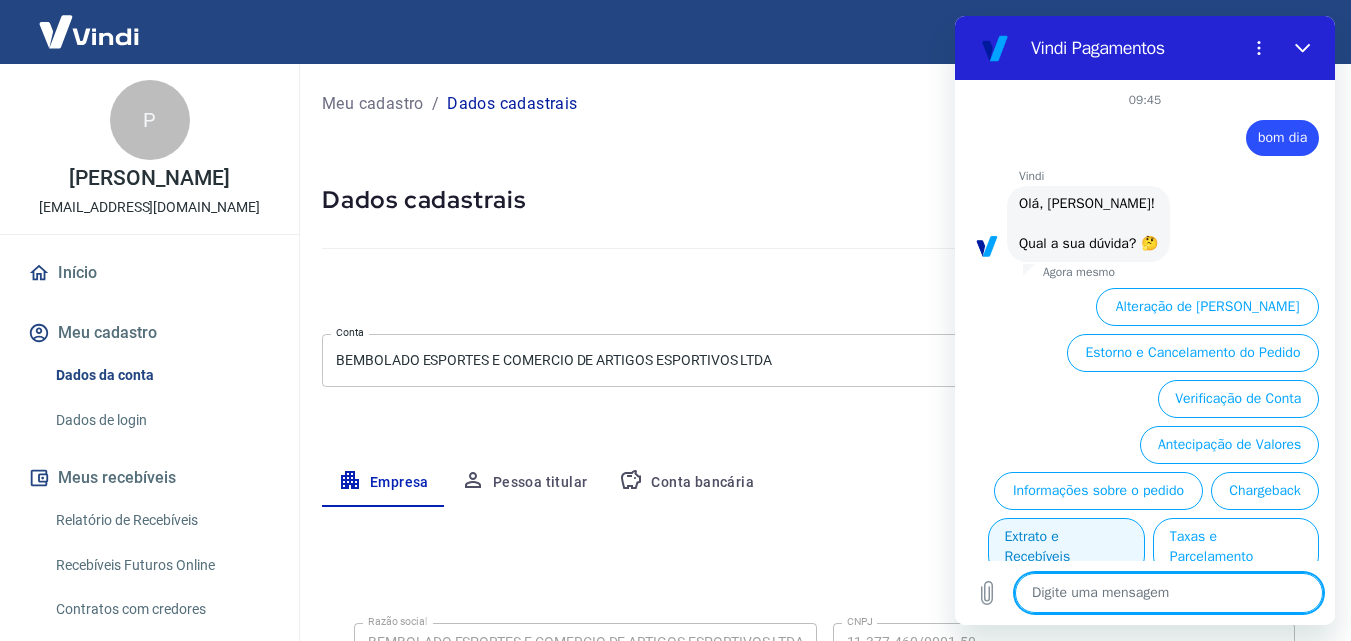scroll, scrollTop: 100, scrollLeft: 0, axis: vertical 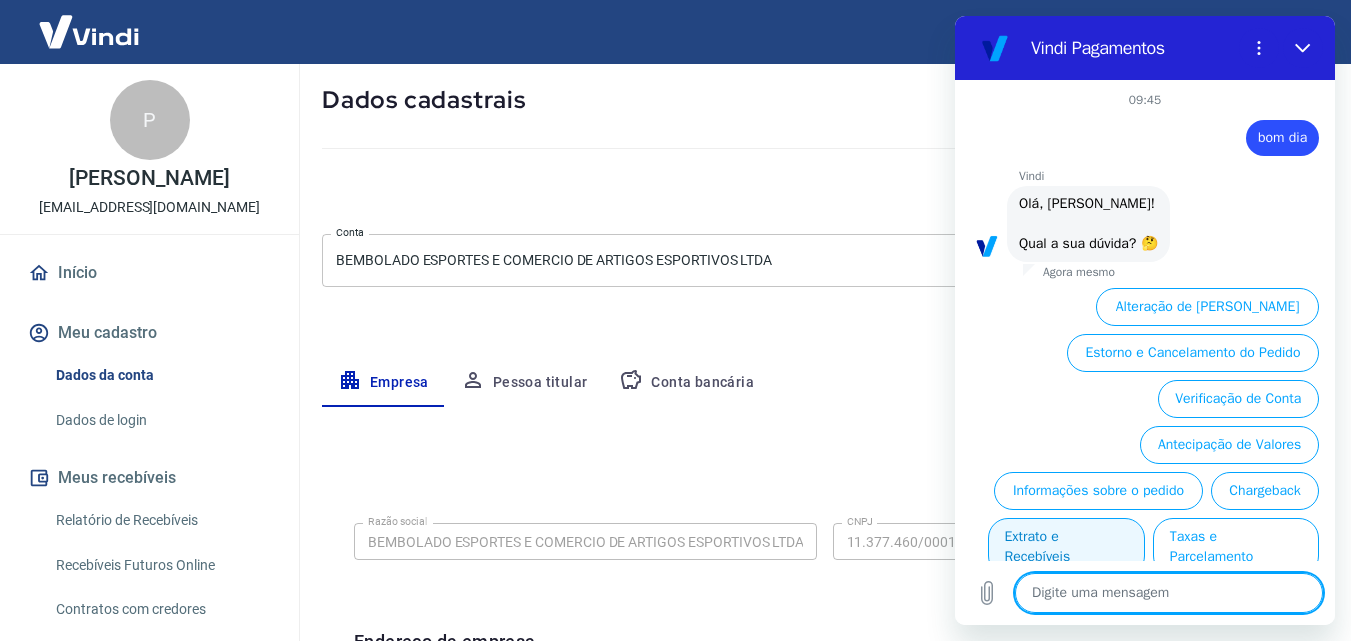 click on "Extrato e Recebíveis" at bounding box center (1066, 547) 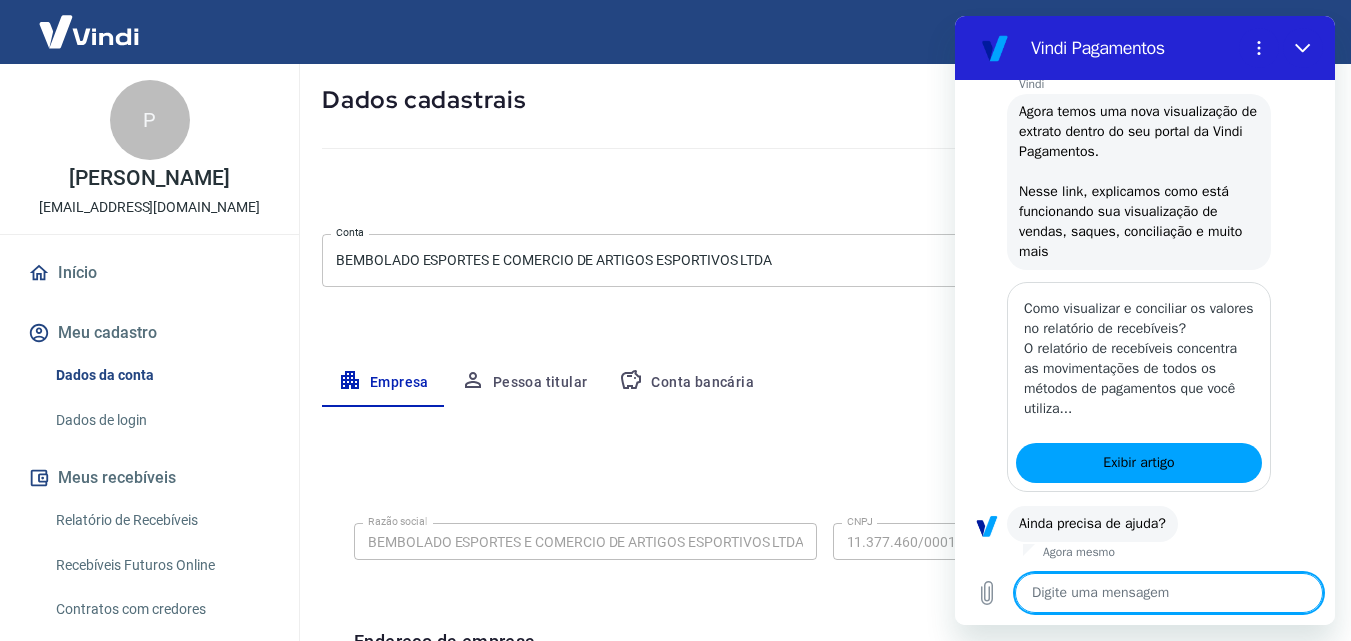 scroll, scrollTop: 316, scrollLeft: 0, axis: vertical 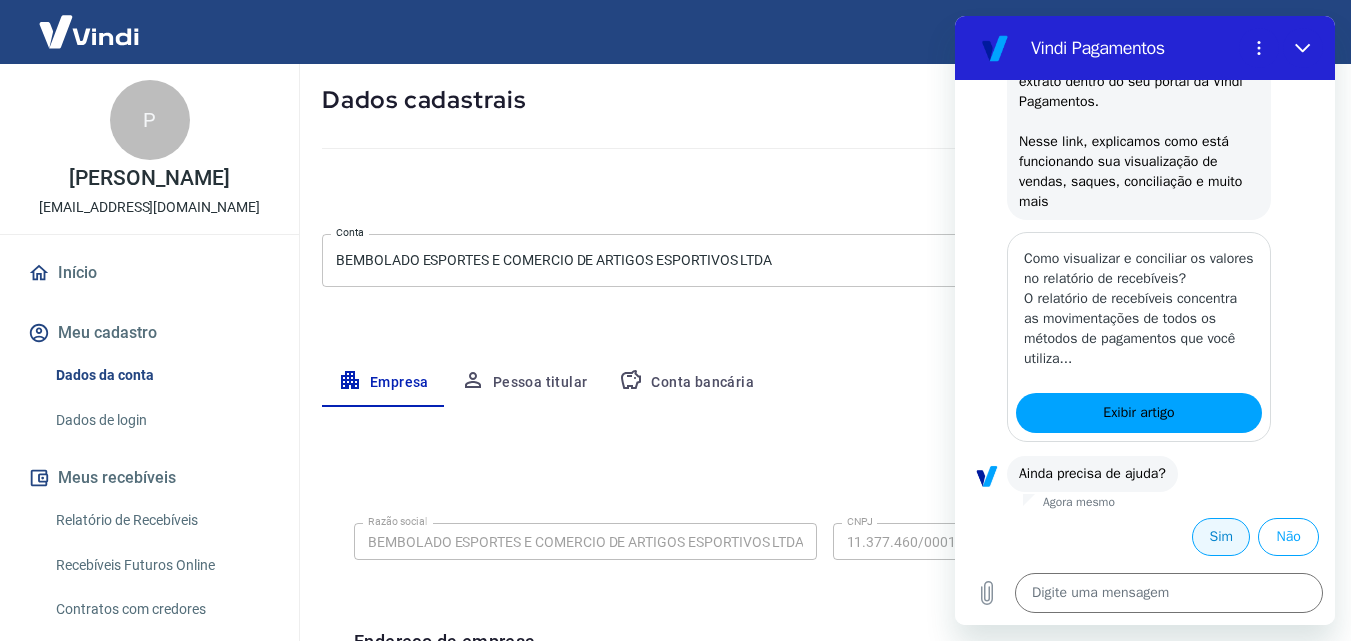 click on "Sim" at bounding box center [1221, 537] 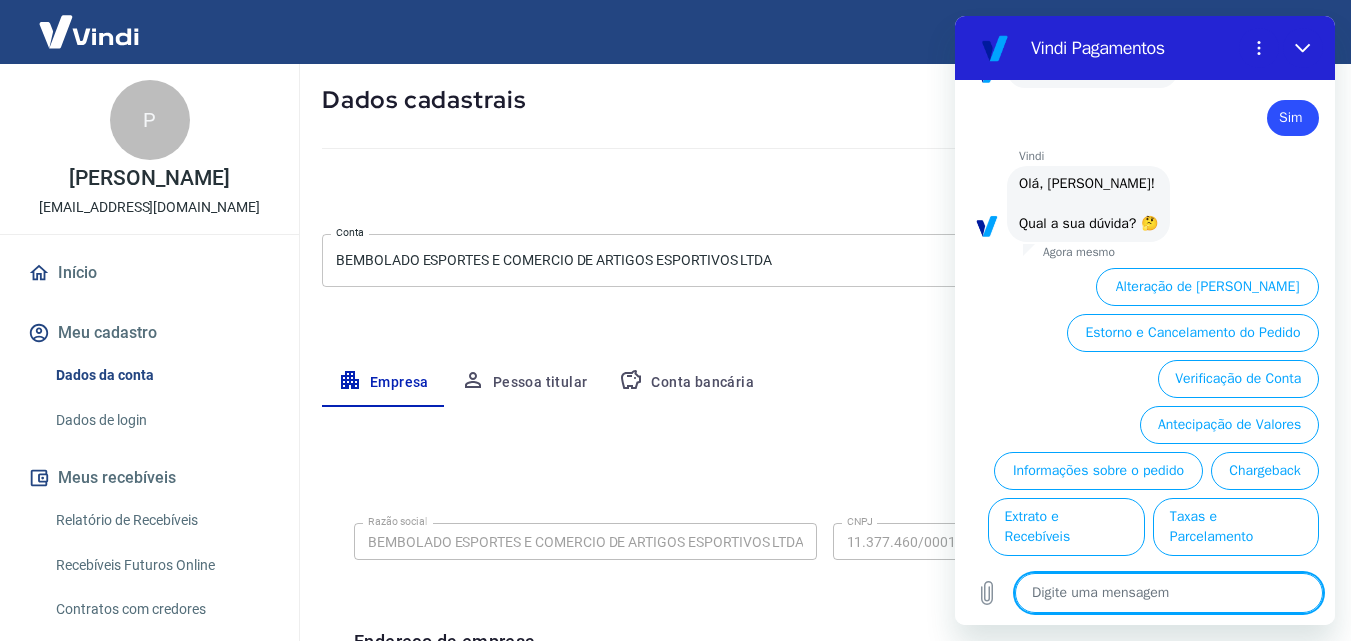 scroll, scrollTop: 746, scrollLeft: 0, axis: vertical 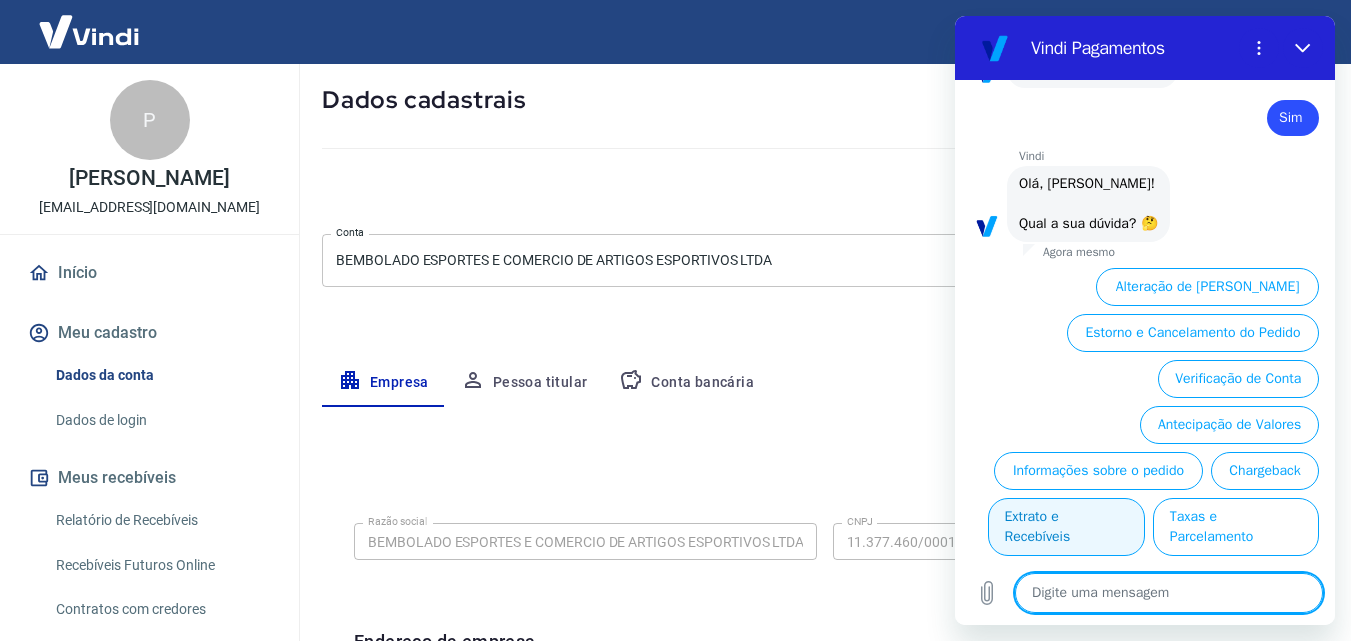 click on "Extrato e Recebíveis" at bounding box center [1066, 527] 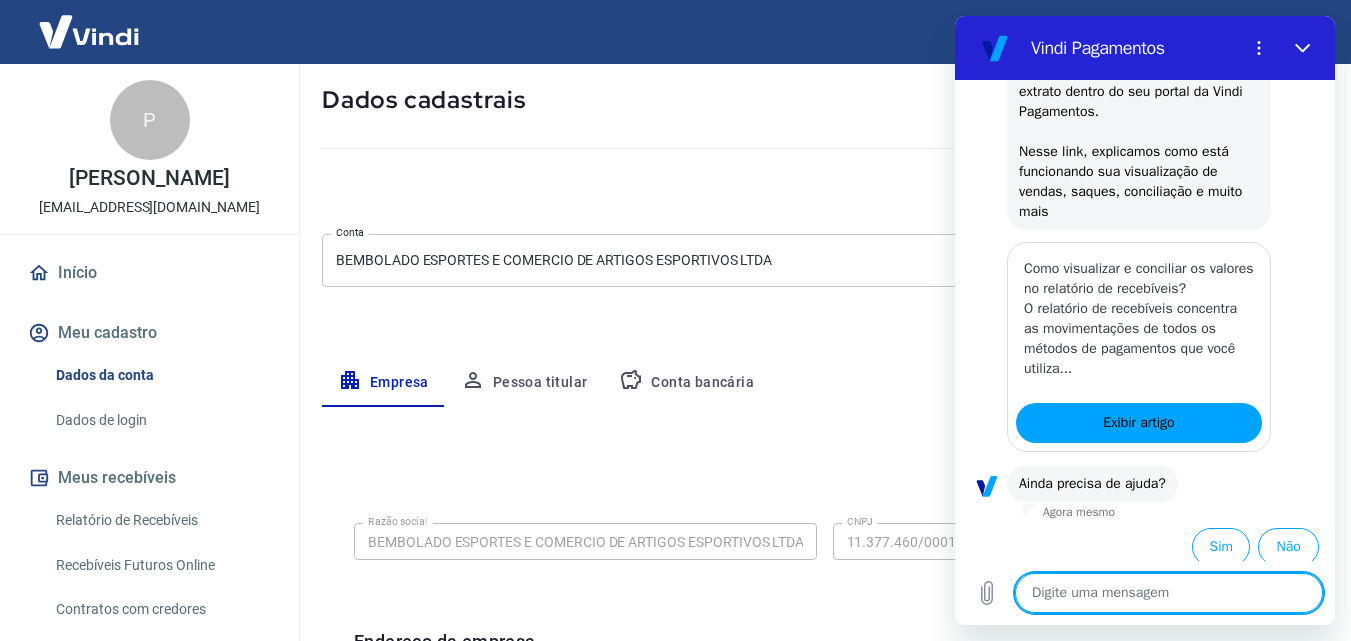 scroll, scrollTop: 1016, scrollLeft: 0, axis: vertical 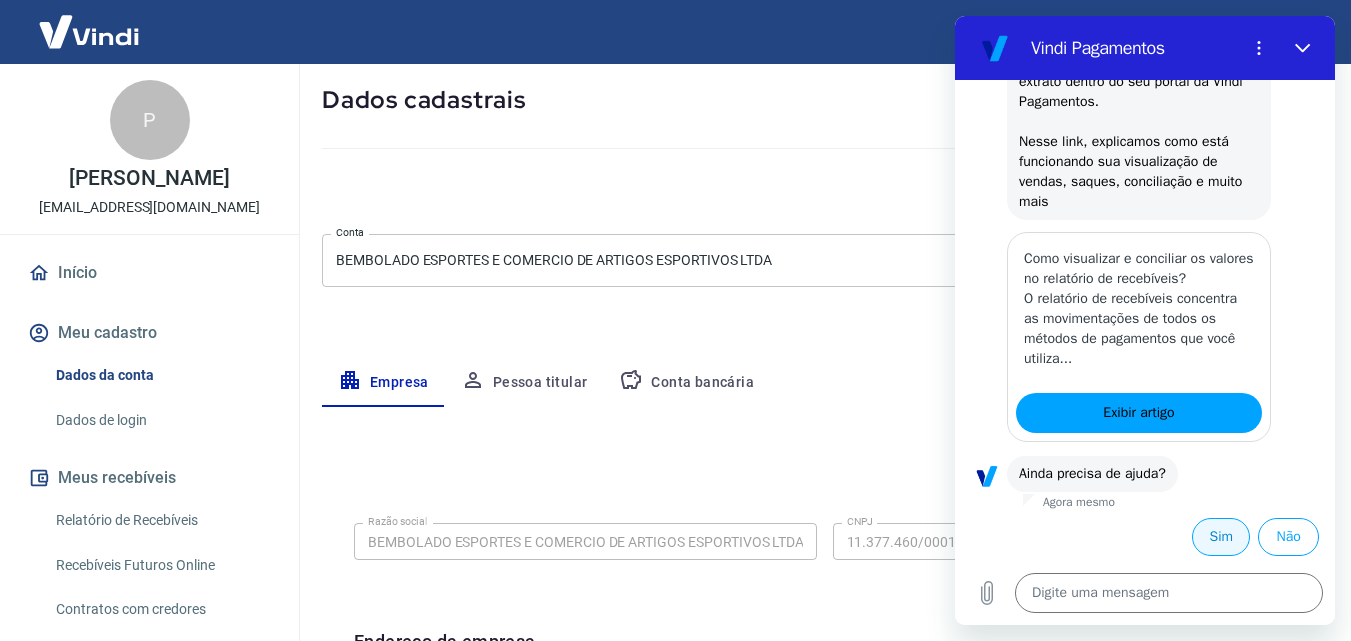 click on "Sim" at bounding box center [1221, 537] 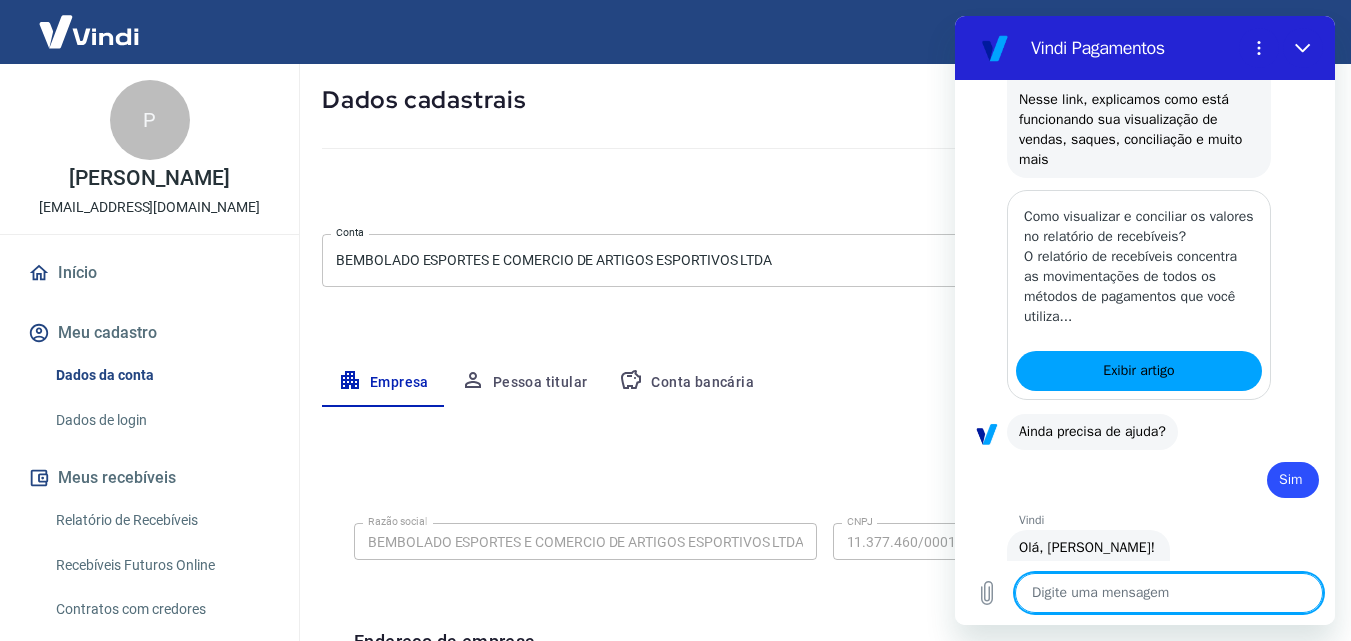 type on "x" 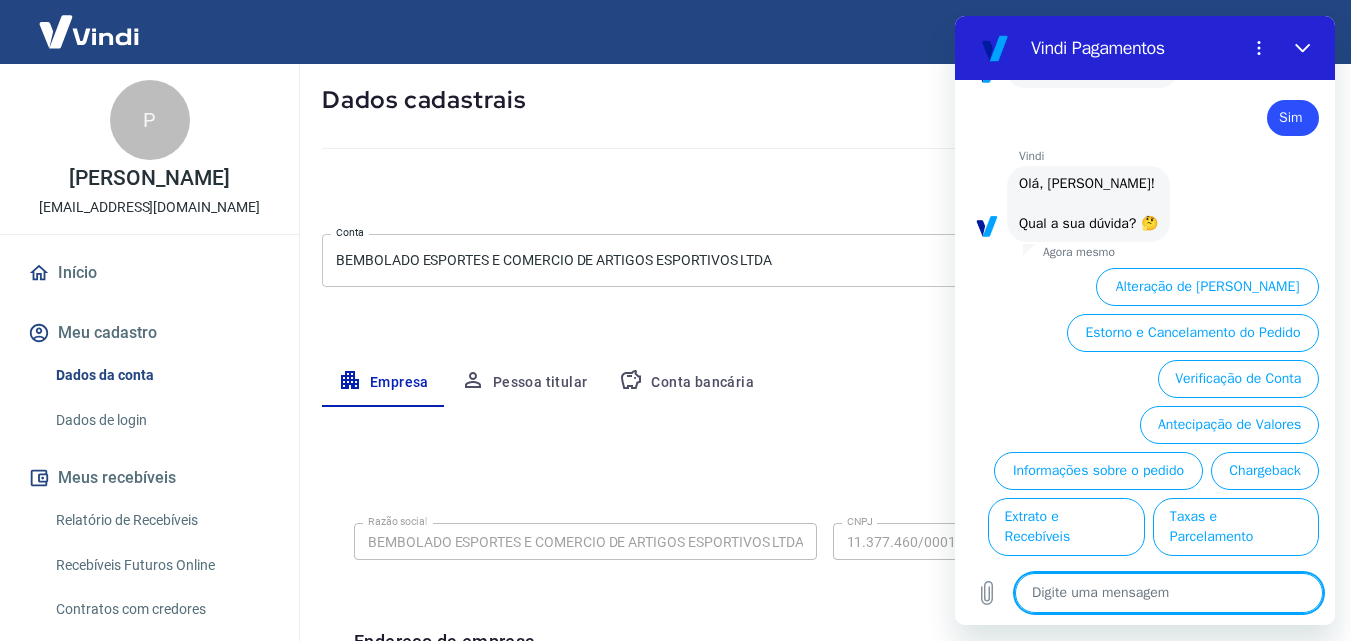 scroll, scrollTop: 1446, scrollLeft: 0, axis: vertical 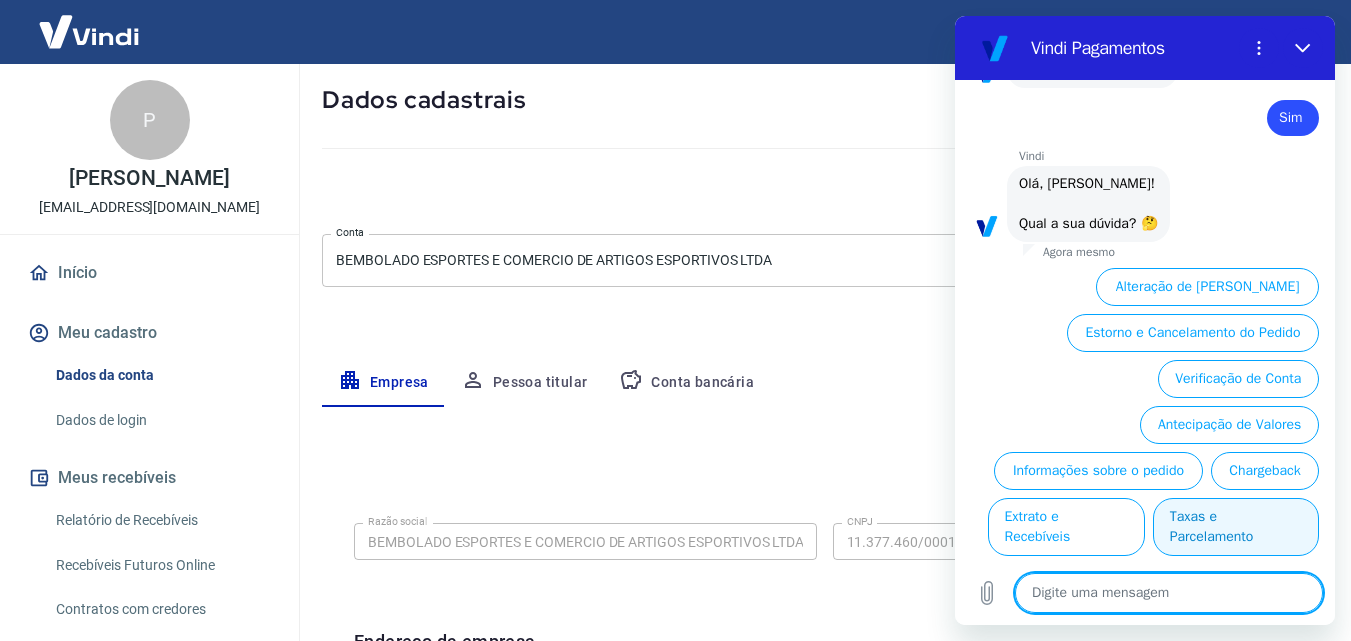 type on "q" 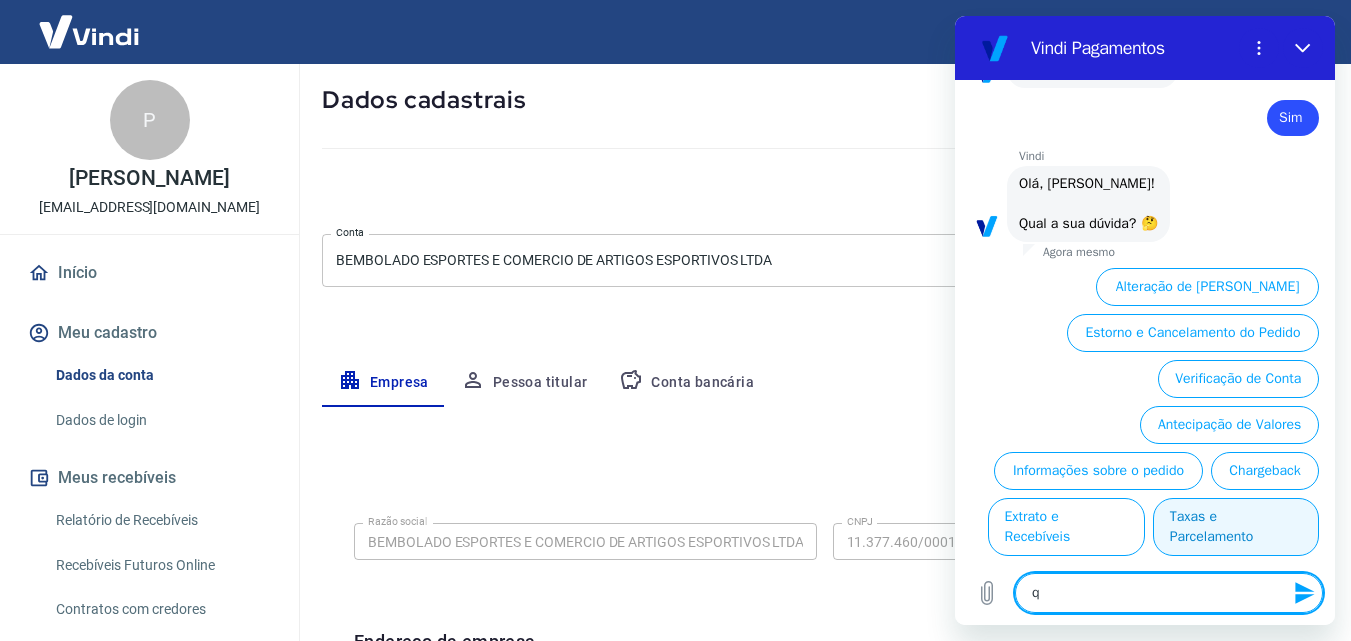 type on "qu" 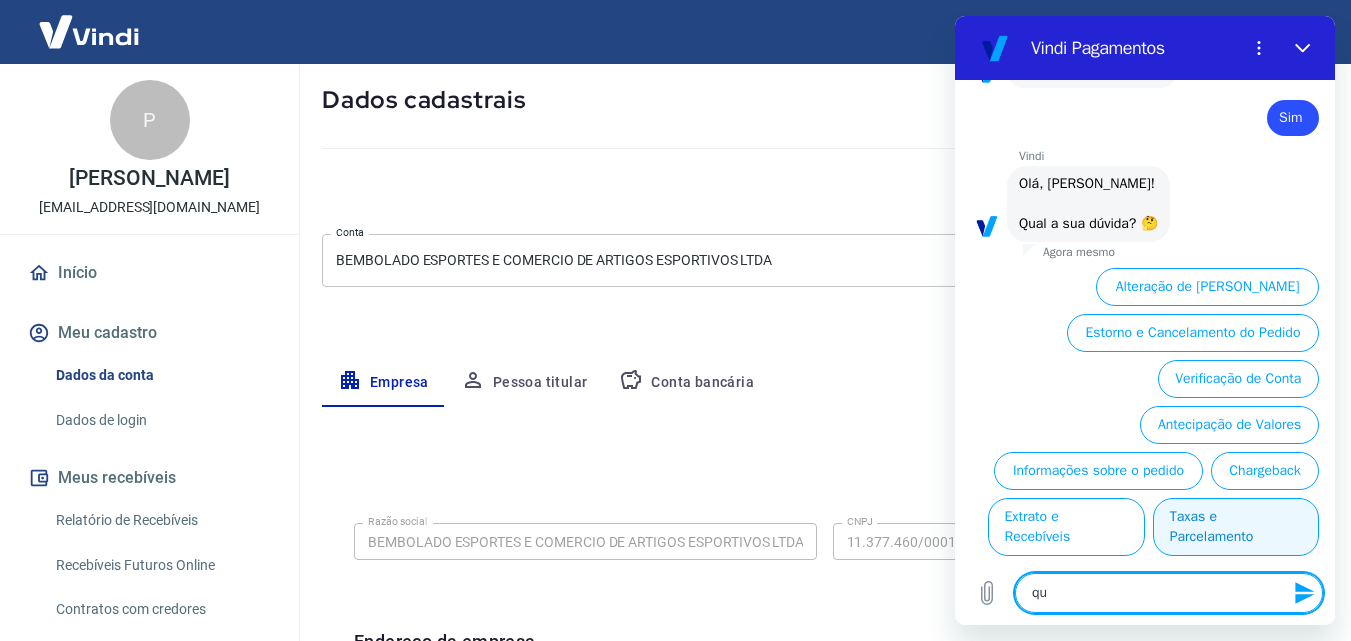type on "que" 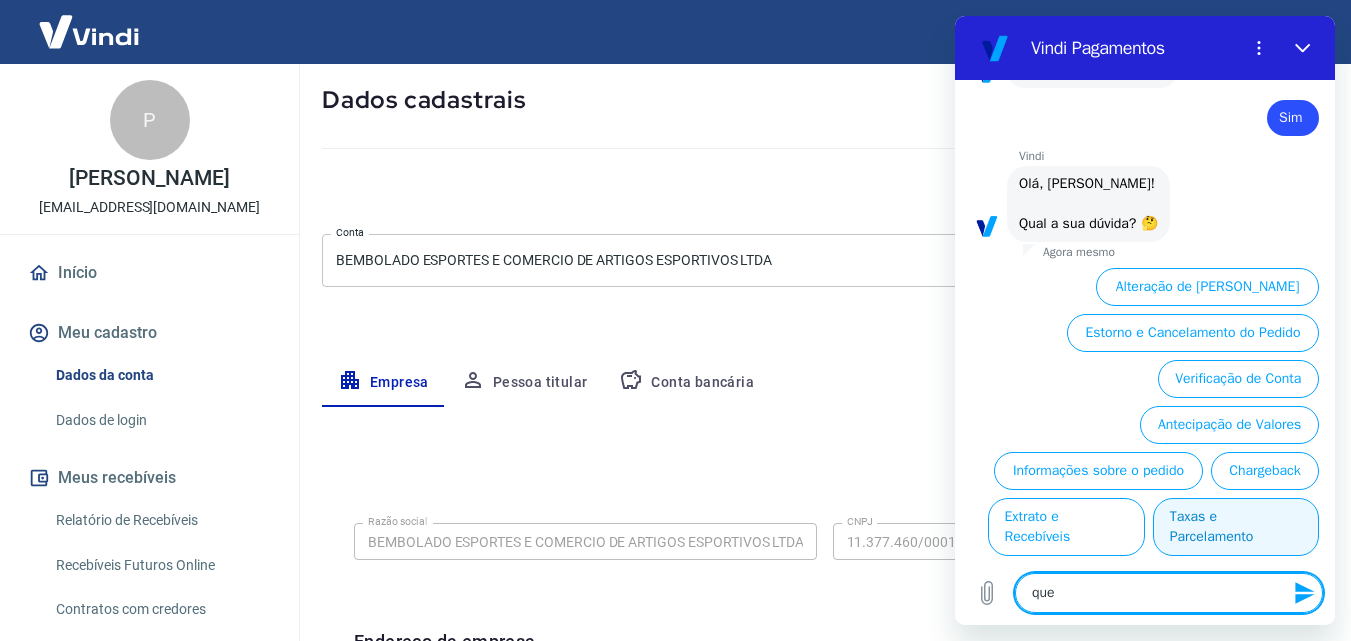 type on "quer" 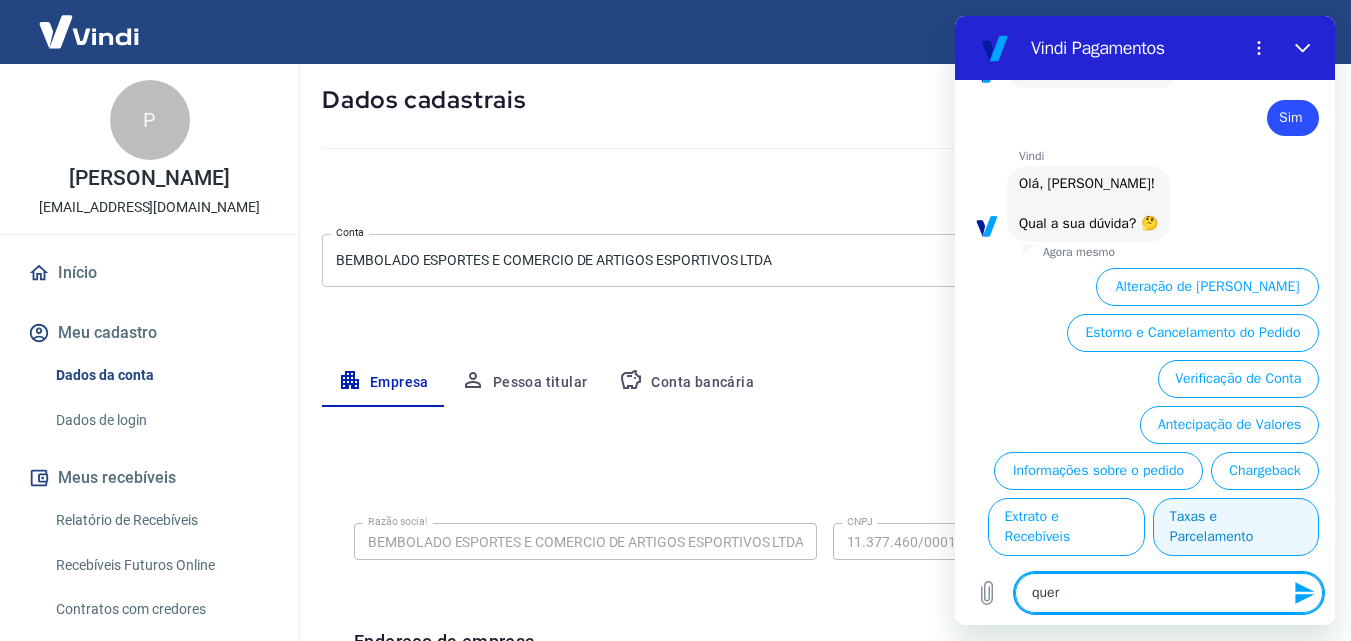 type on "quero" 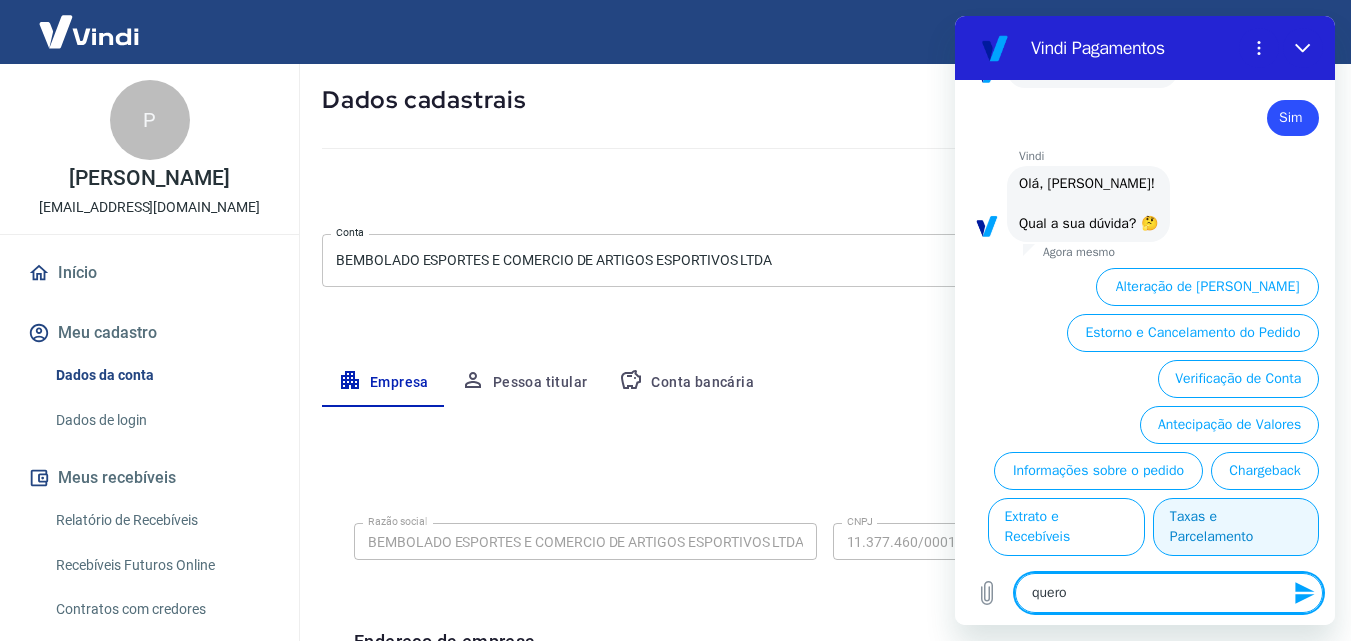 type on "x" 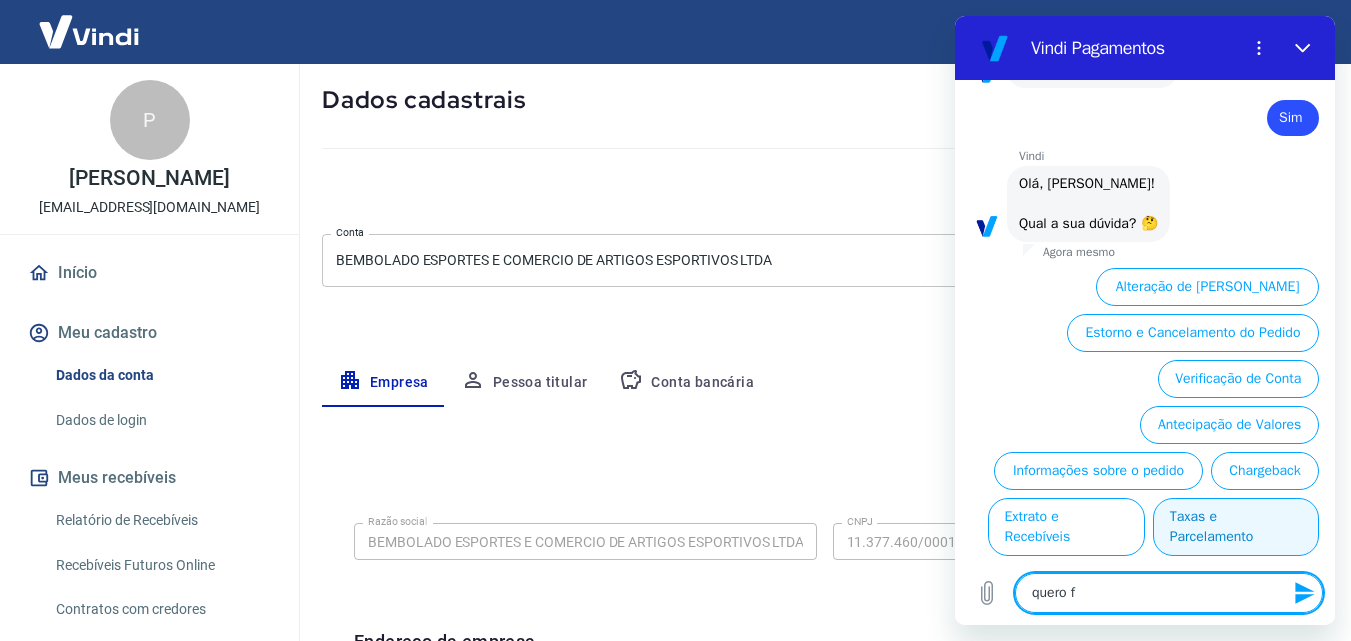 type on "quero fl" 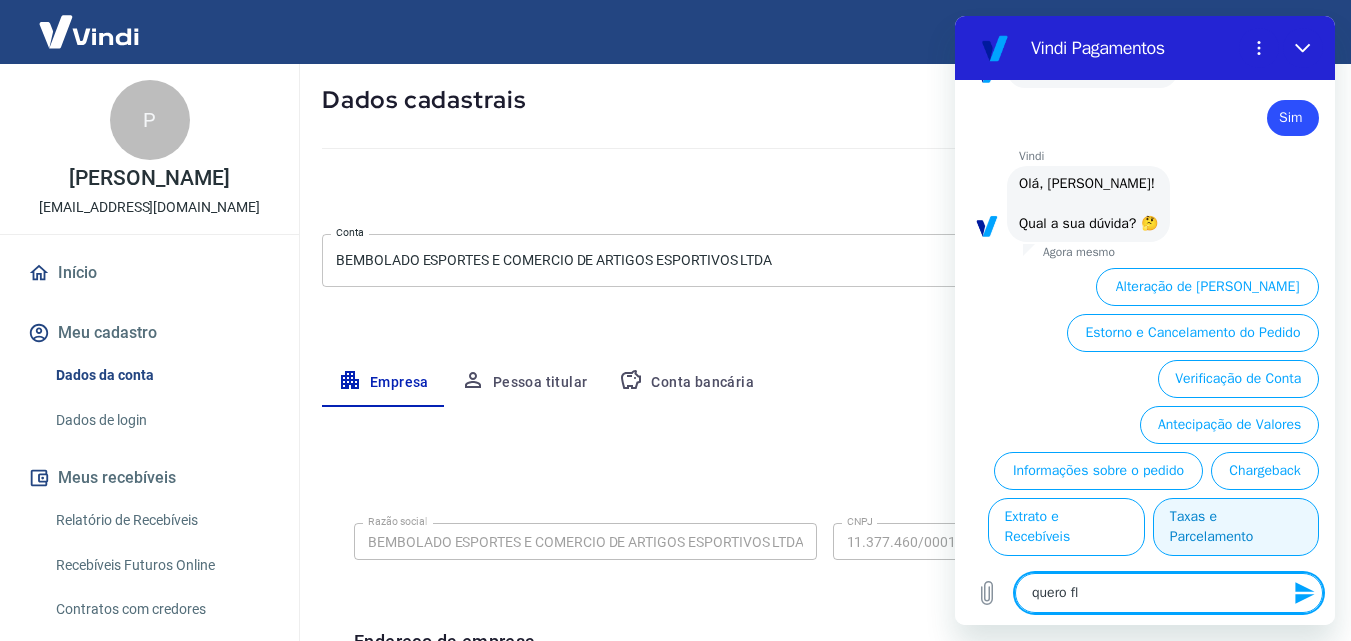 type on "quero fla" 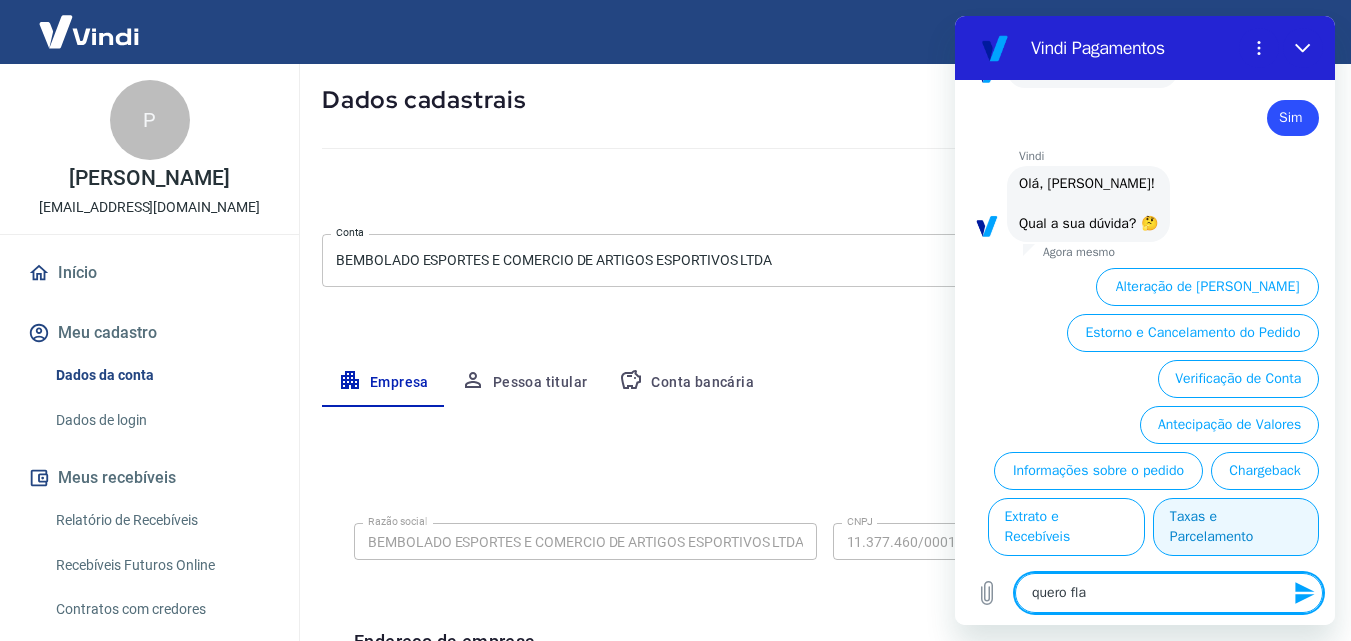 type on "x" 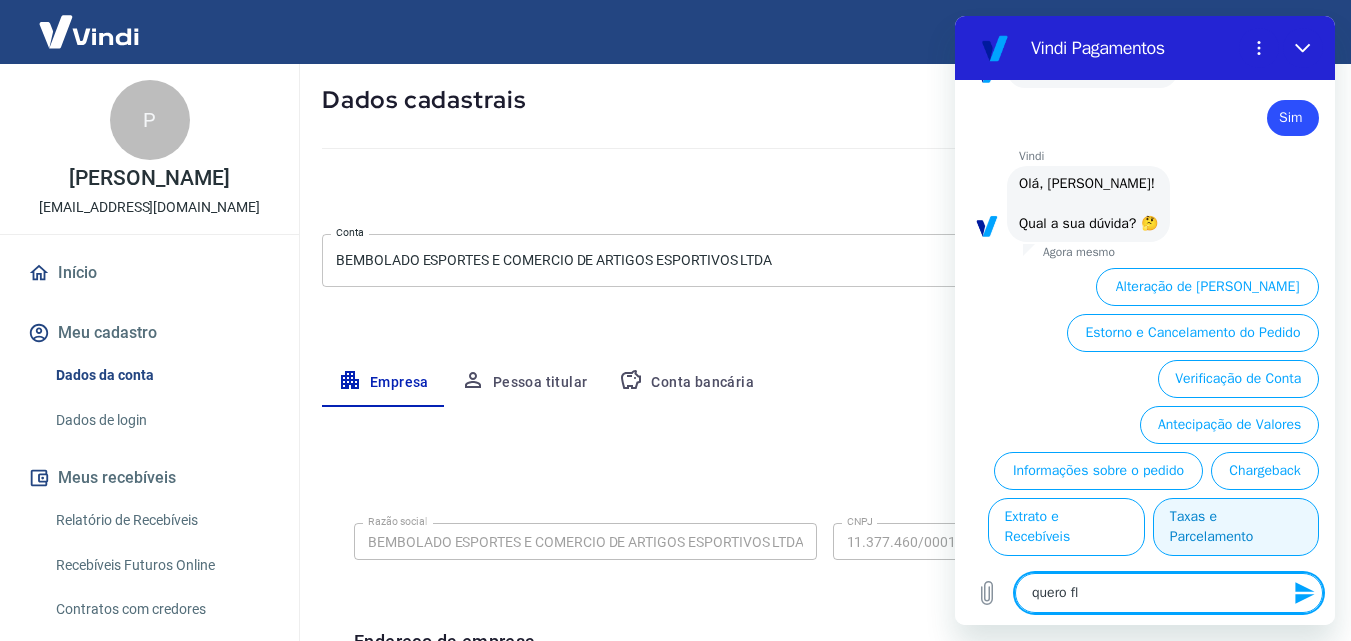type on "quero f" 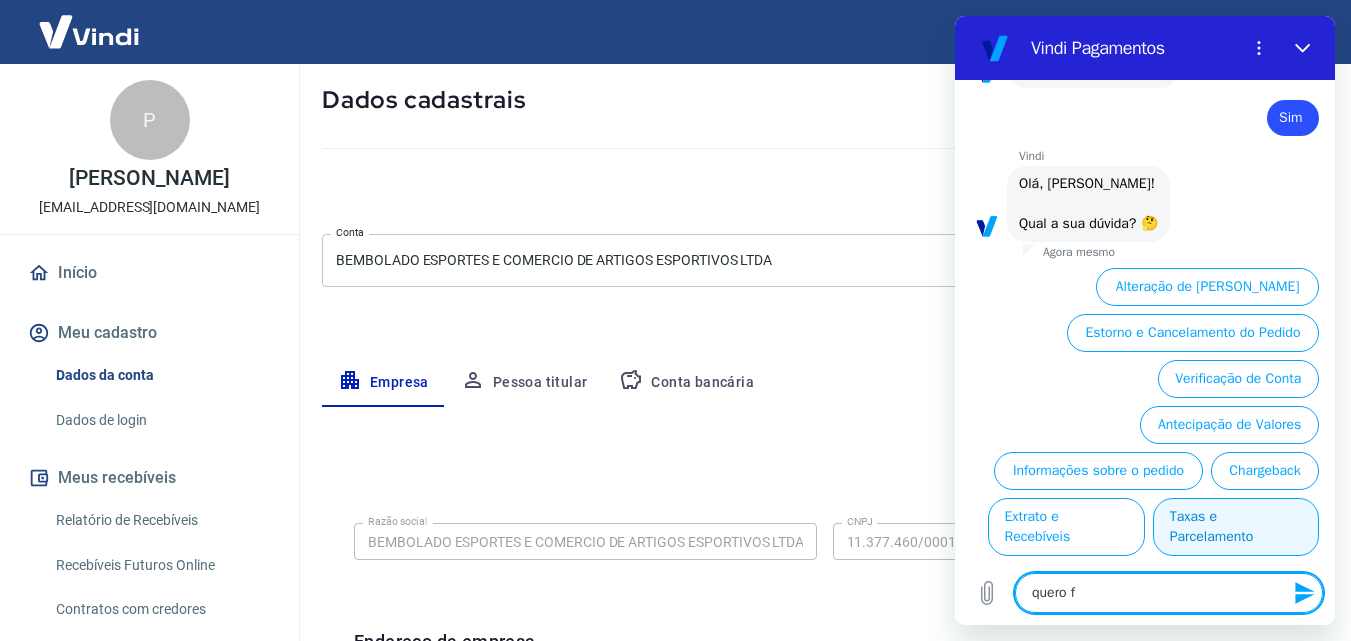 type on "quero fa" 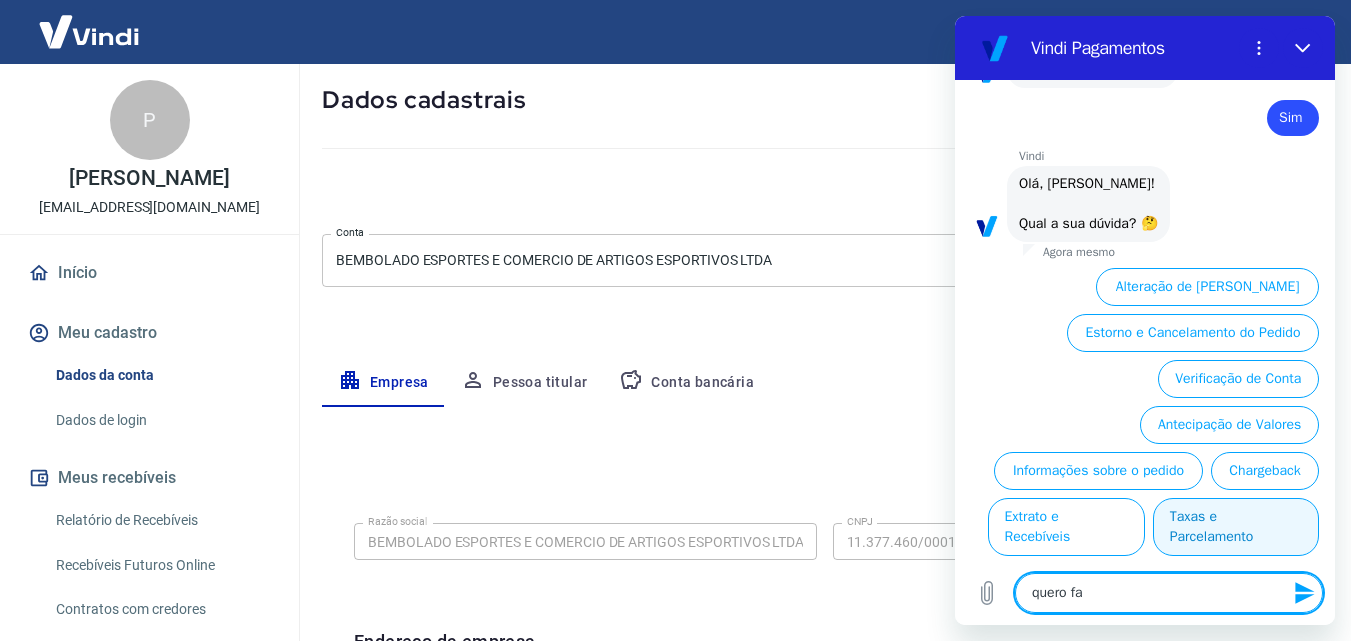 type on "x" 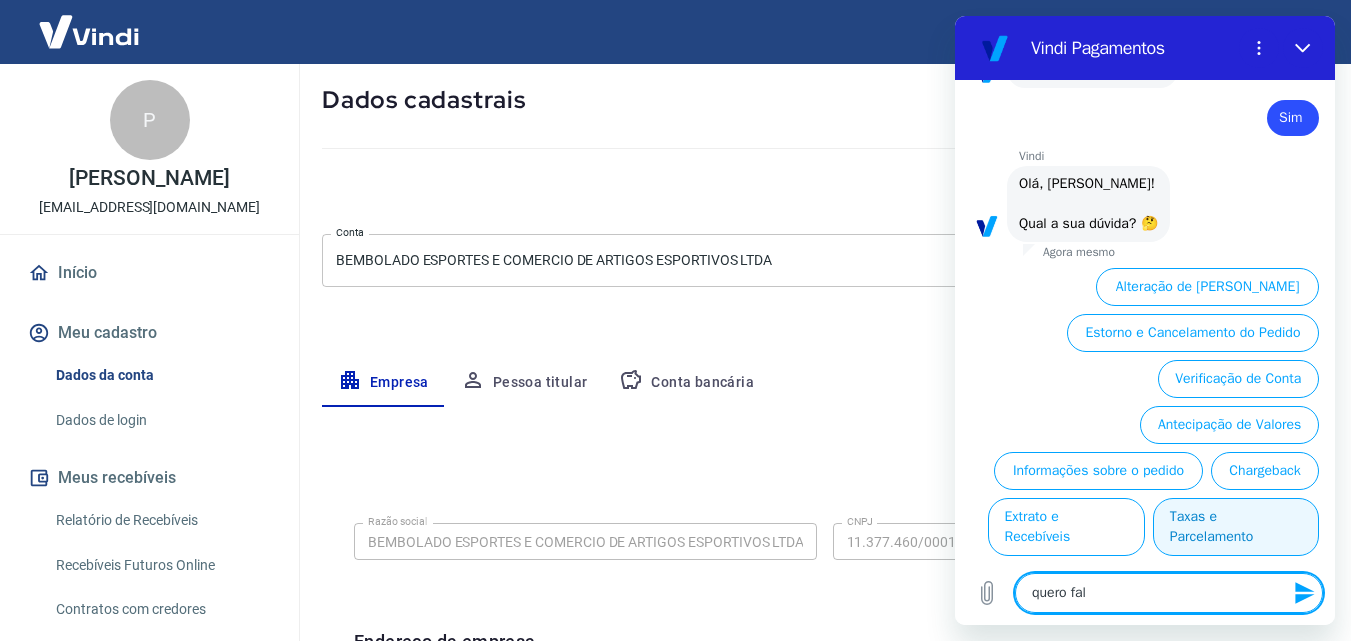 type on "quero fala" 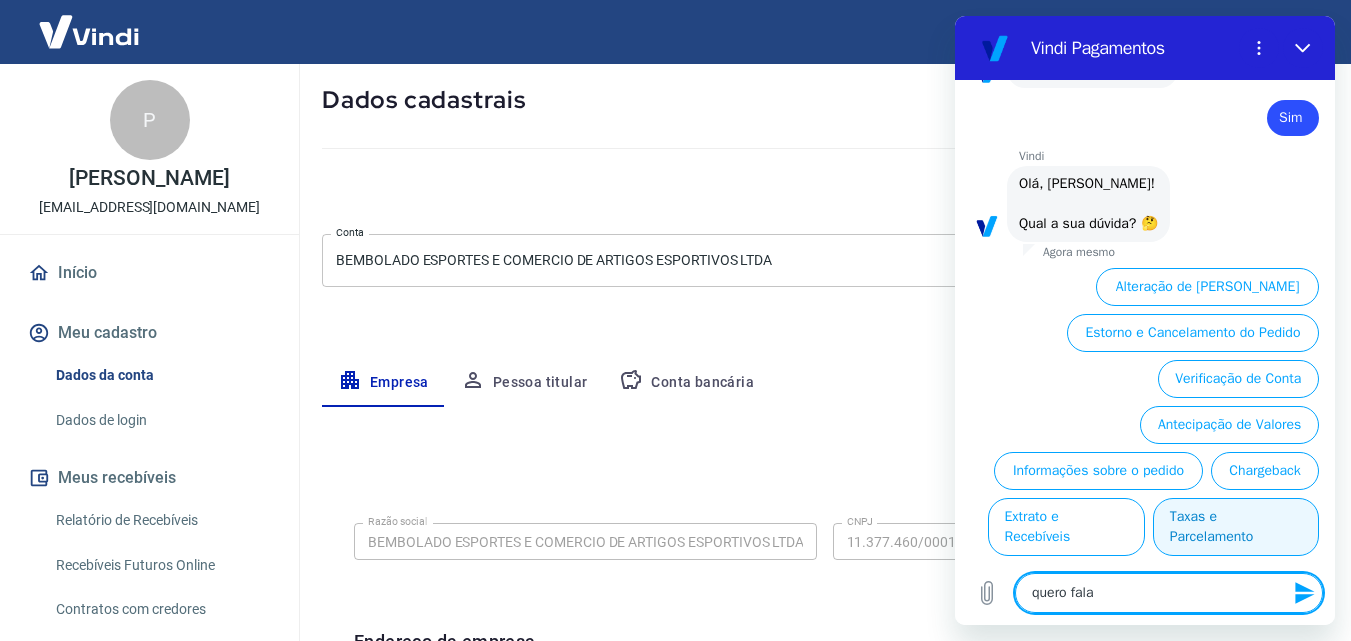 type on "quero falar" 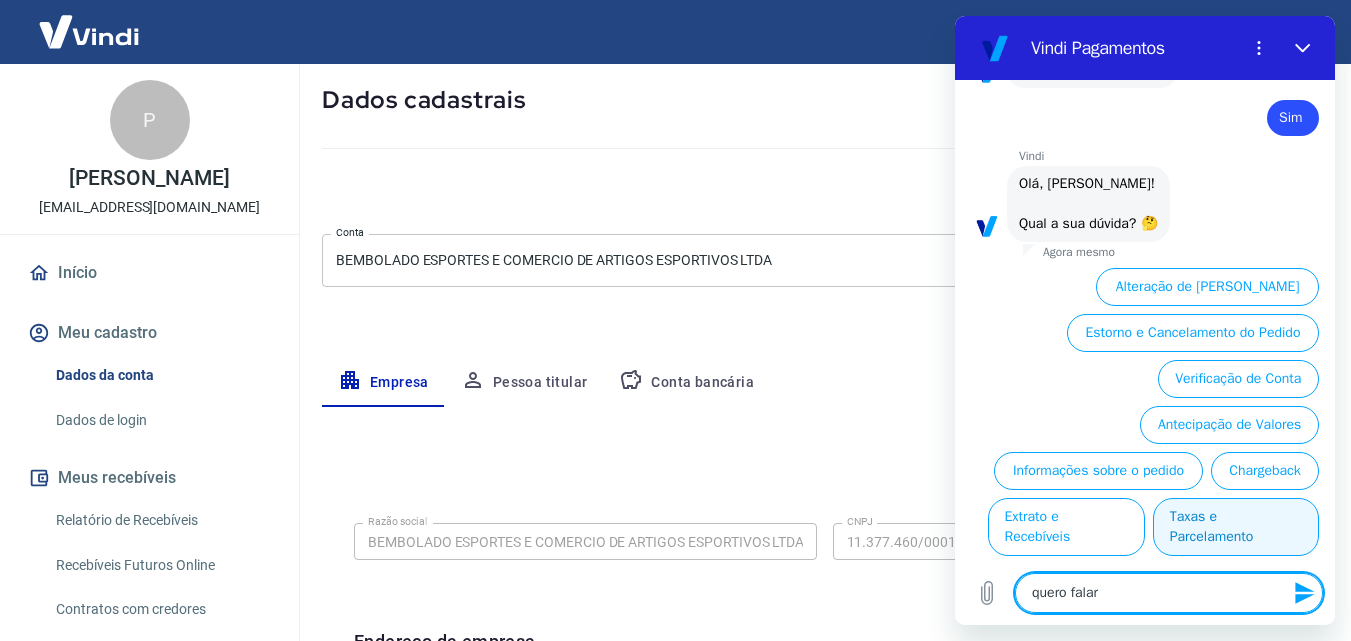 type on "quero falar" 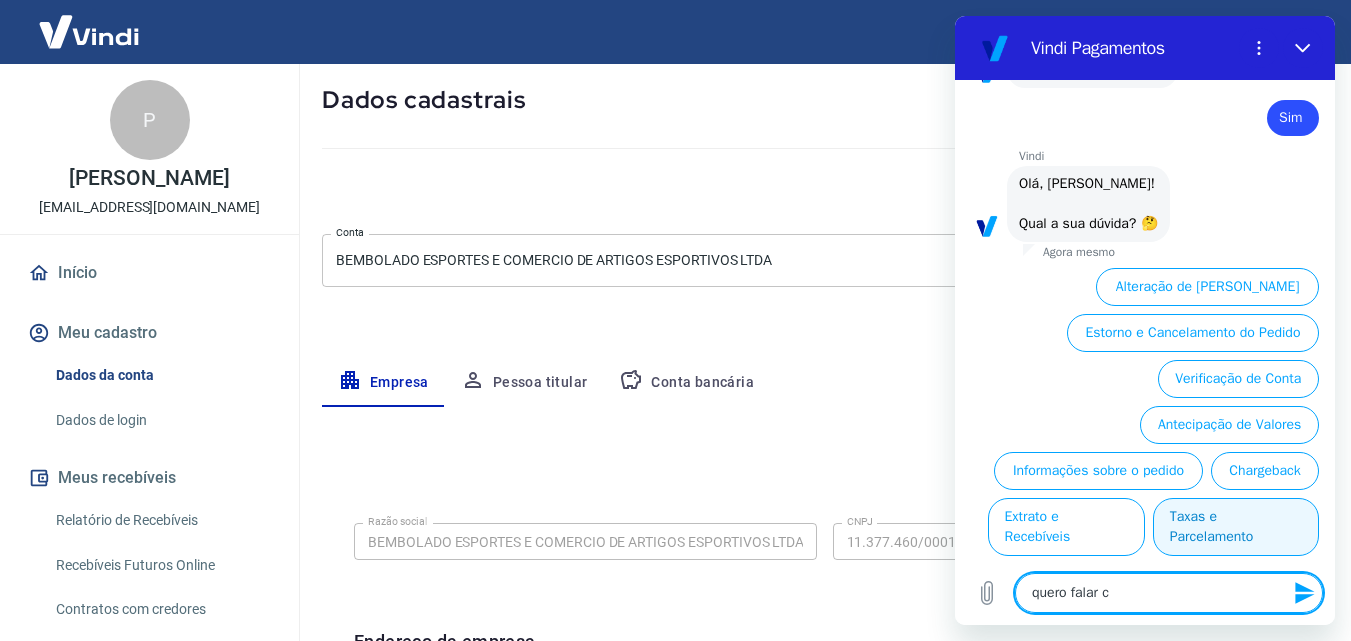 type on "quero falar co" 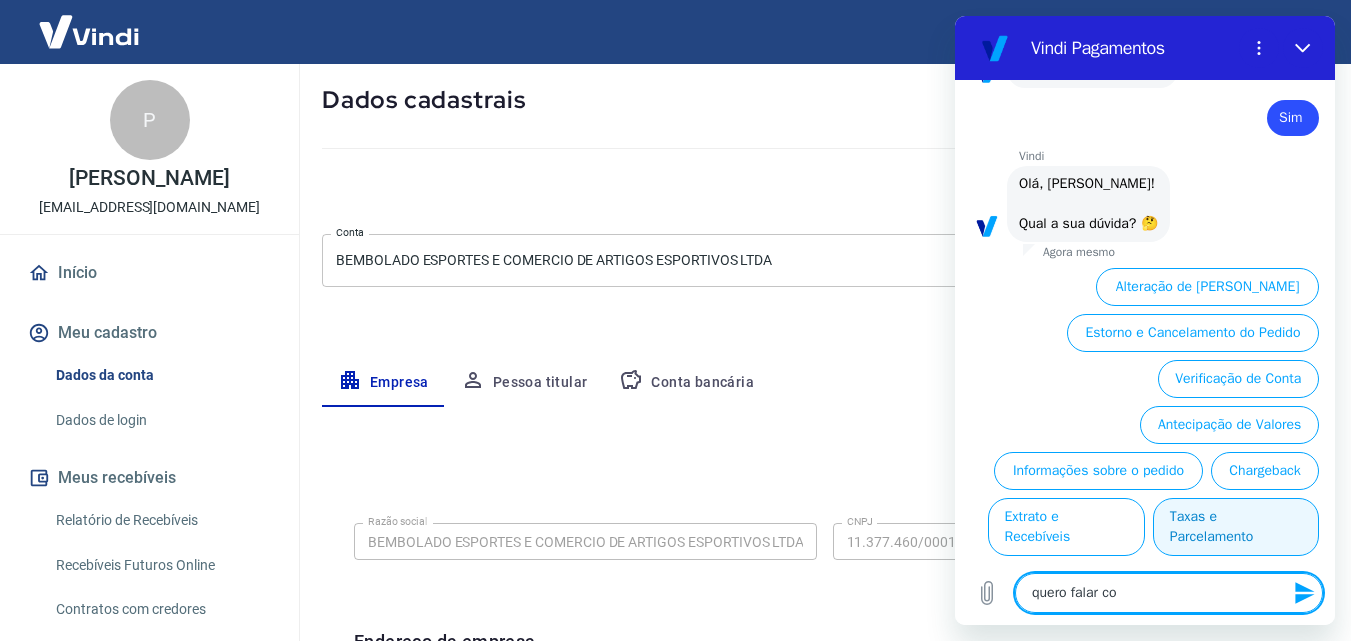 type on "quero falar com" 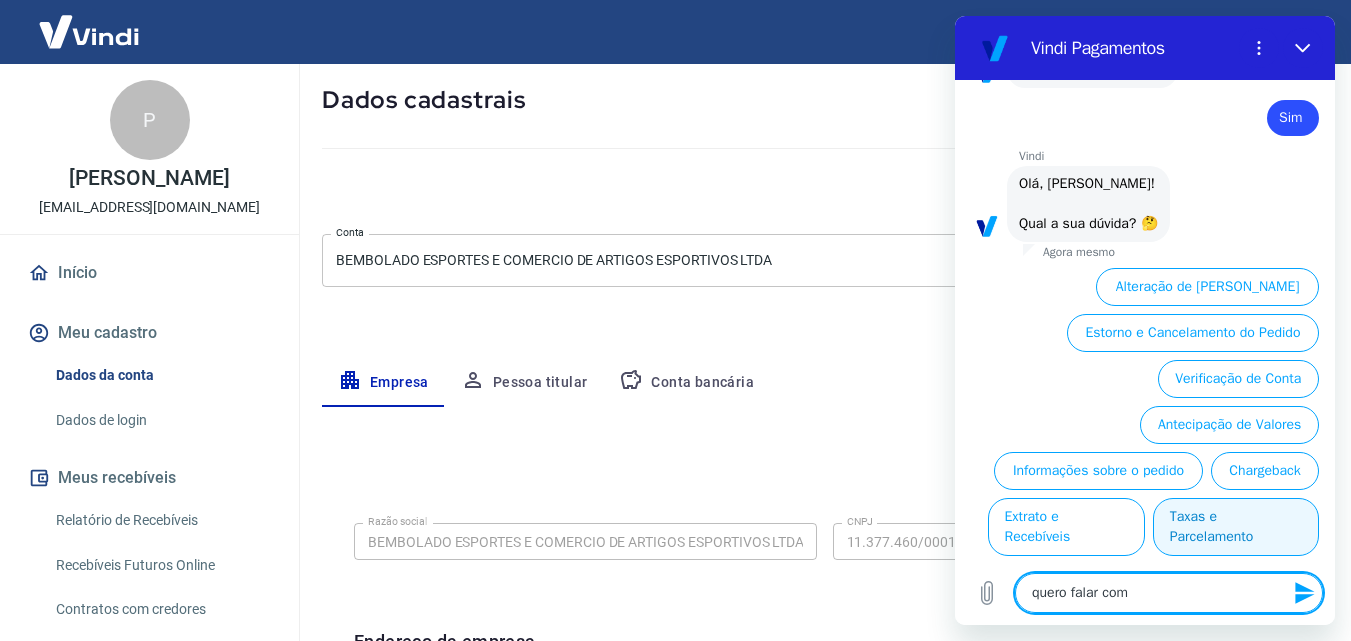 type on "quero falar com" 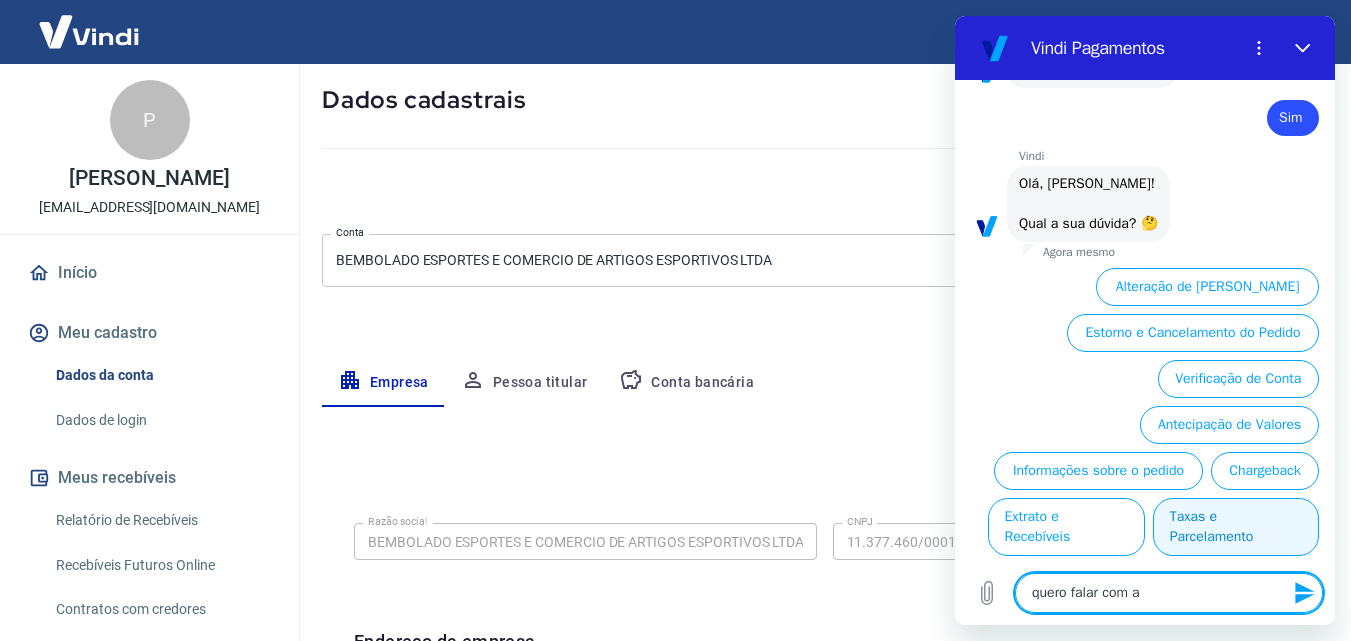 type on "quero falar com at" 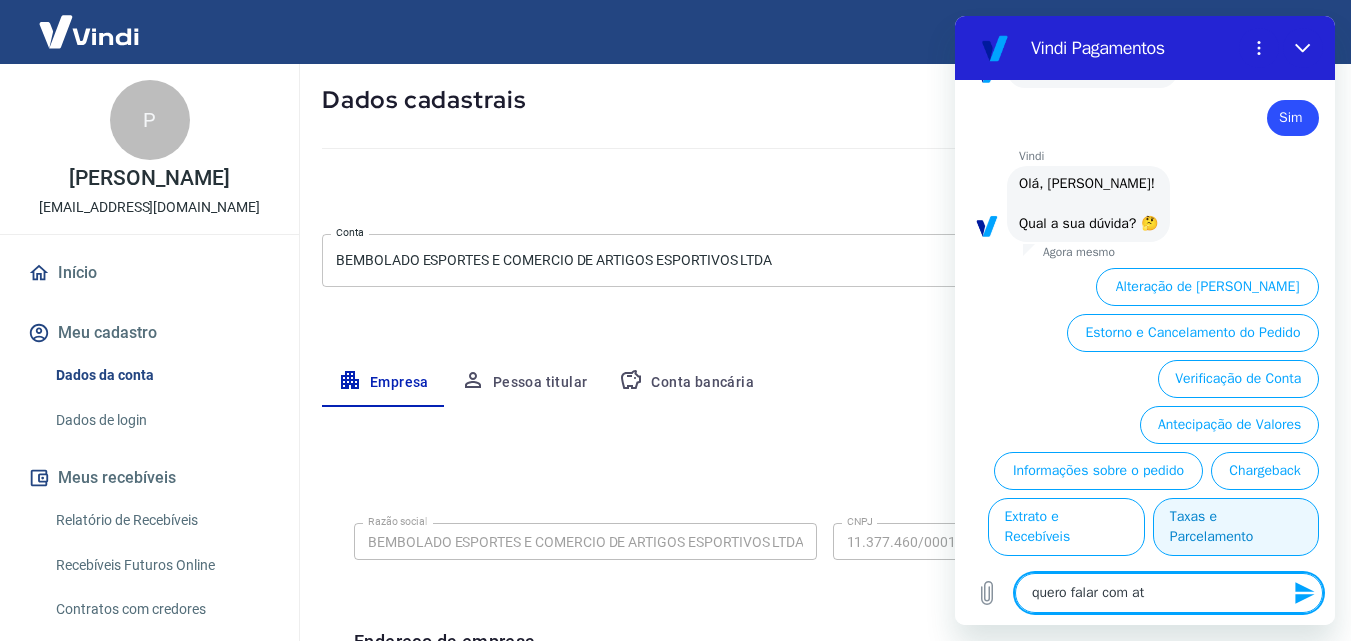 type on "quero falar com ate" 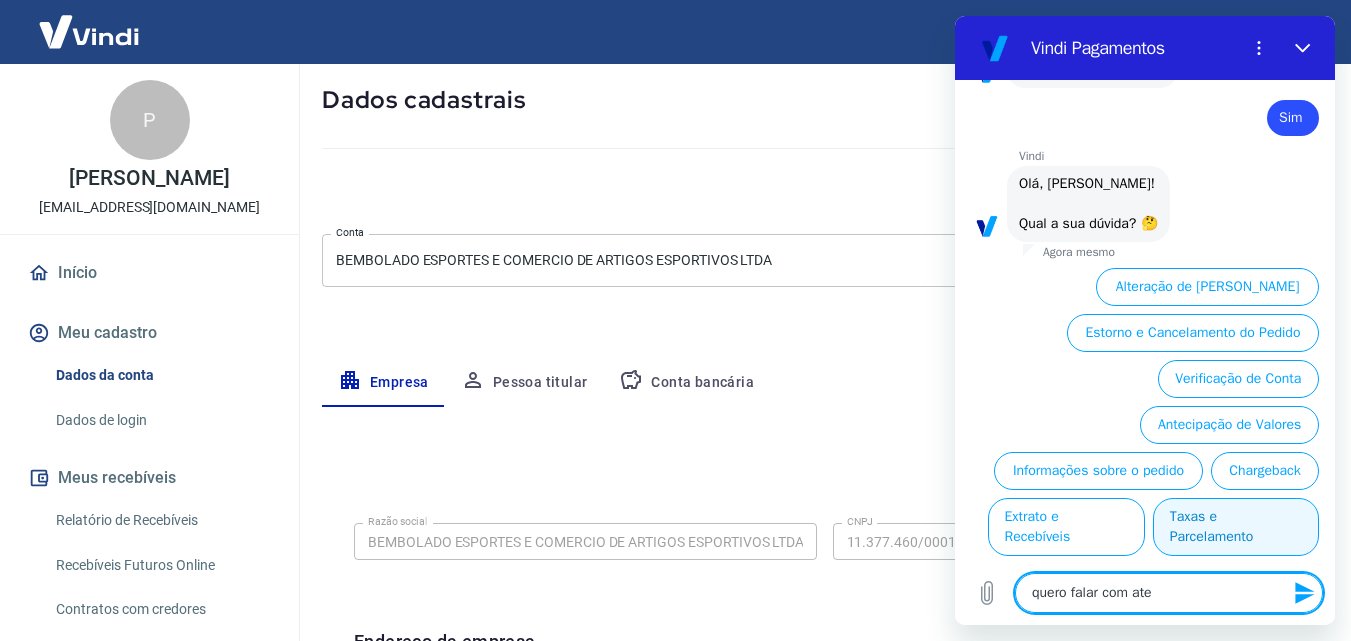 type on "quero falar com aten" 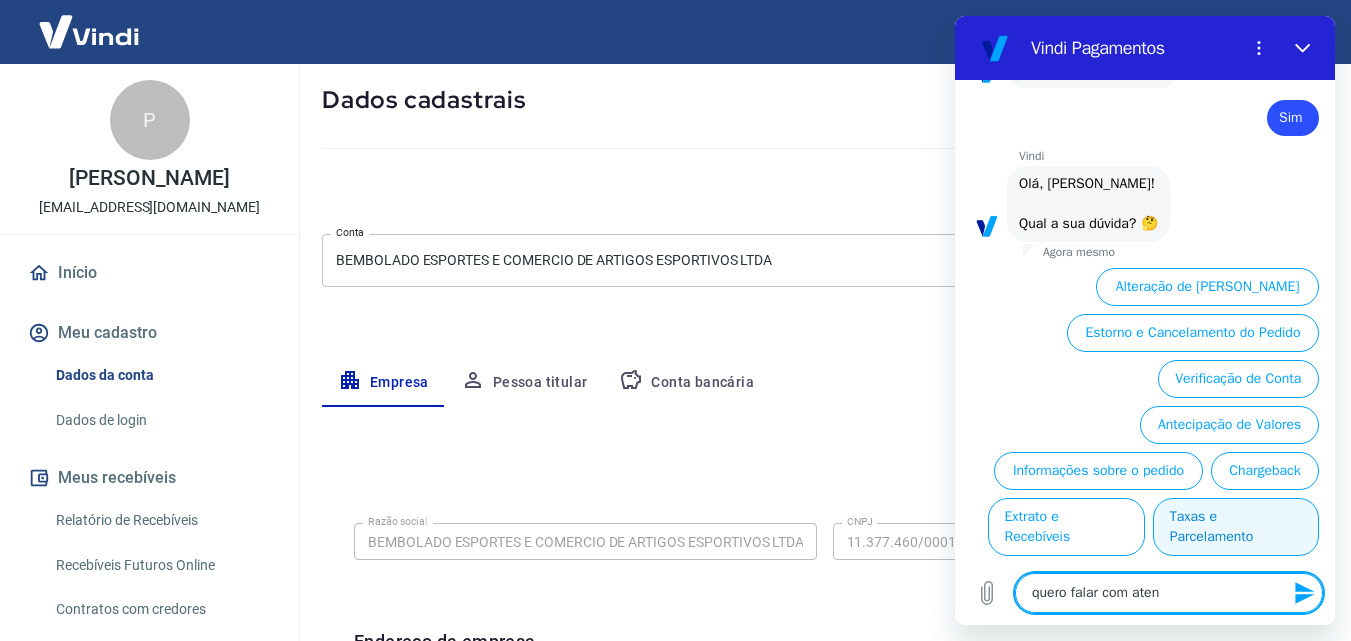 type on "quero falar com atent" 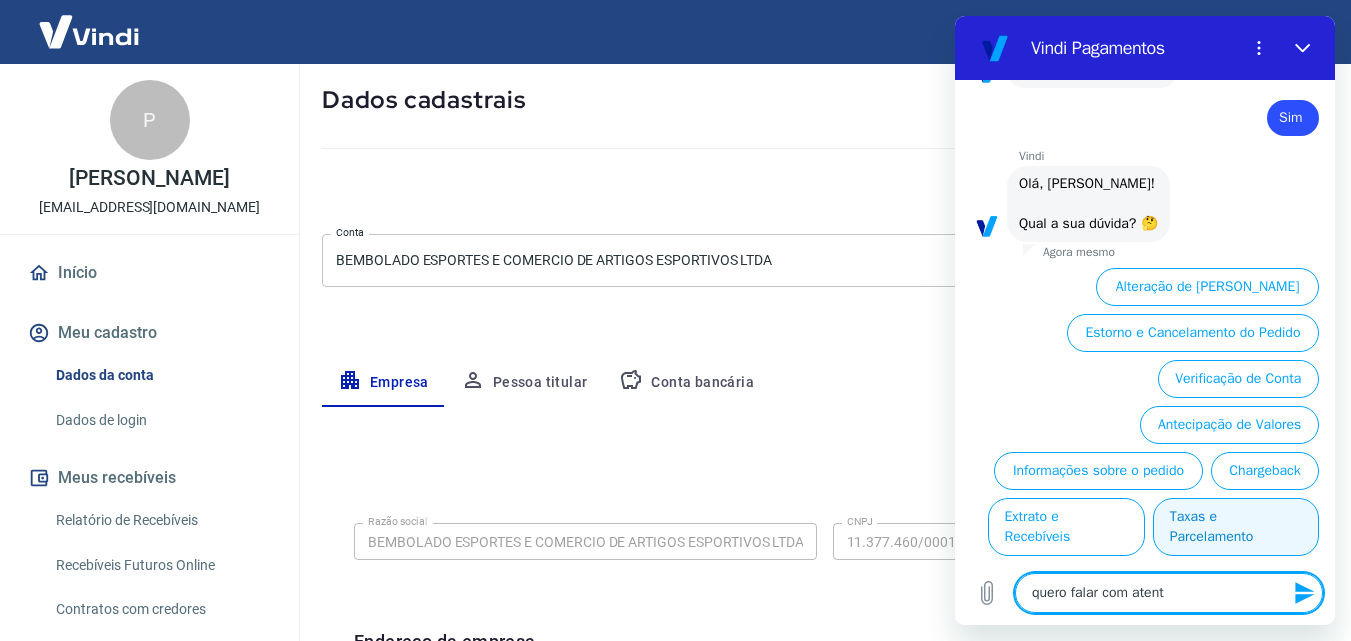 type on "quero falar com atente" 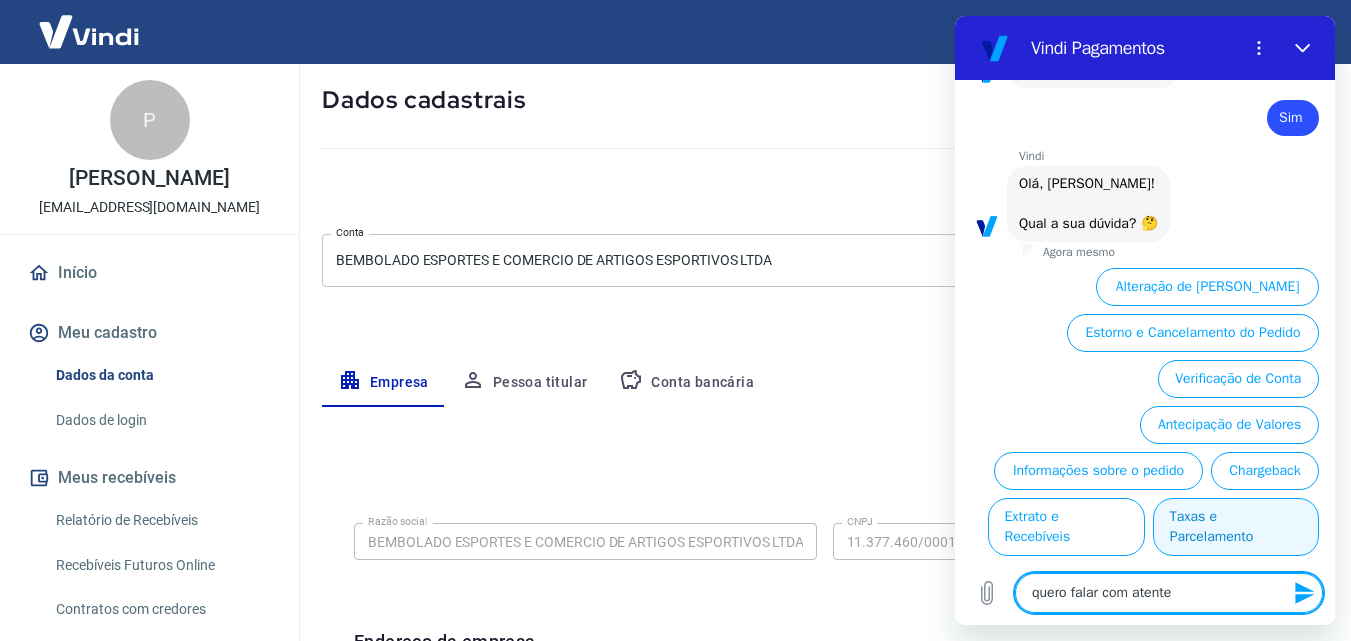 type on "quero falar com atenten" 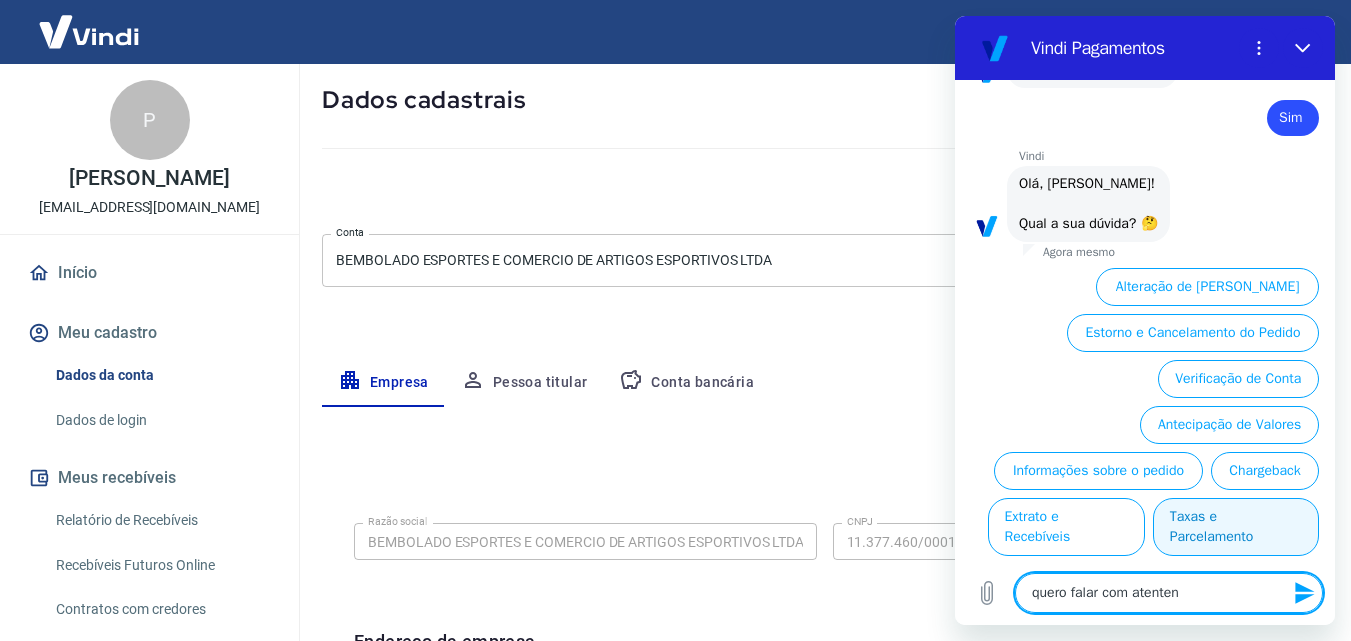 type on "x" 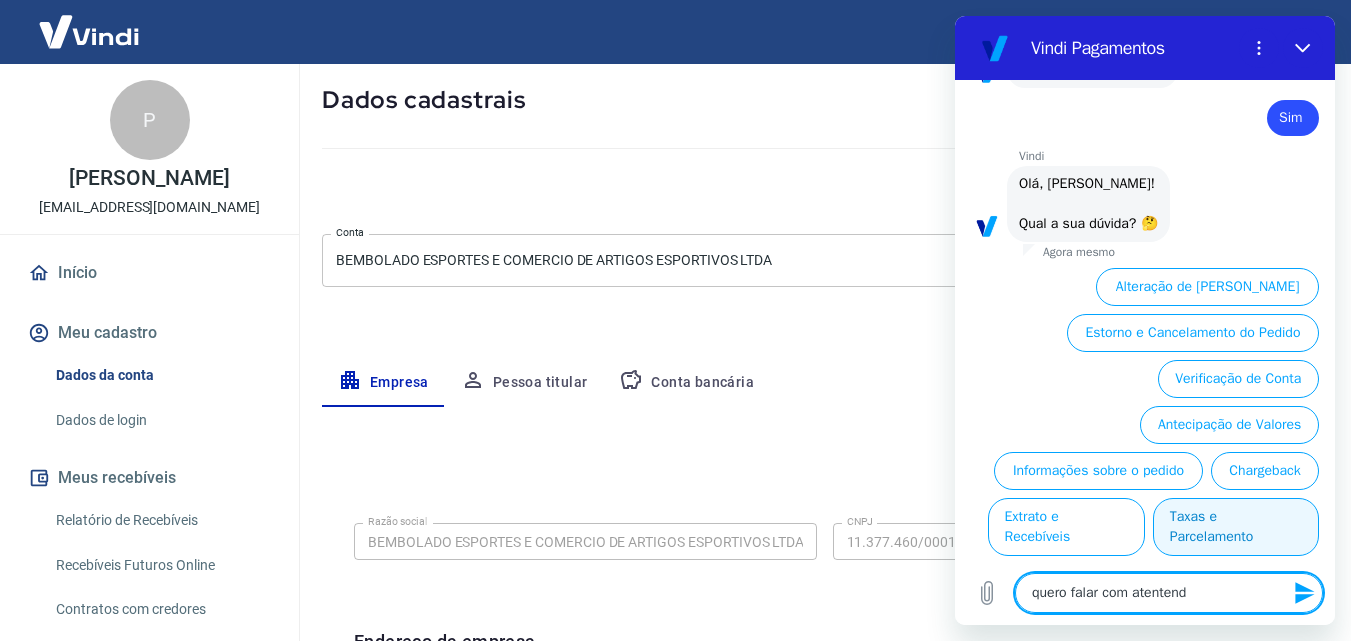 type on "quero falar com atenten" 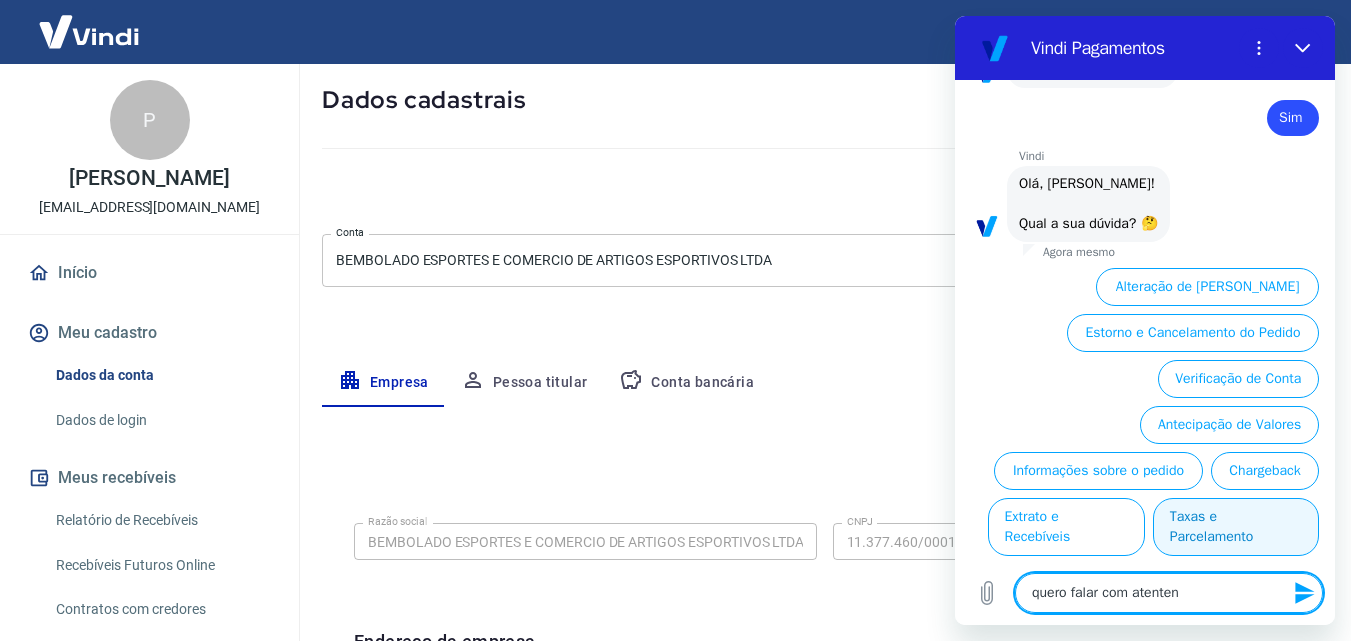 type on "quero falar com atente" 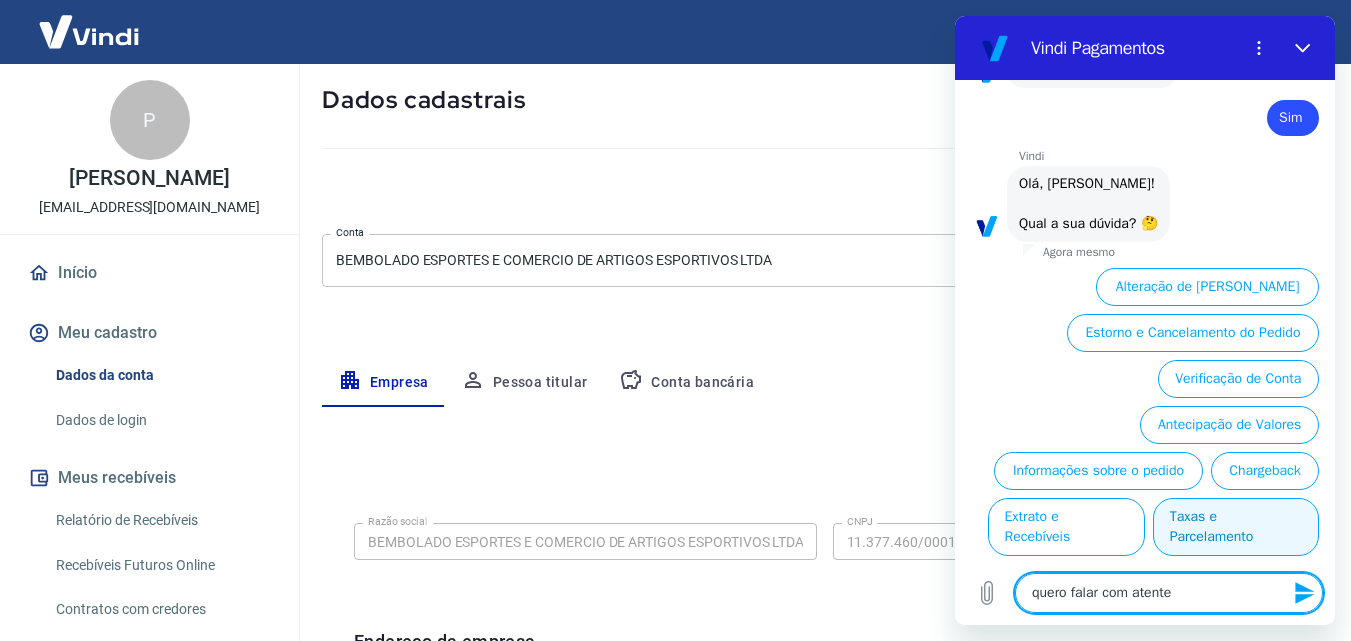 type on "x" 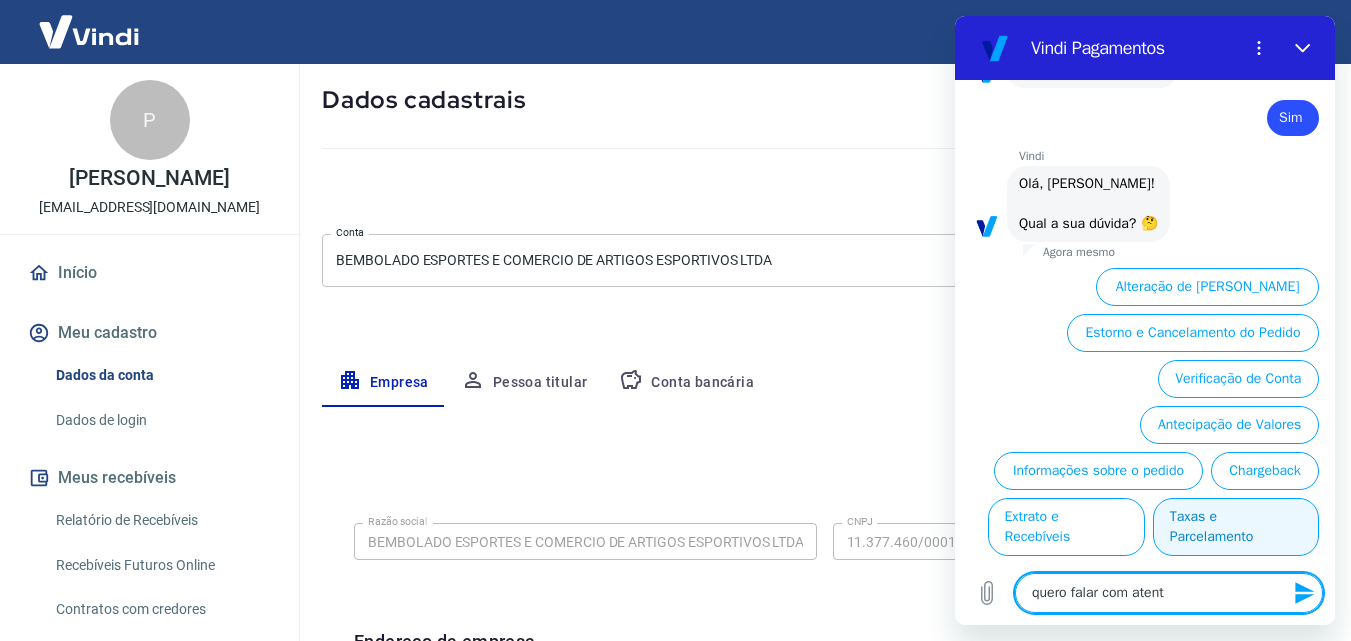 type on "x" 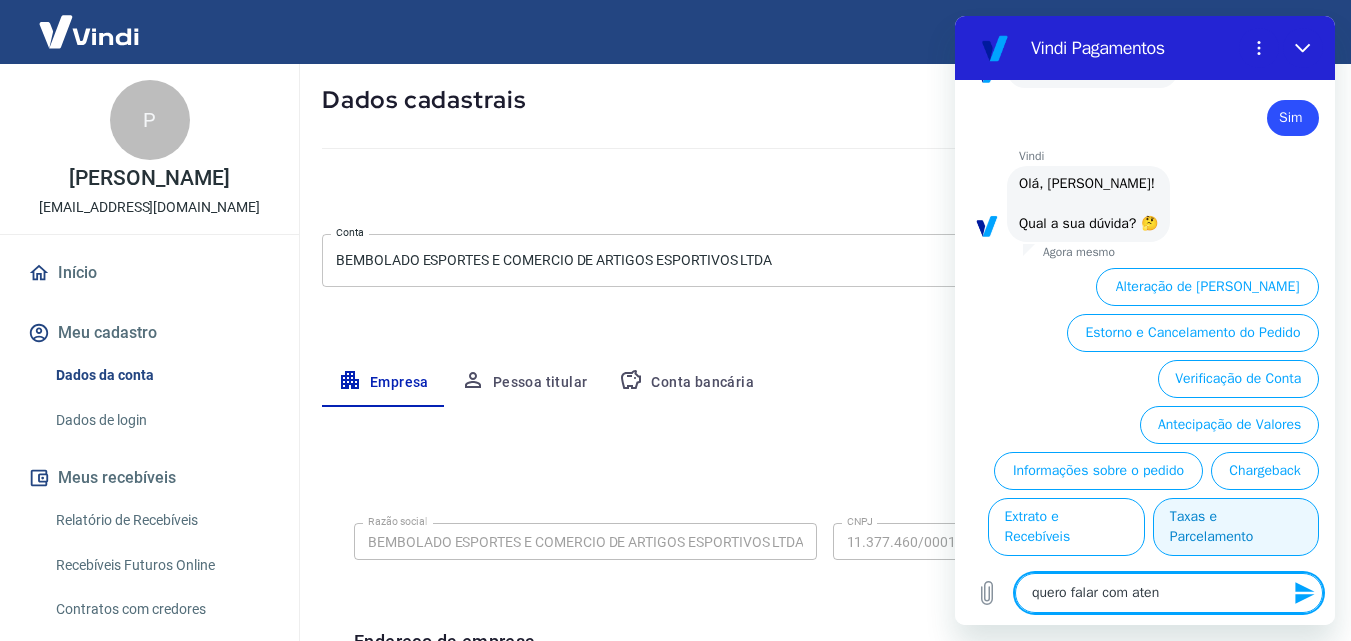 type on "x" 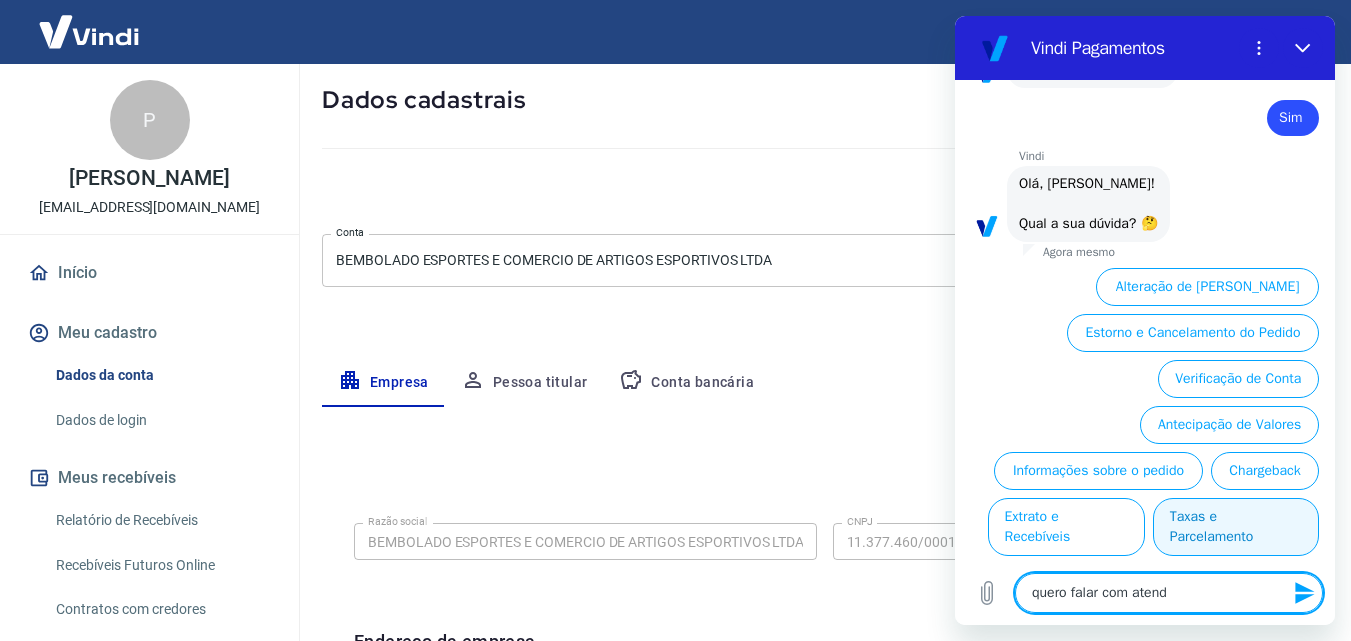 type on "quero falar com atende" 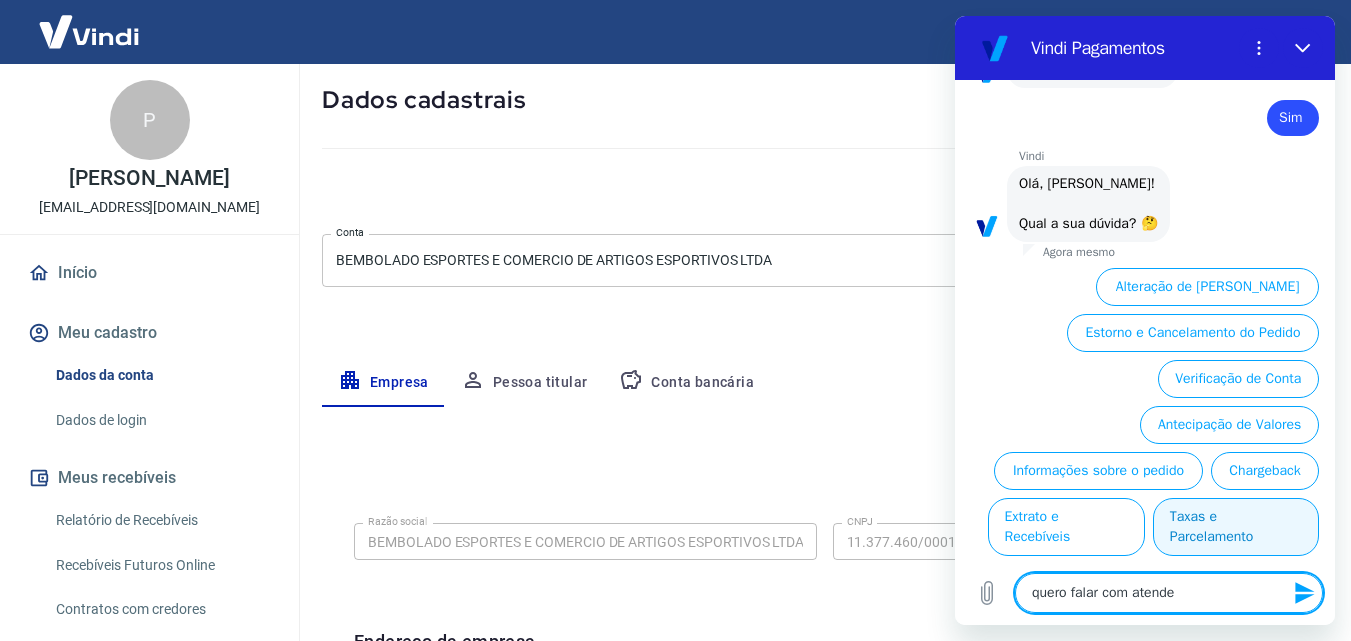 type on "x" 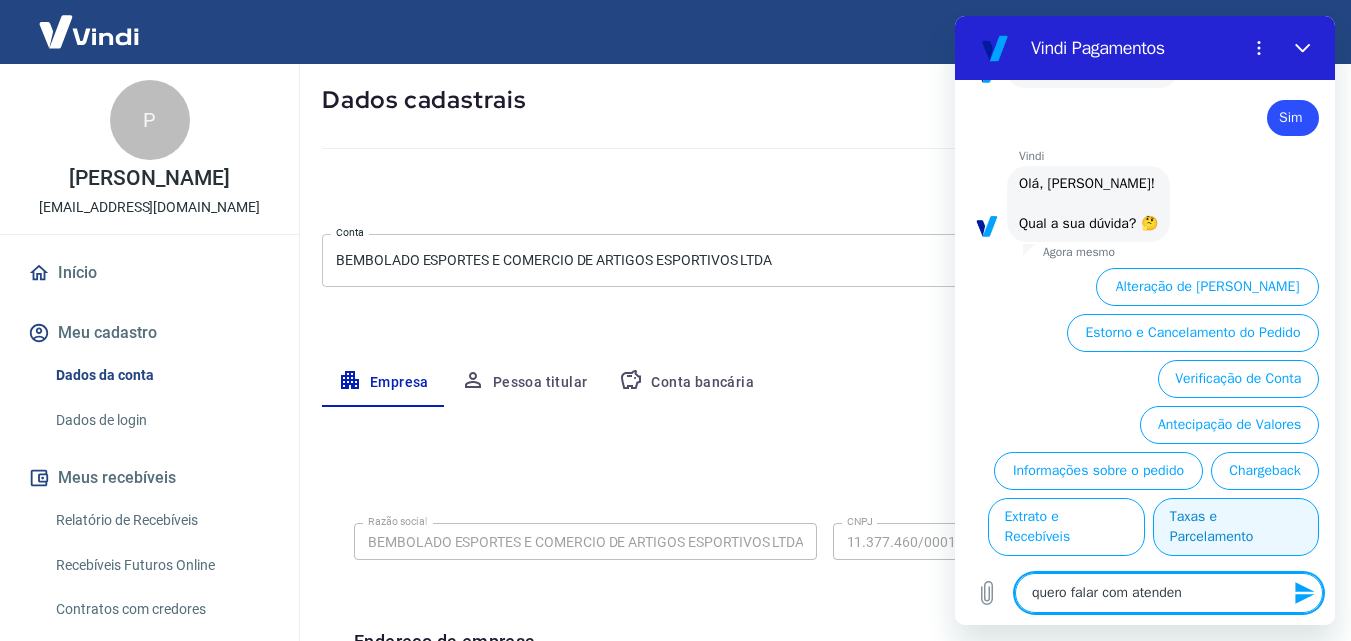 type on "quero falar com atendent" 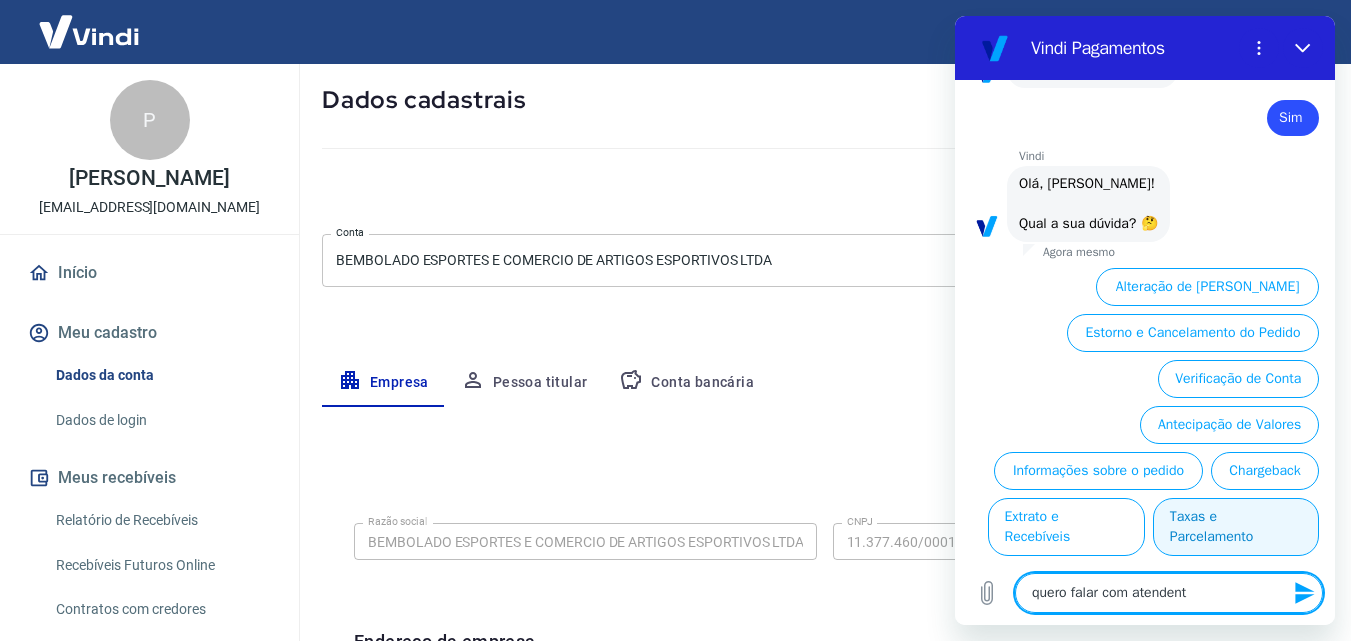 type on "x" 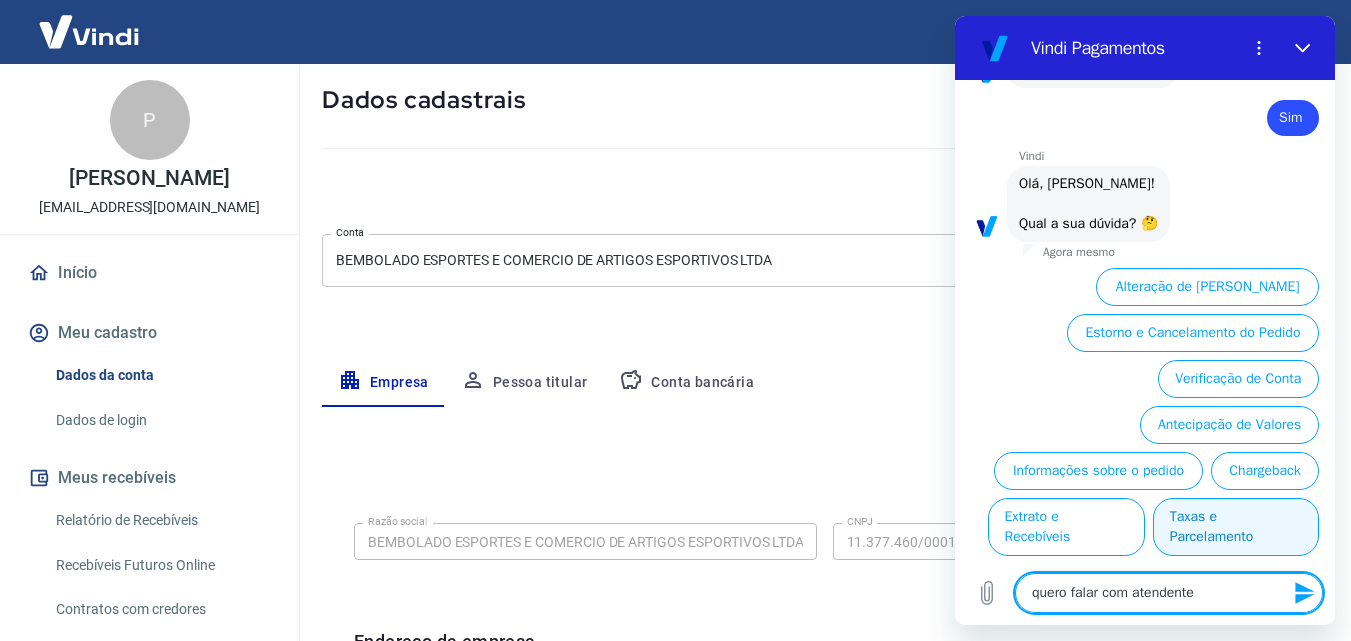 type on "quero falar com atendente" 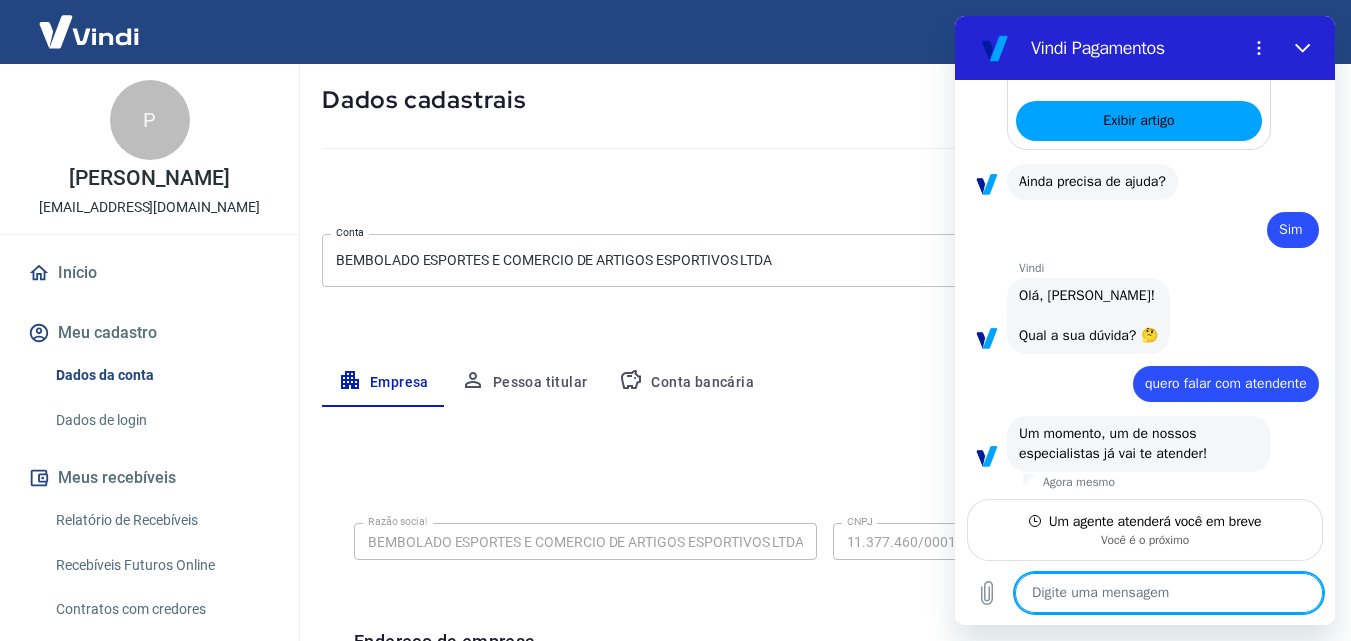 scroll, scrollTop: 1312, scrollLeft: 0, axis: vertical 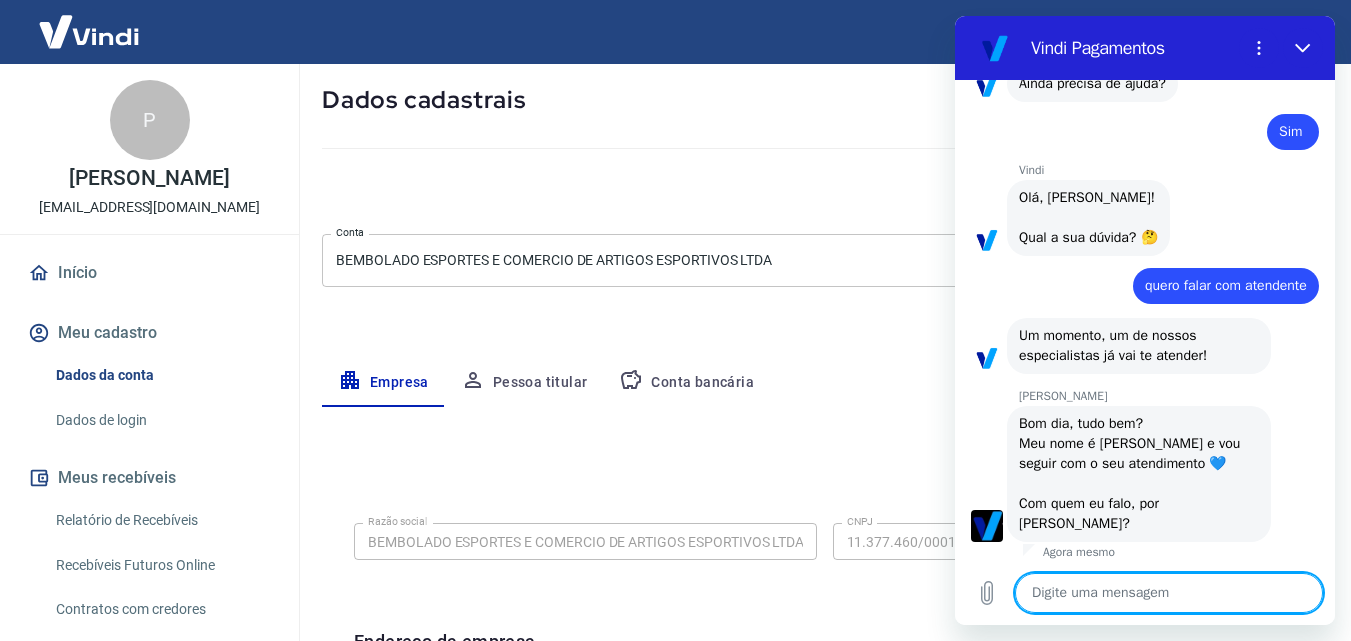 type on "x" 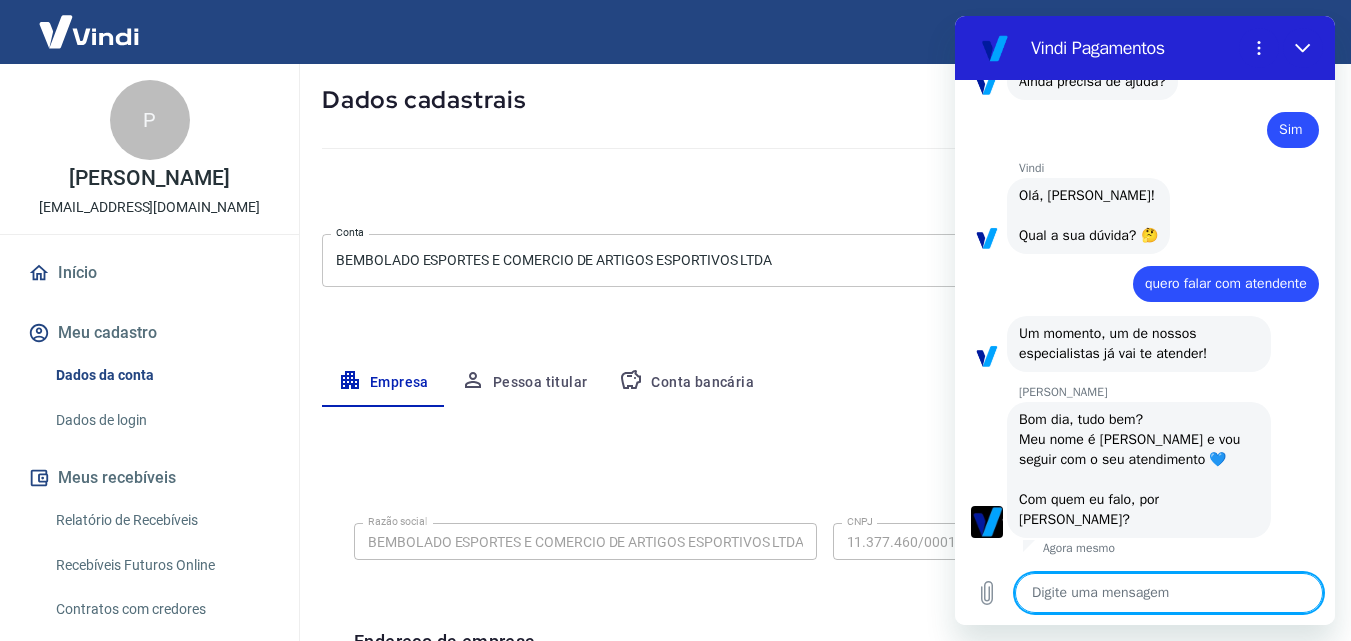 scroll, scrollTop: 1388, scrollLeft: 0, axis: vertical 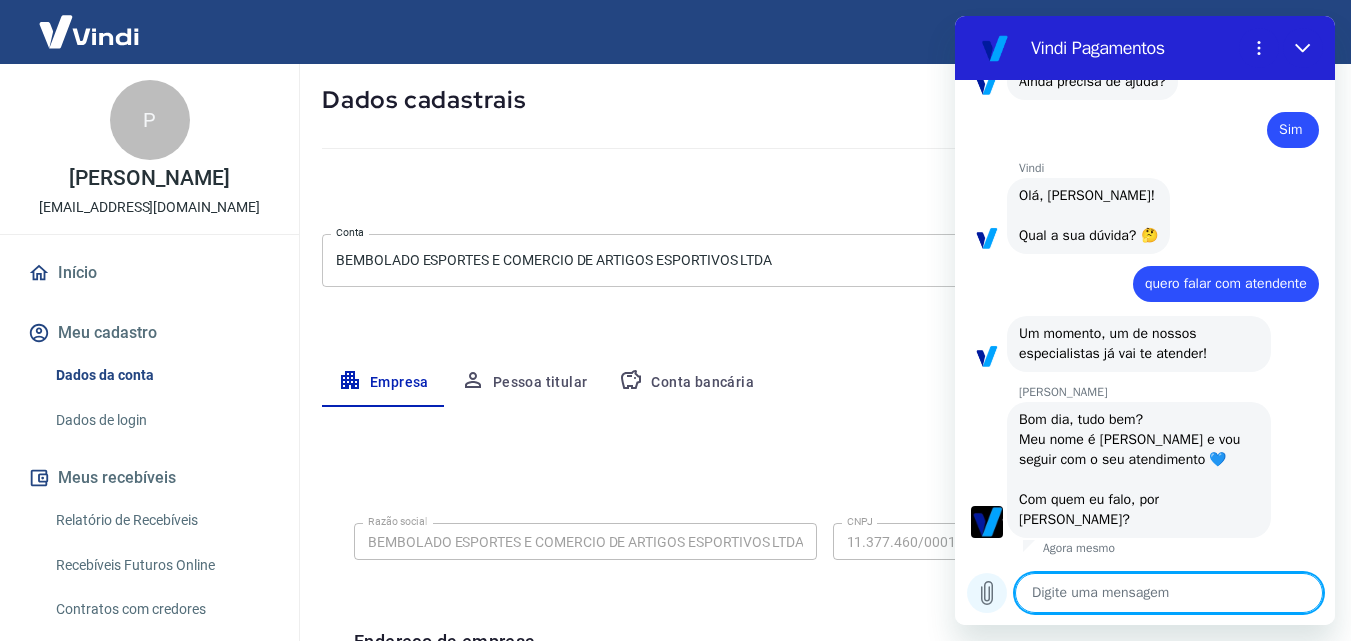 type on "B" 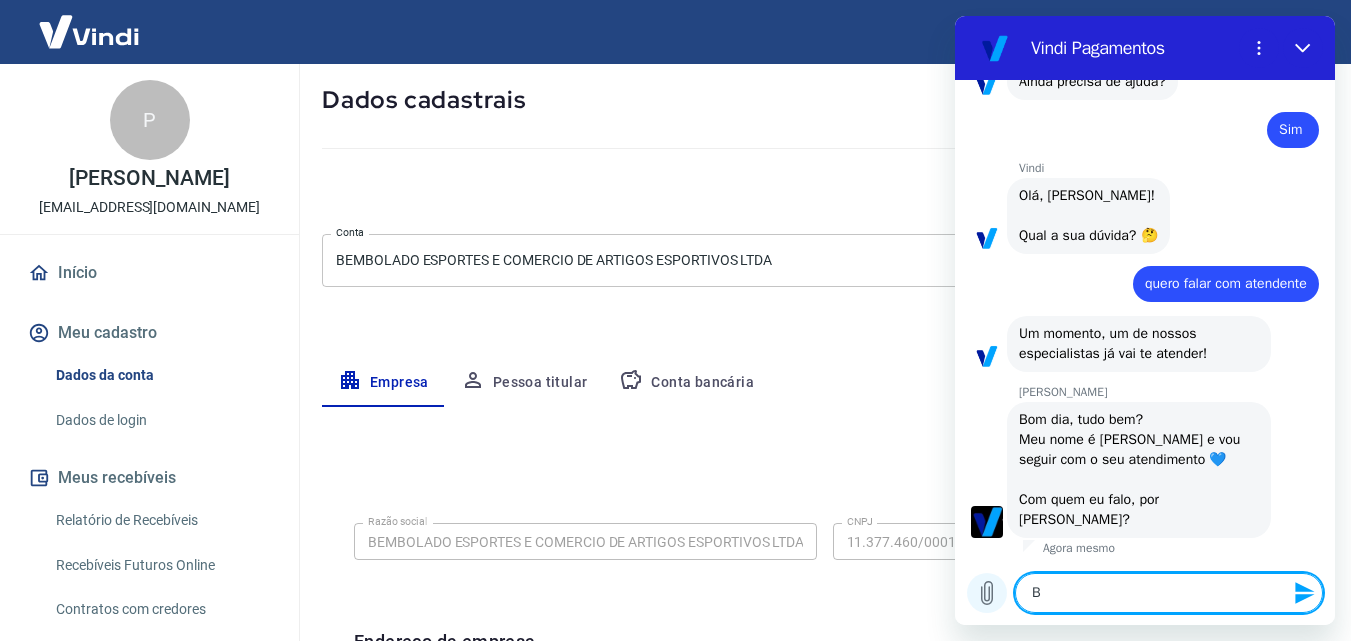 type on "Bo" 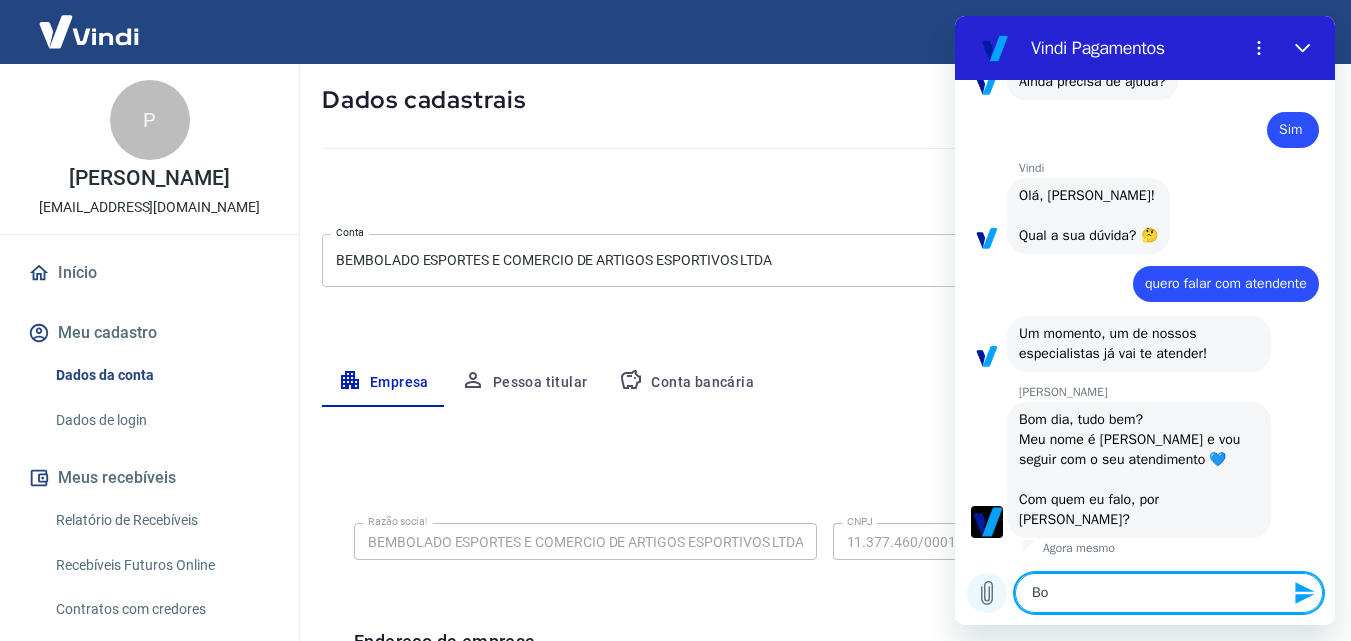 type on "Bom" 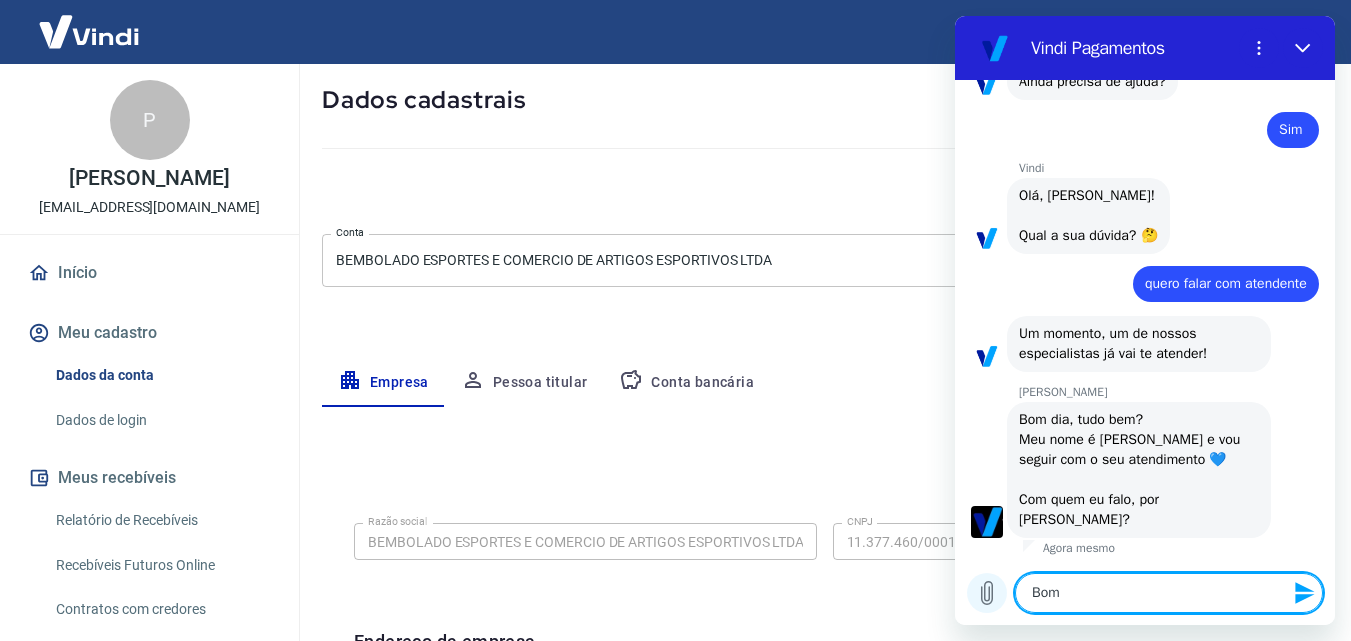type on "Bom" 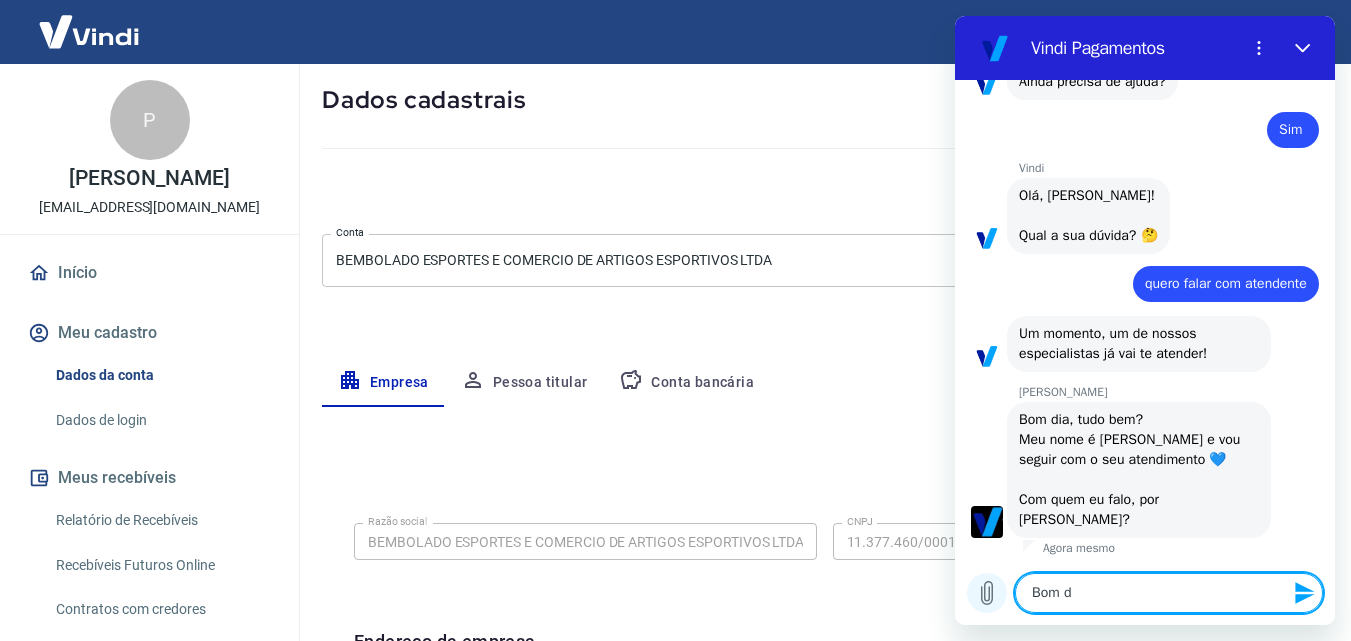 type on "Bom di" 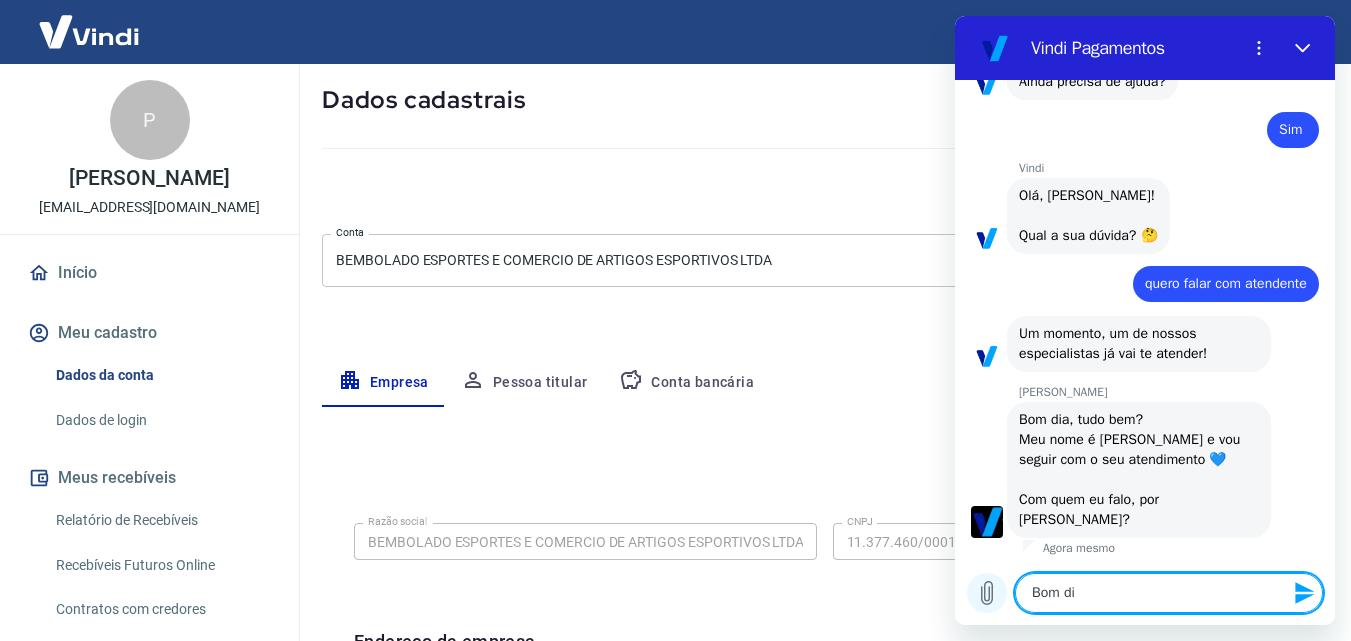 type on "Bom dia" 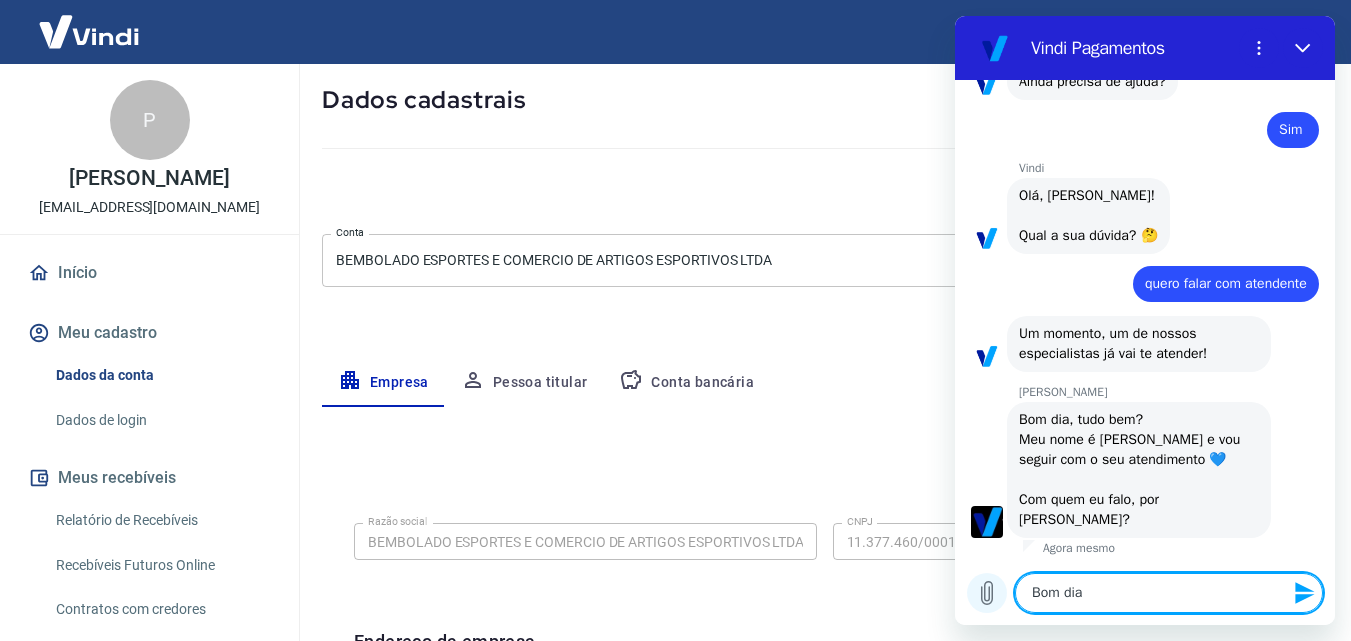 type on "x" 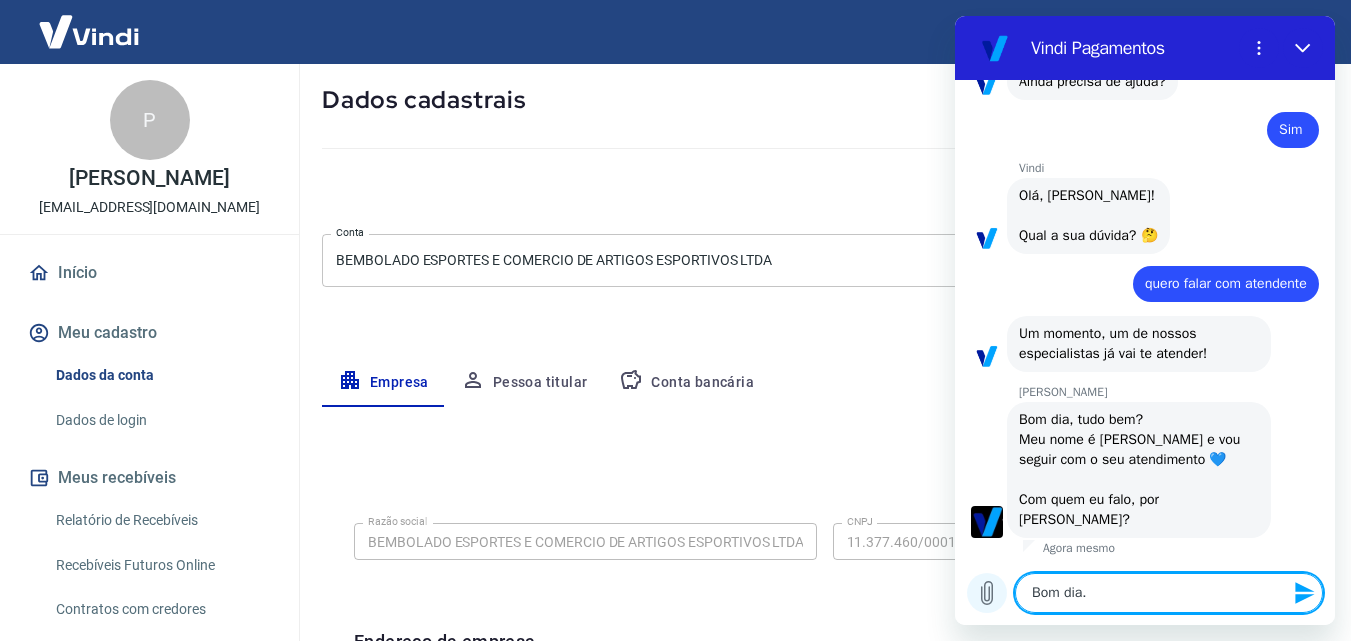 type on "Bom dia." 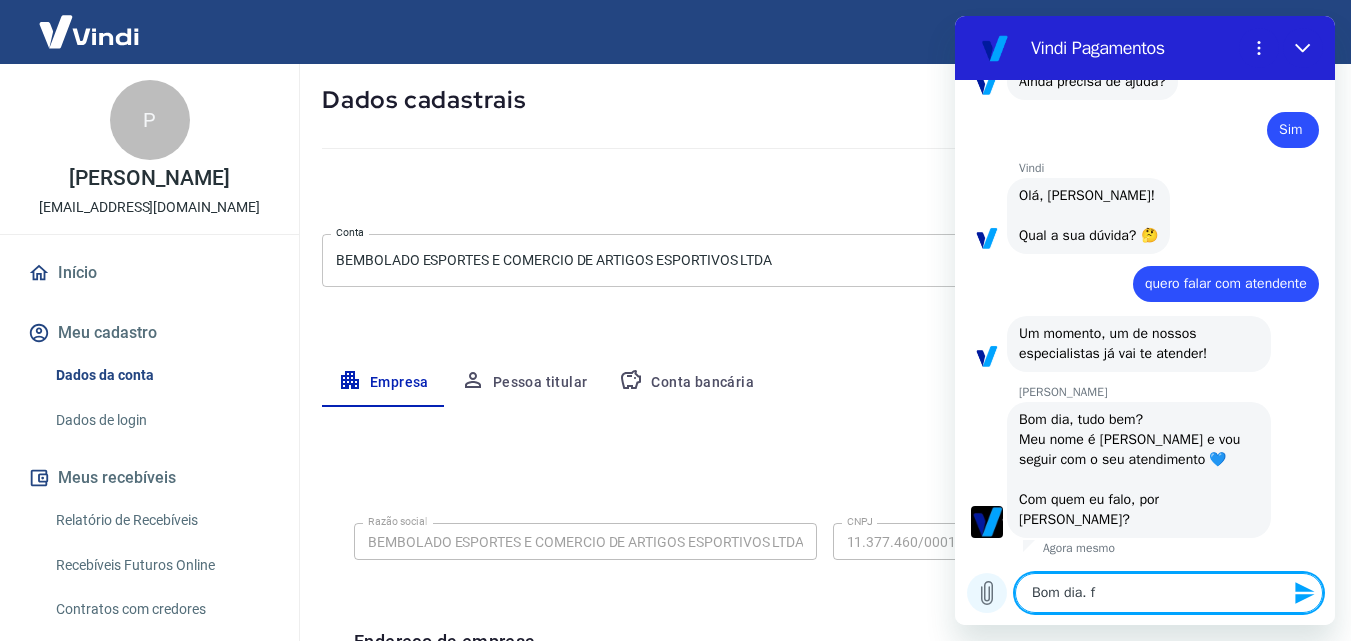 type on "Bom dia. fa" 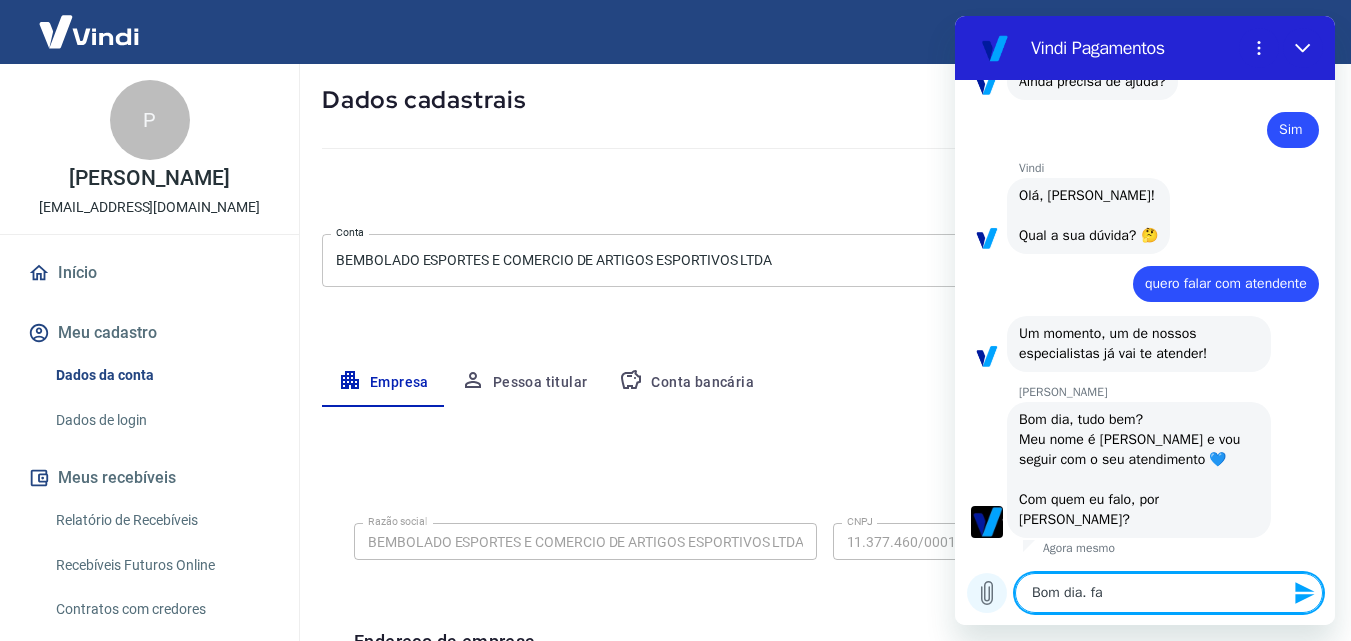 type on "Bom dia. fal" 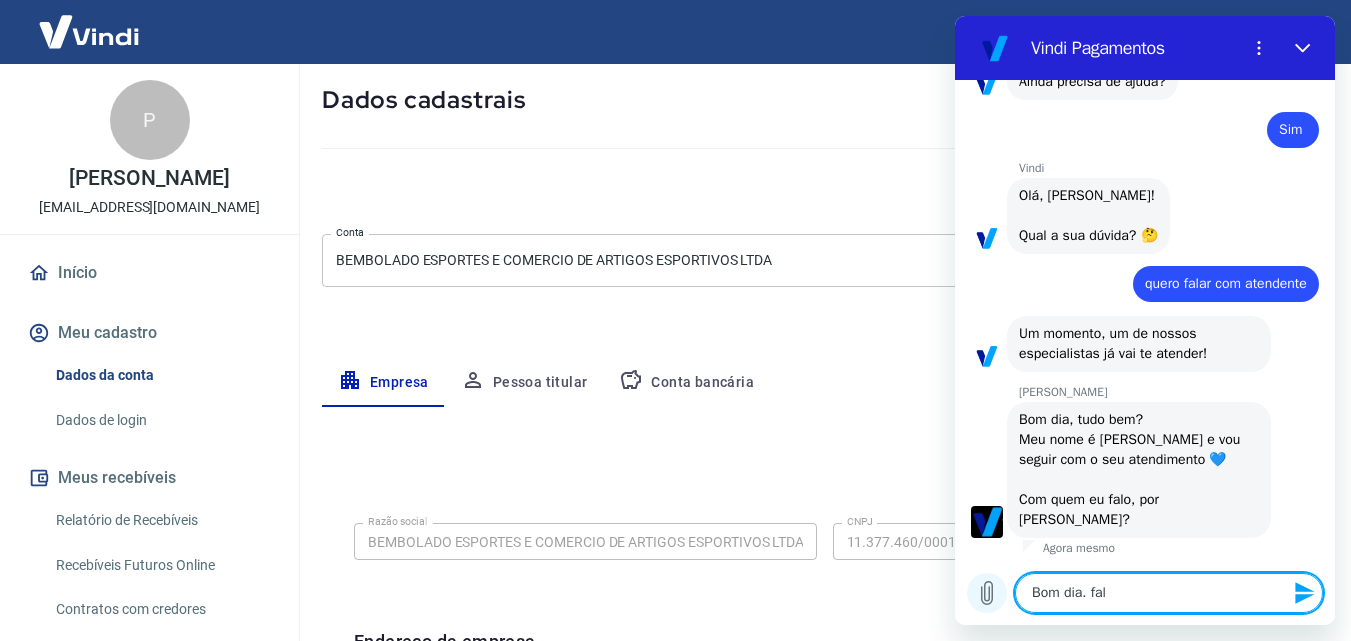 type on "Bom dia. fala" 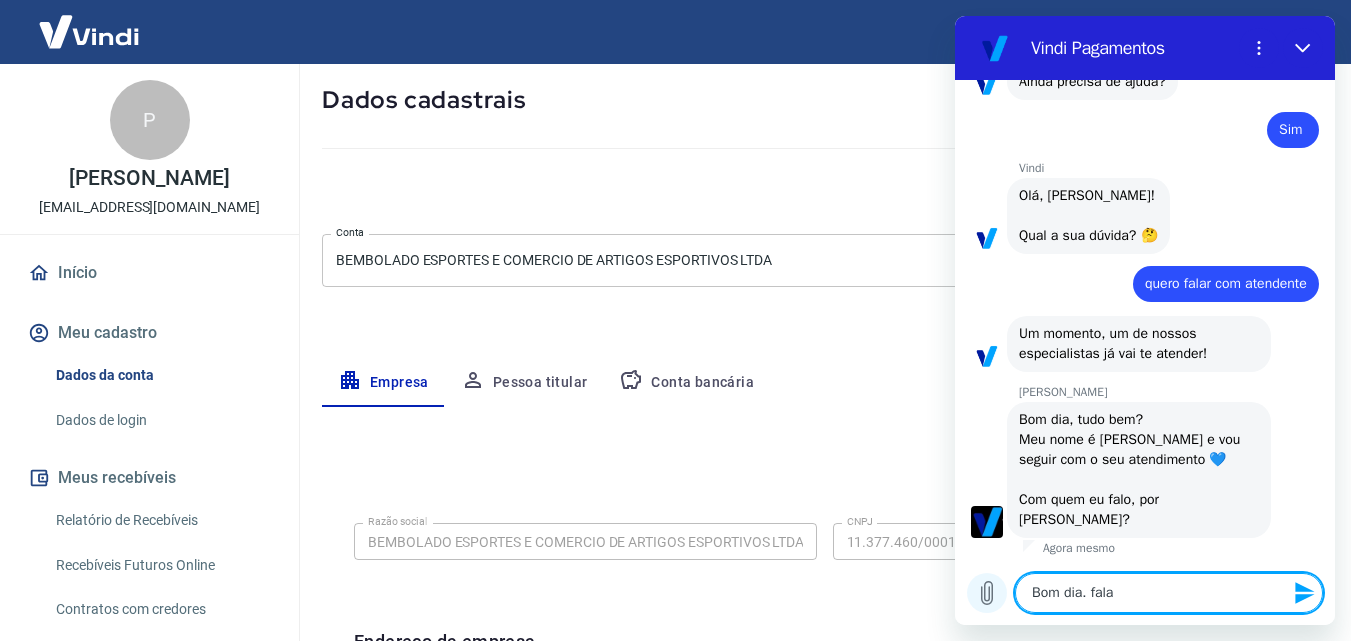 type on "x" 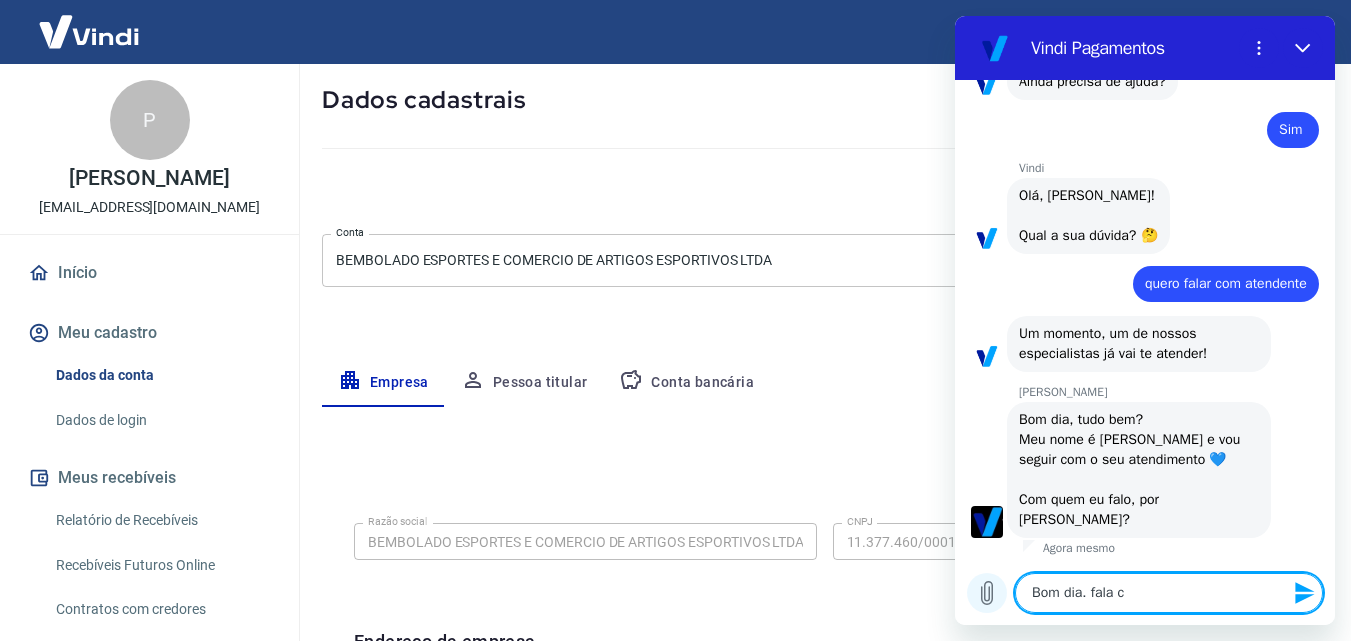 type on "Bom dia. fala co" 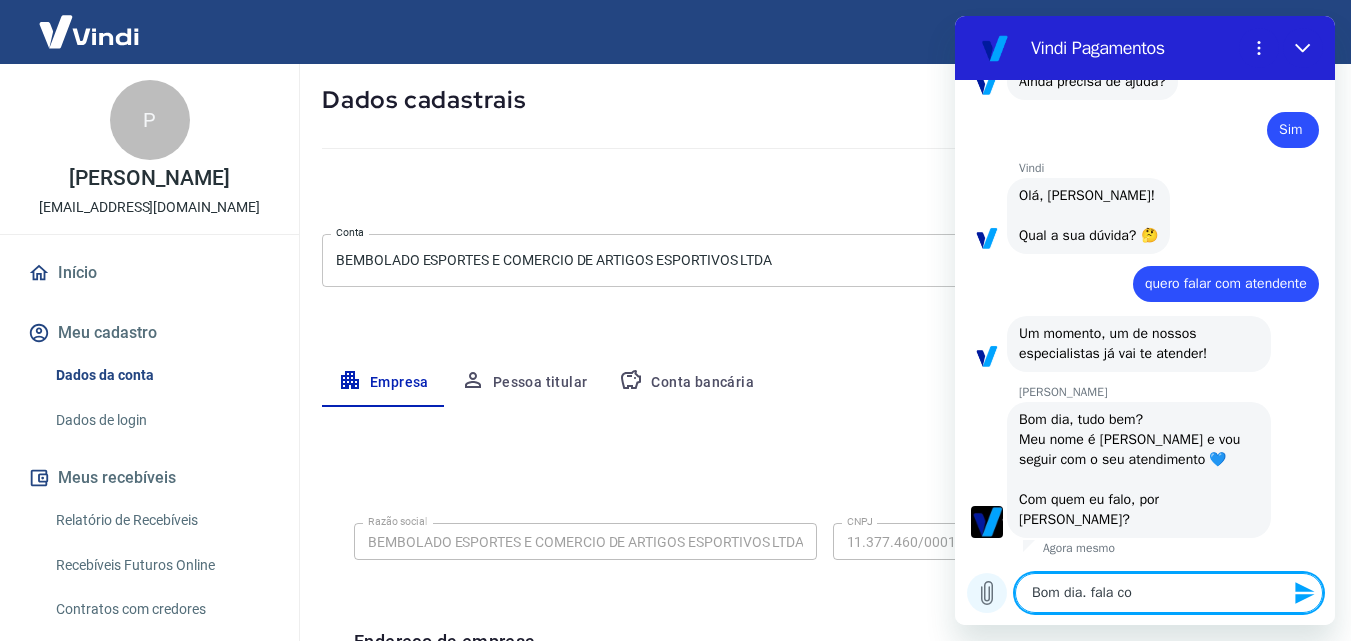 type on "x" 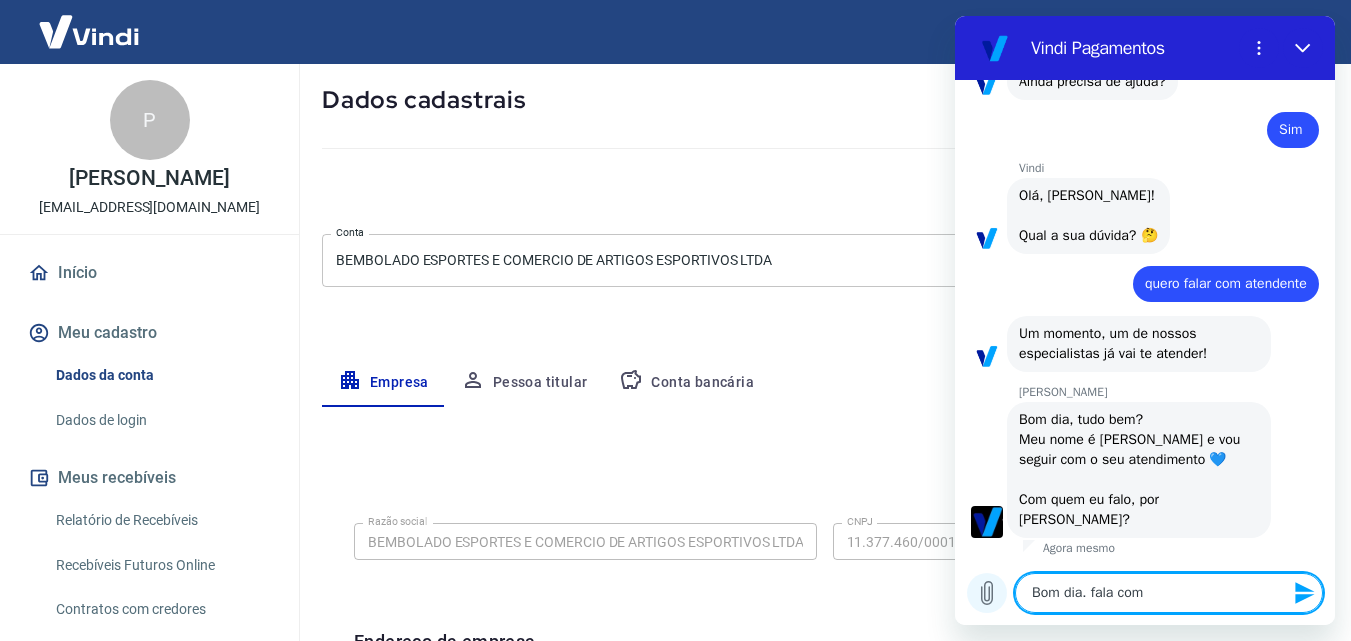 type on "x" 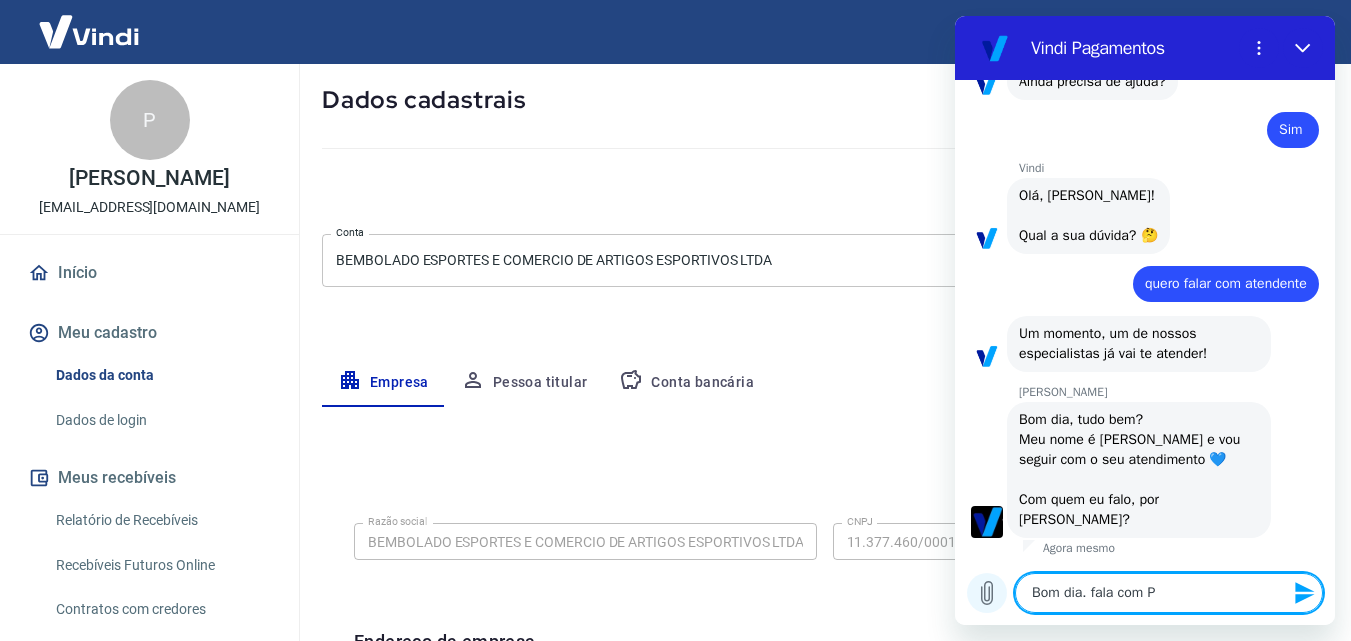 type on "Bom dia. fala com Pr" 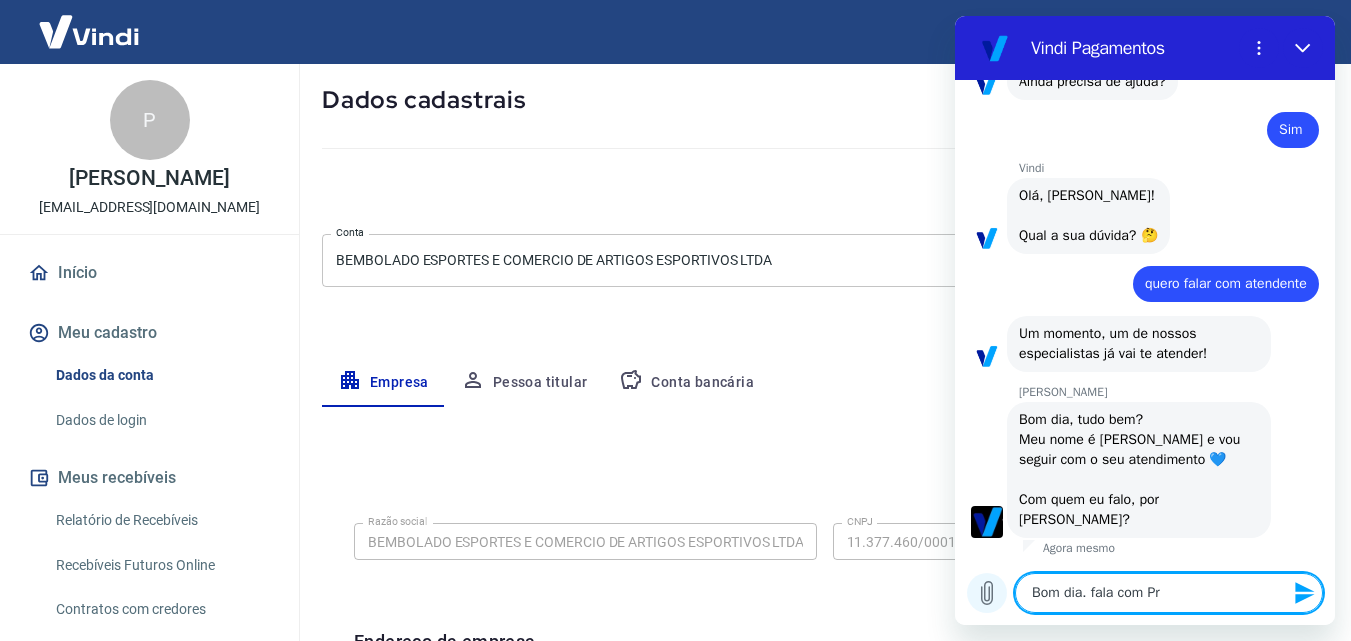 type on "Bom dia. fala com Pri" 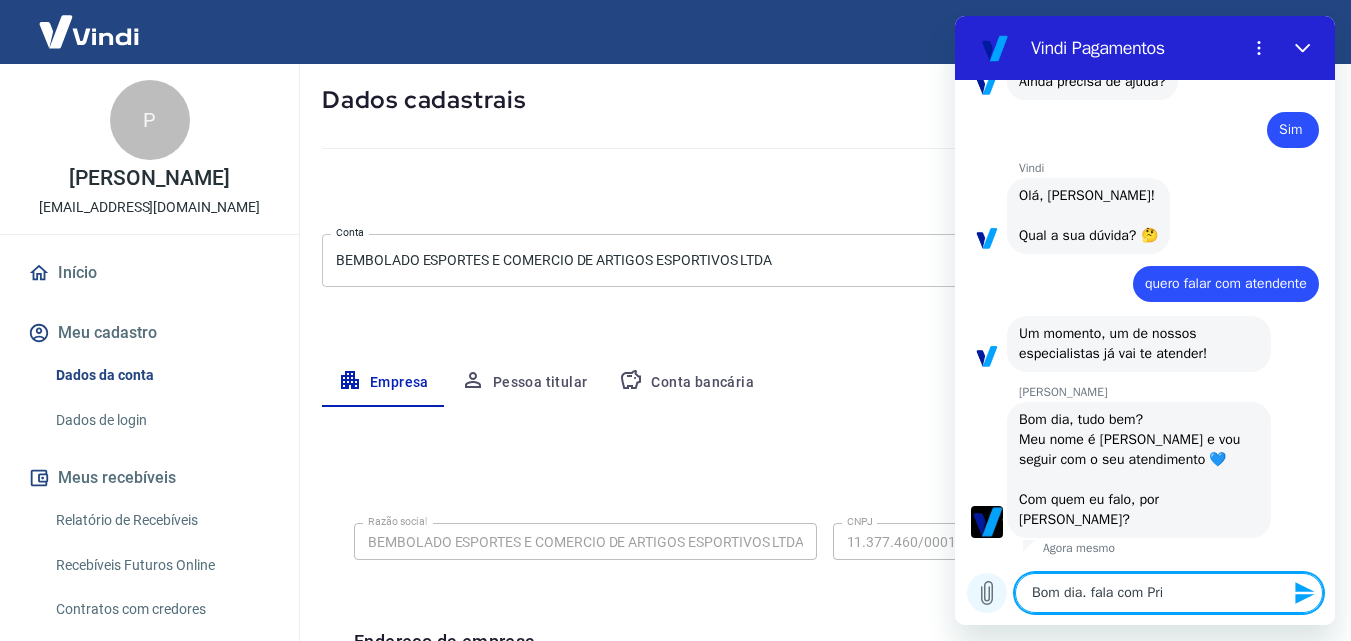 type on "Bom dia. fala com Pris" 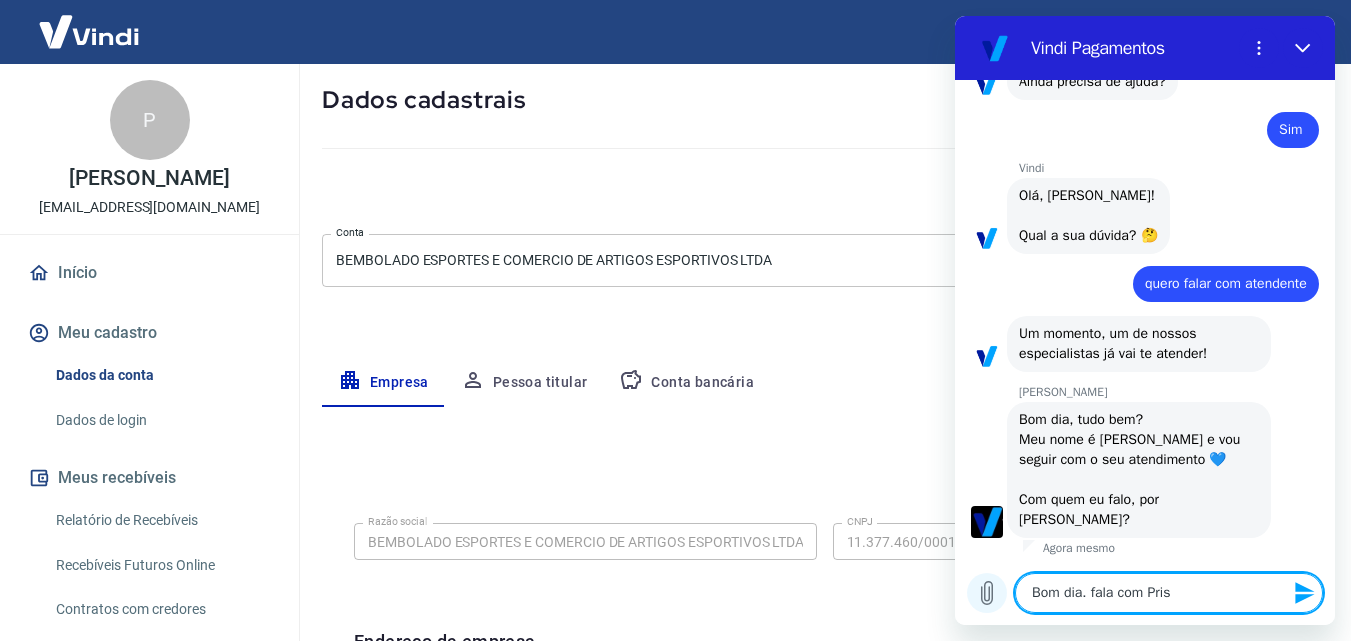 type on "x" 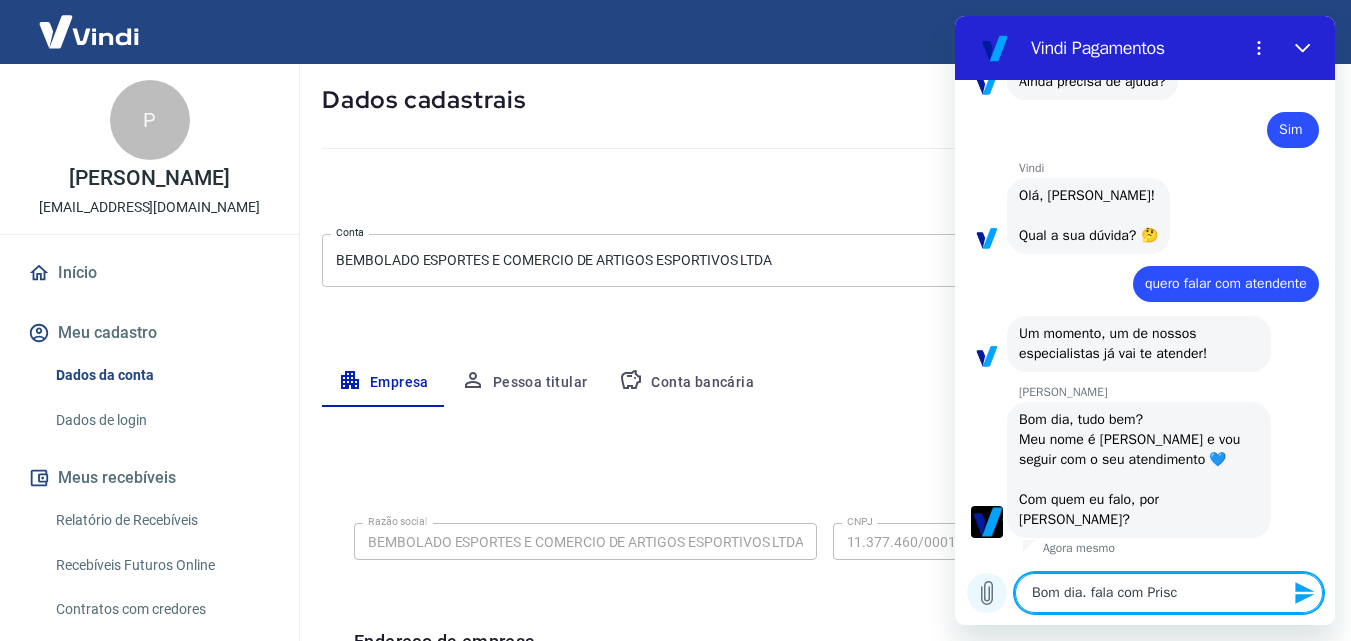 type on "Bom dia. fala com Prisci" 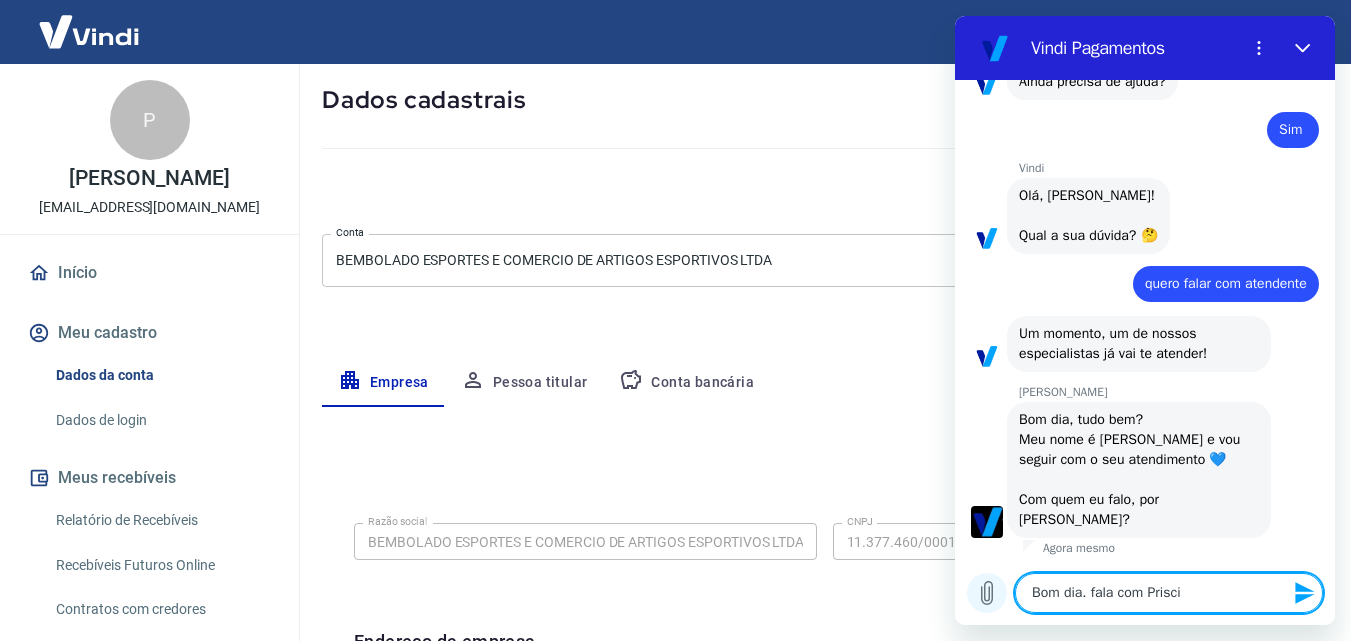 type on "Bom dia. fala com Priscil" 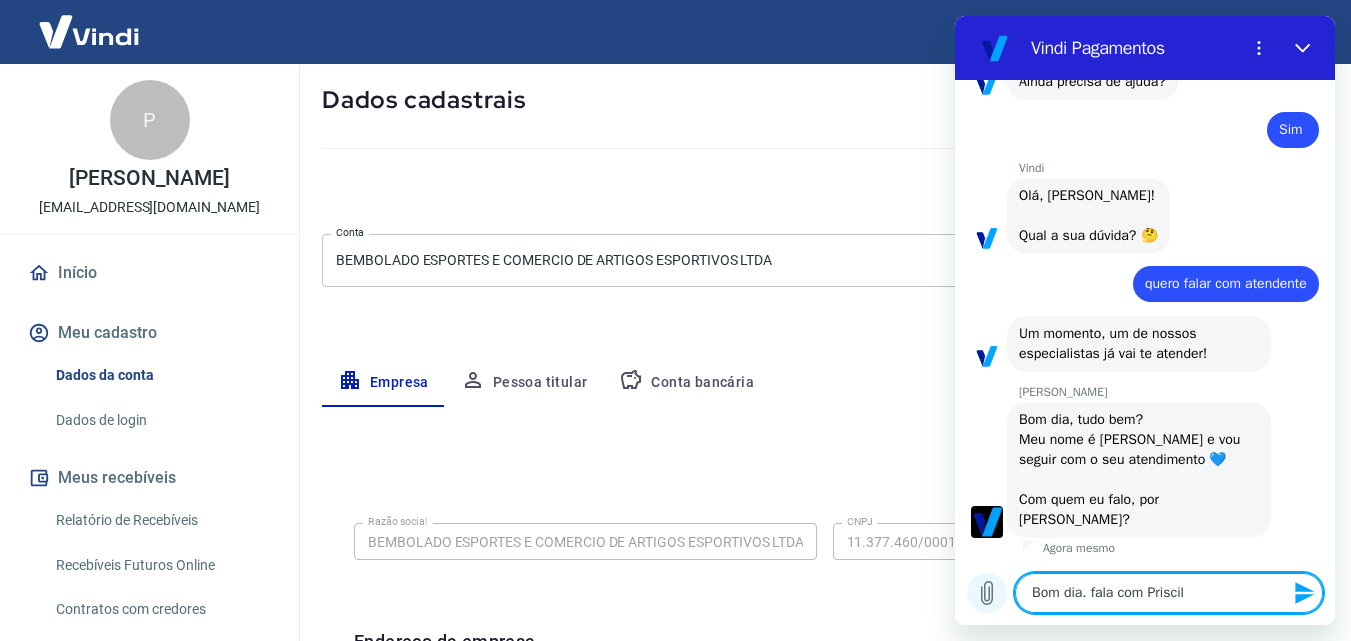 type on "Bom dia. fala com Priscila" 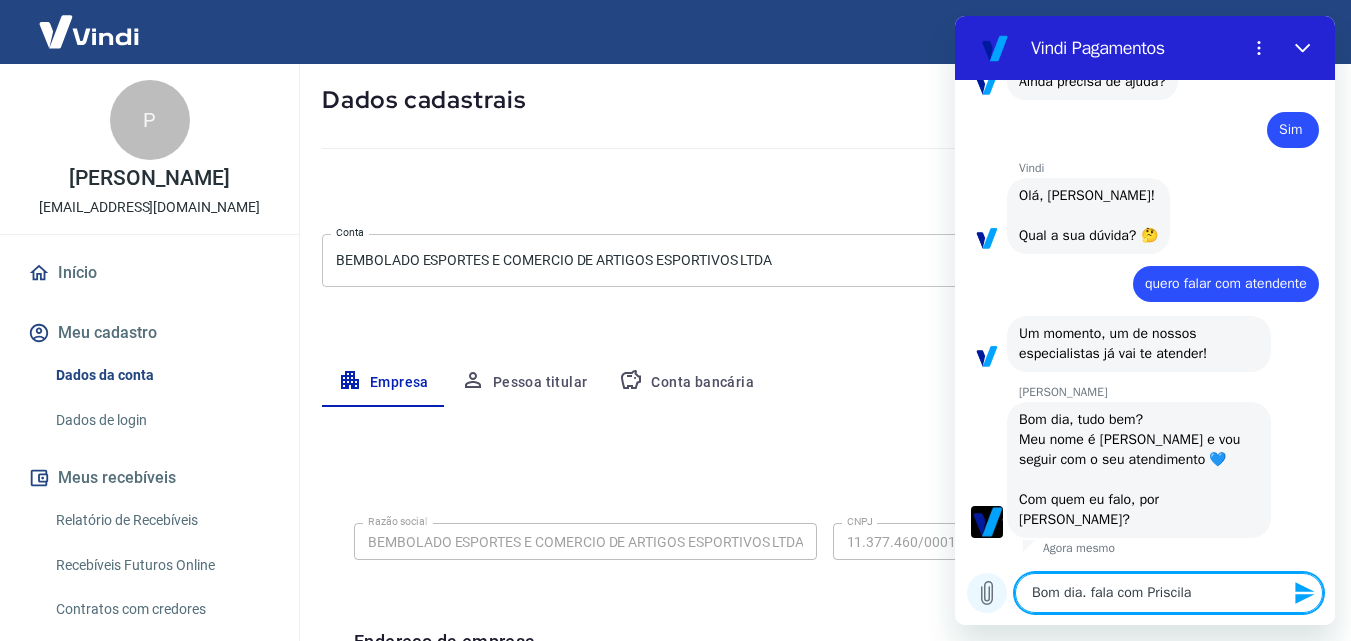 type 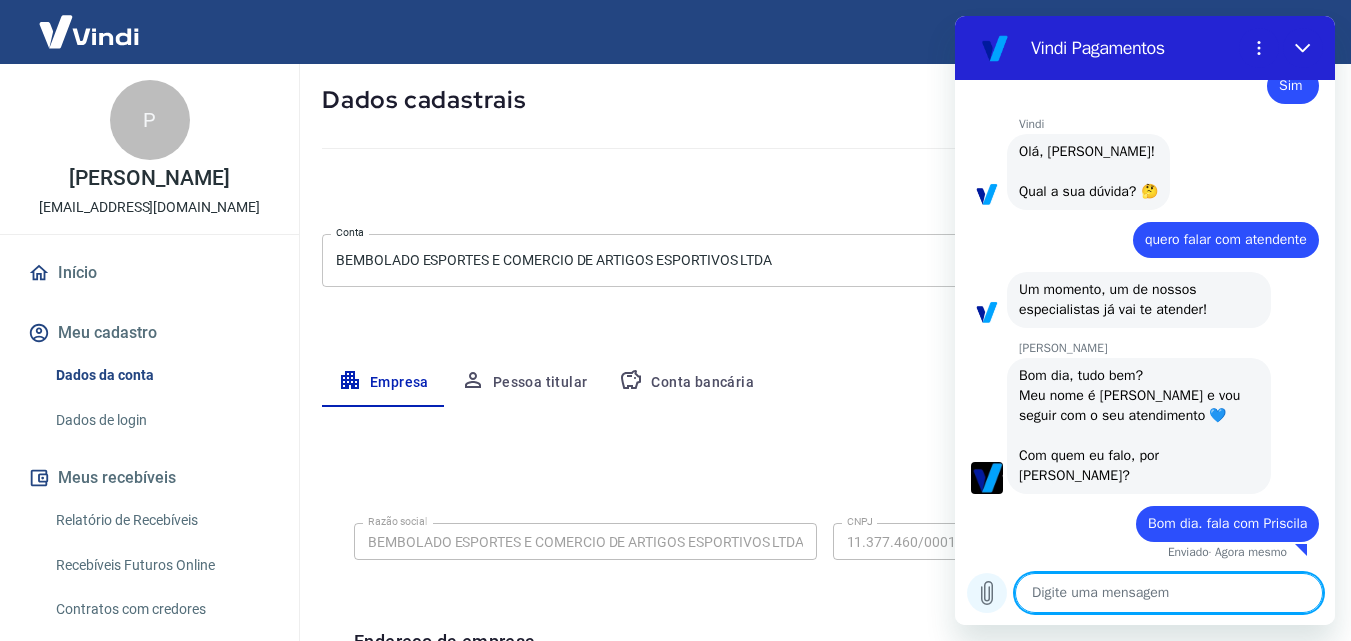 scroll, scrollTop: 1436, scrollLeft: 0, axis: vertical 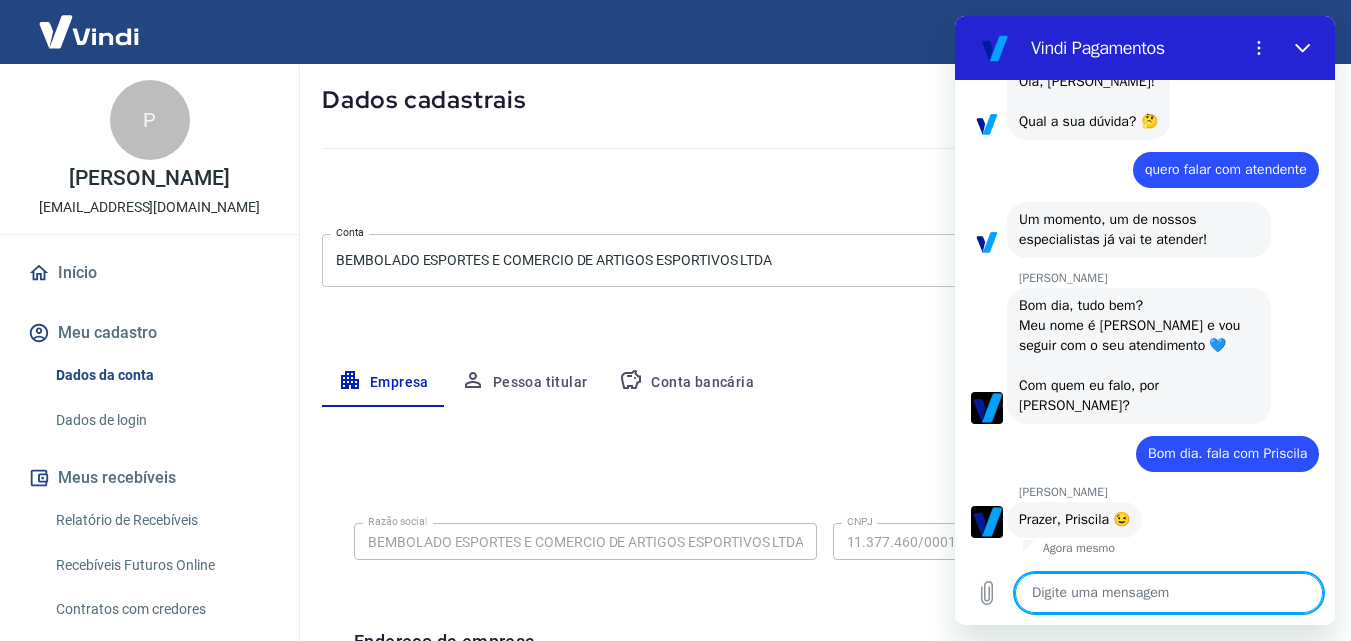 type on "x" 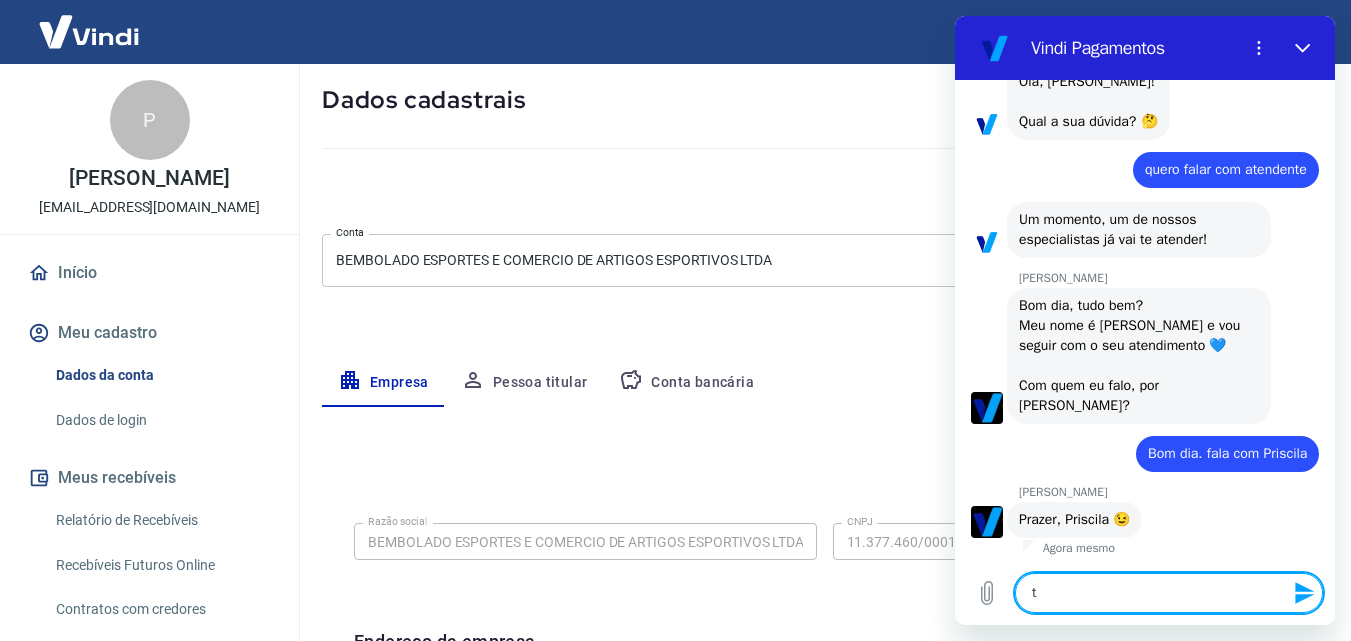 type on "tE" 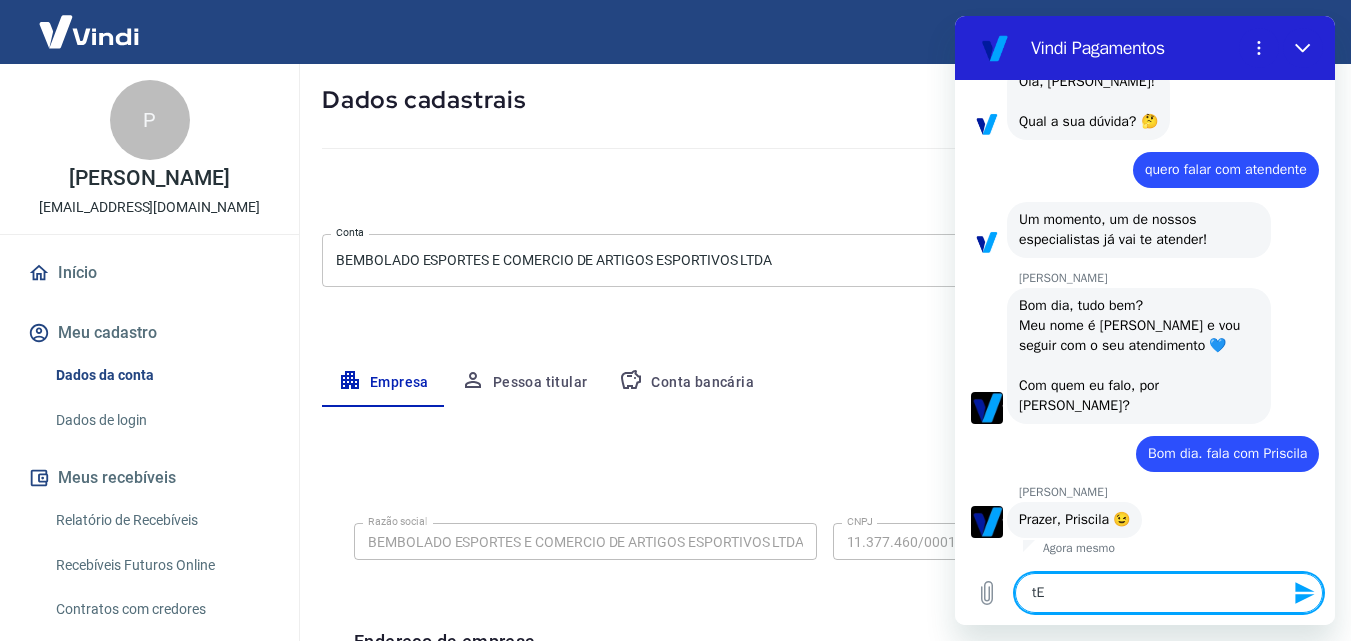type on "tEM" 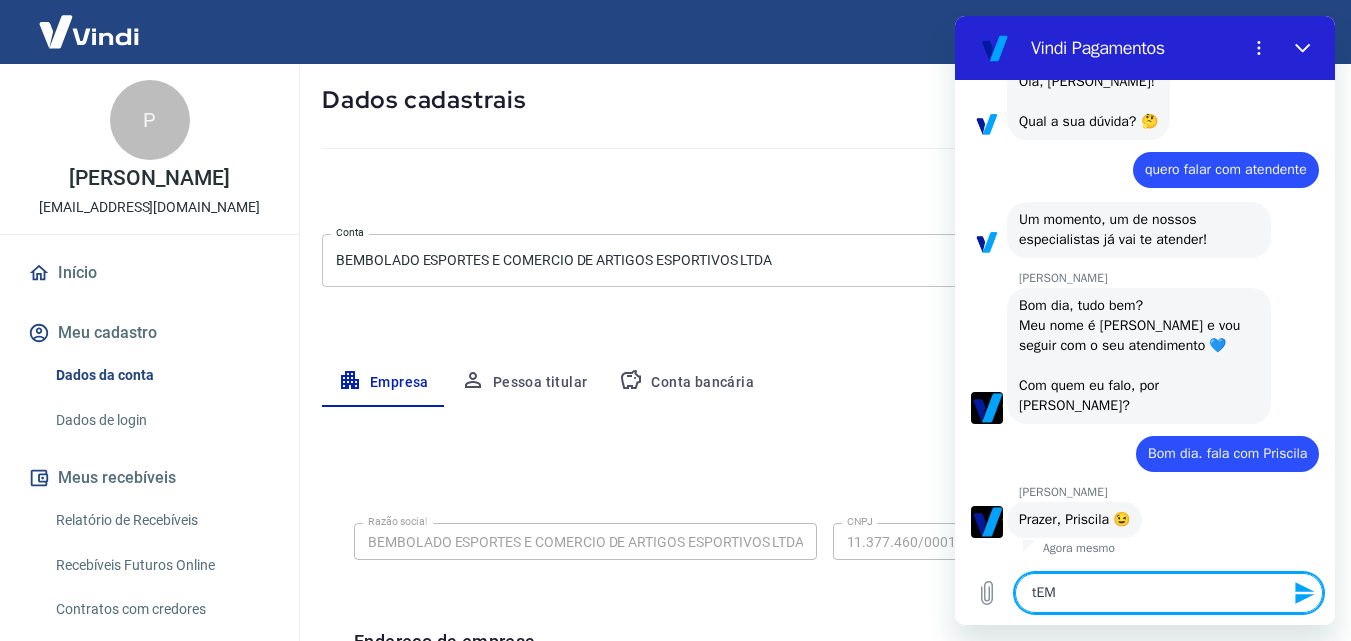 type on "x" 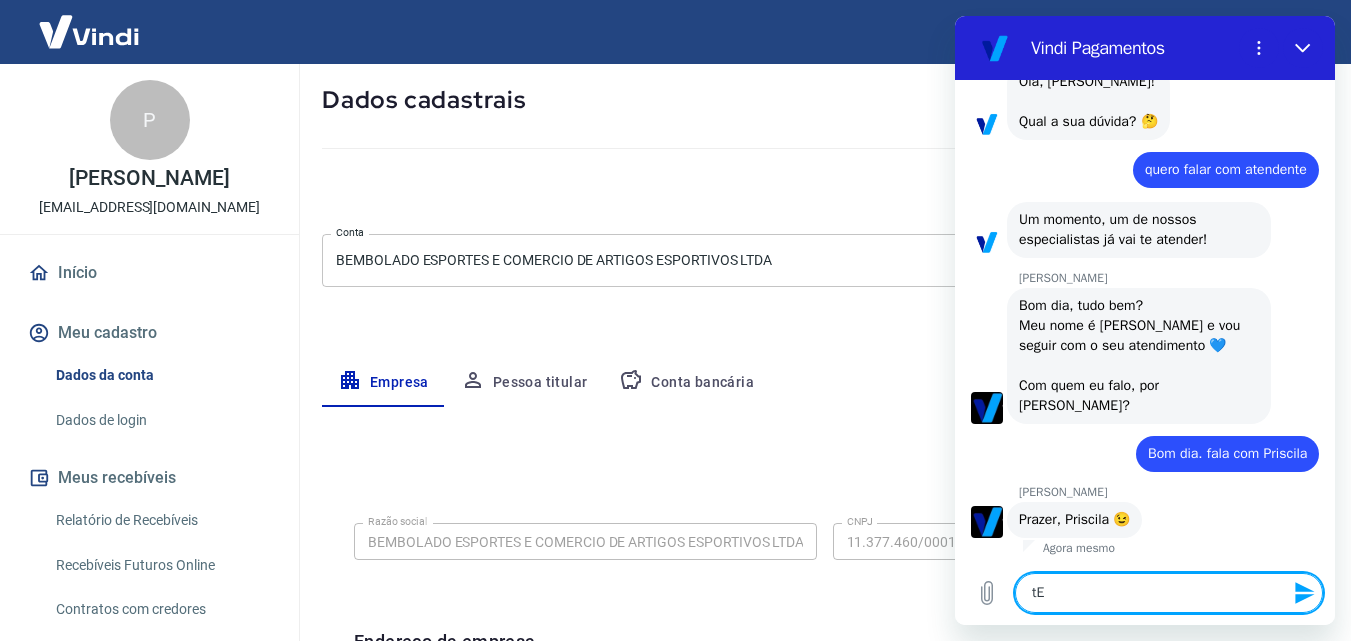 type on "t" 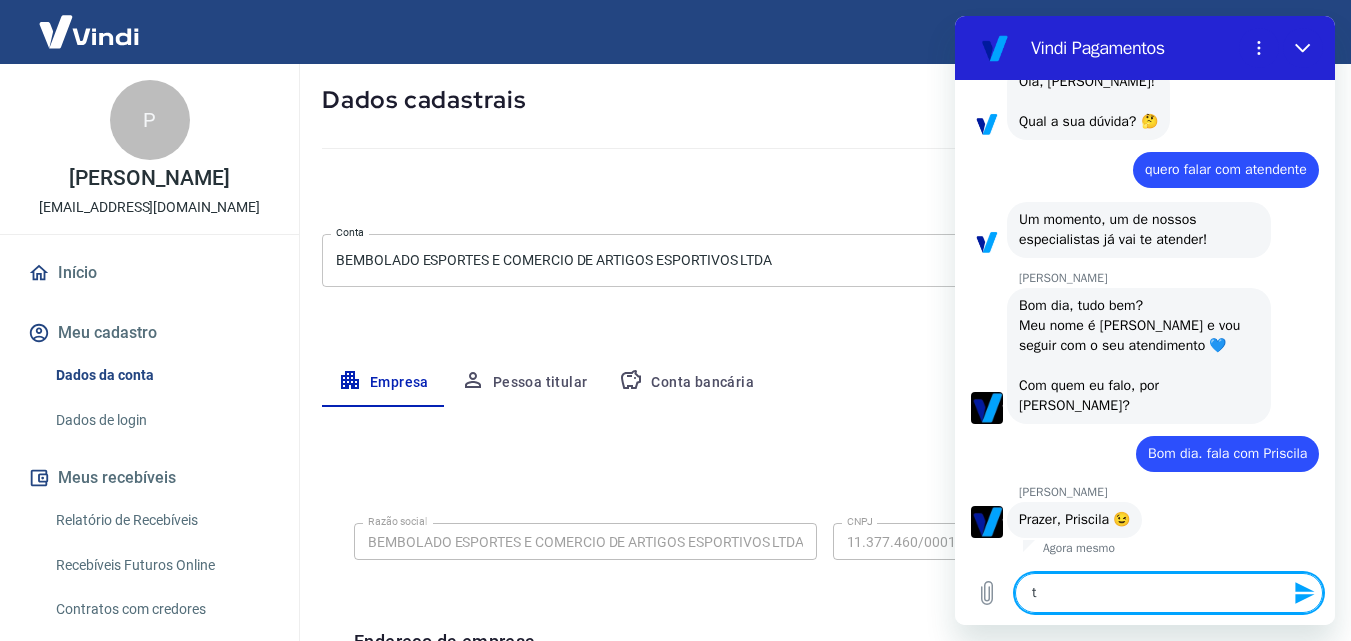 type 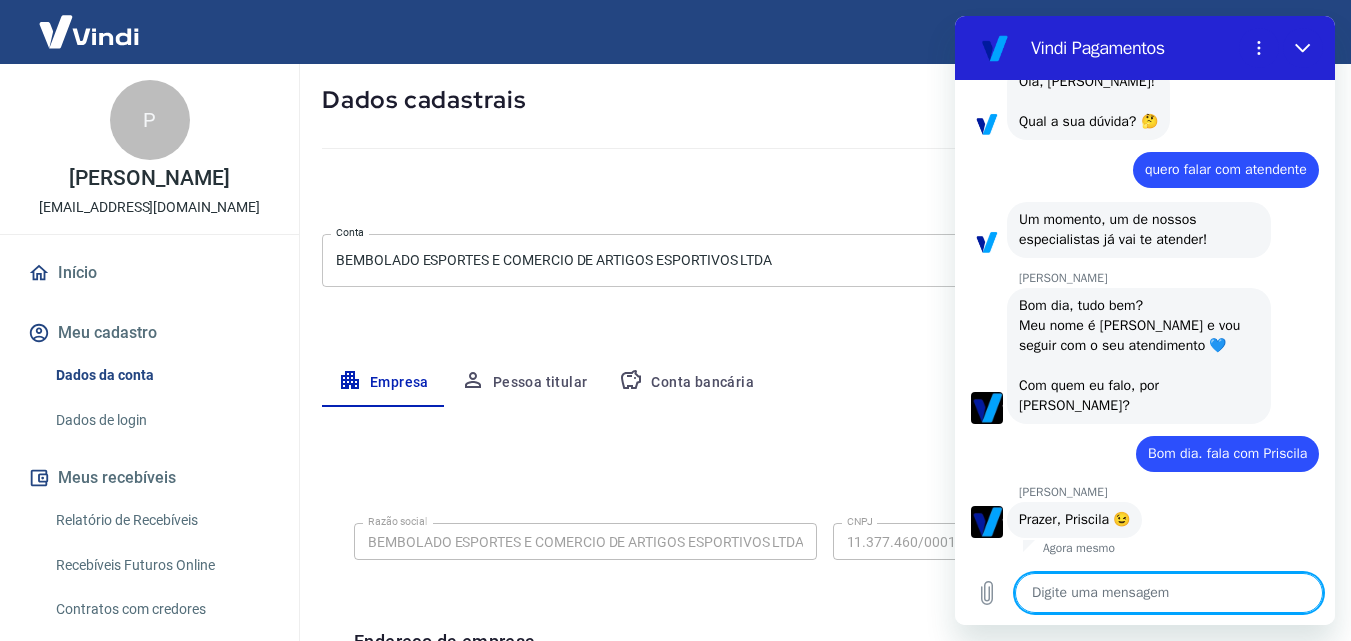 type on "t" 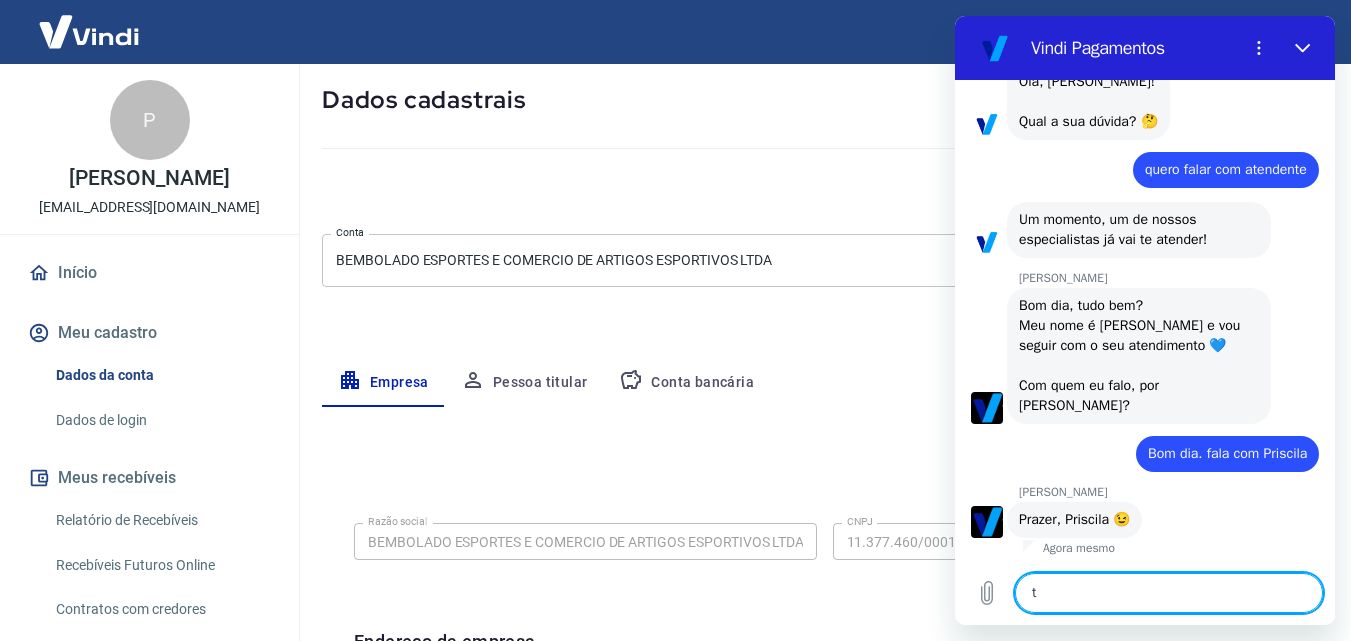 type on "te" 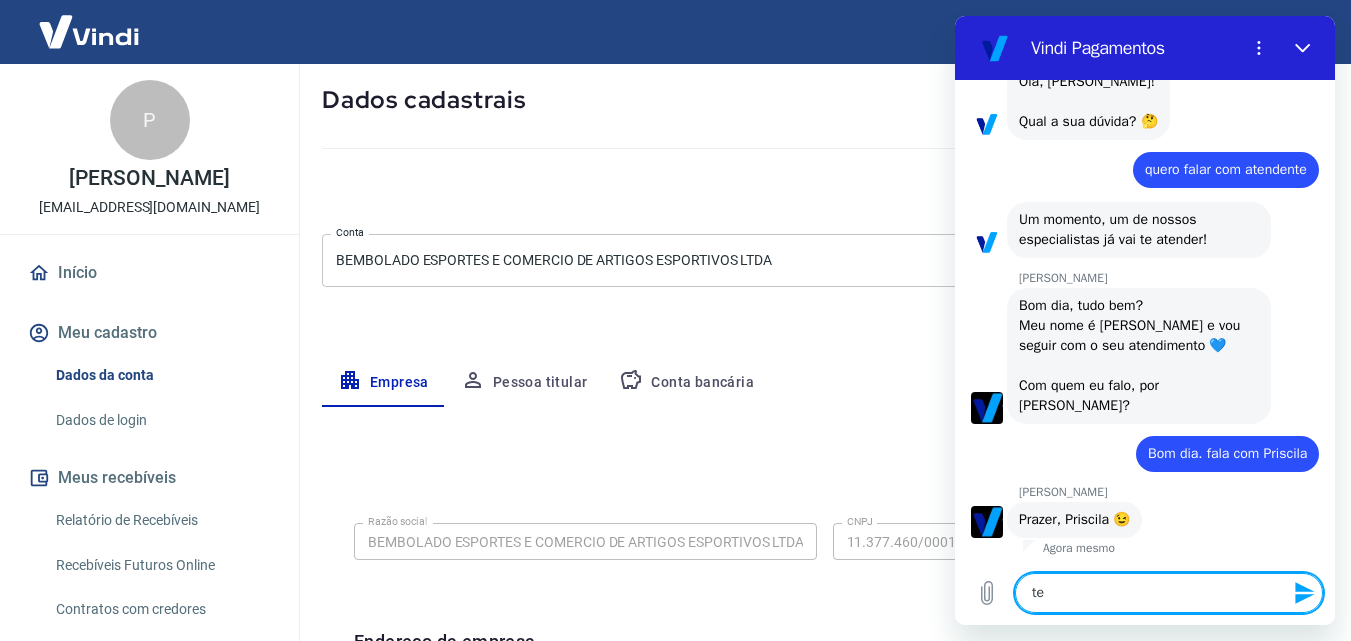 type on "tem" 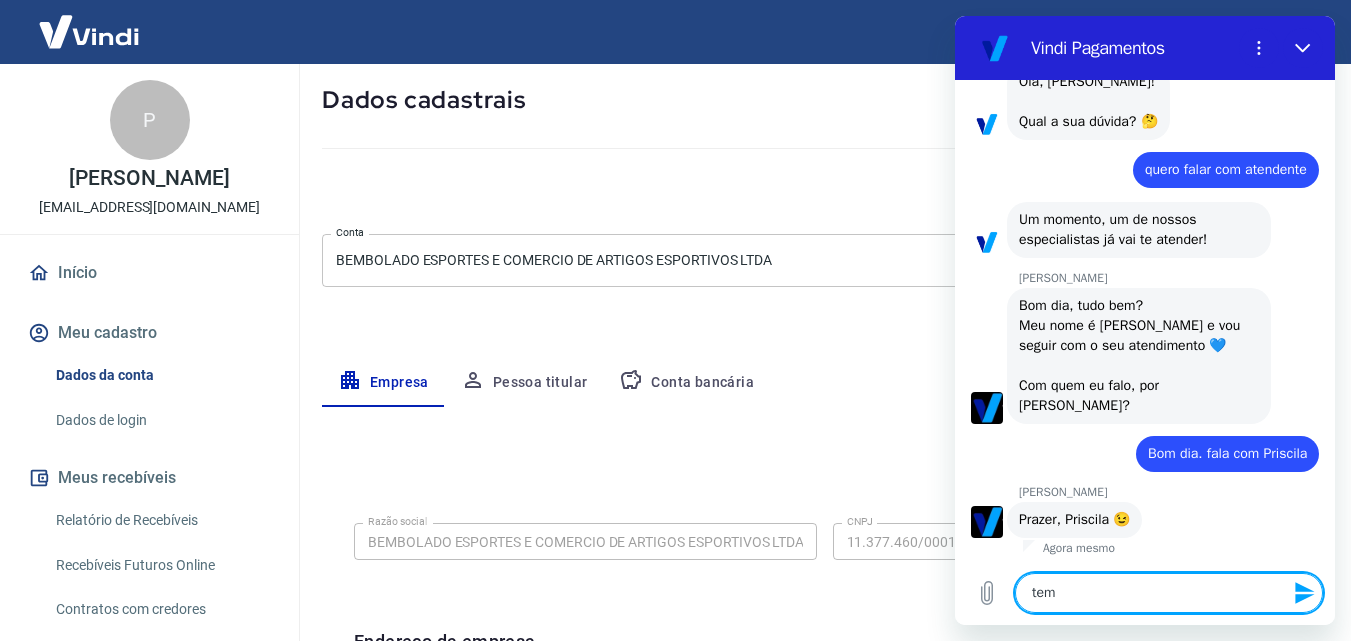 type on "tem" 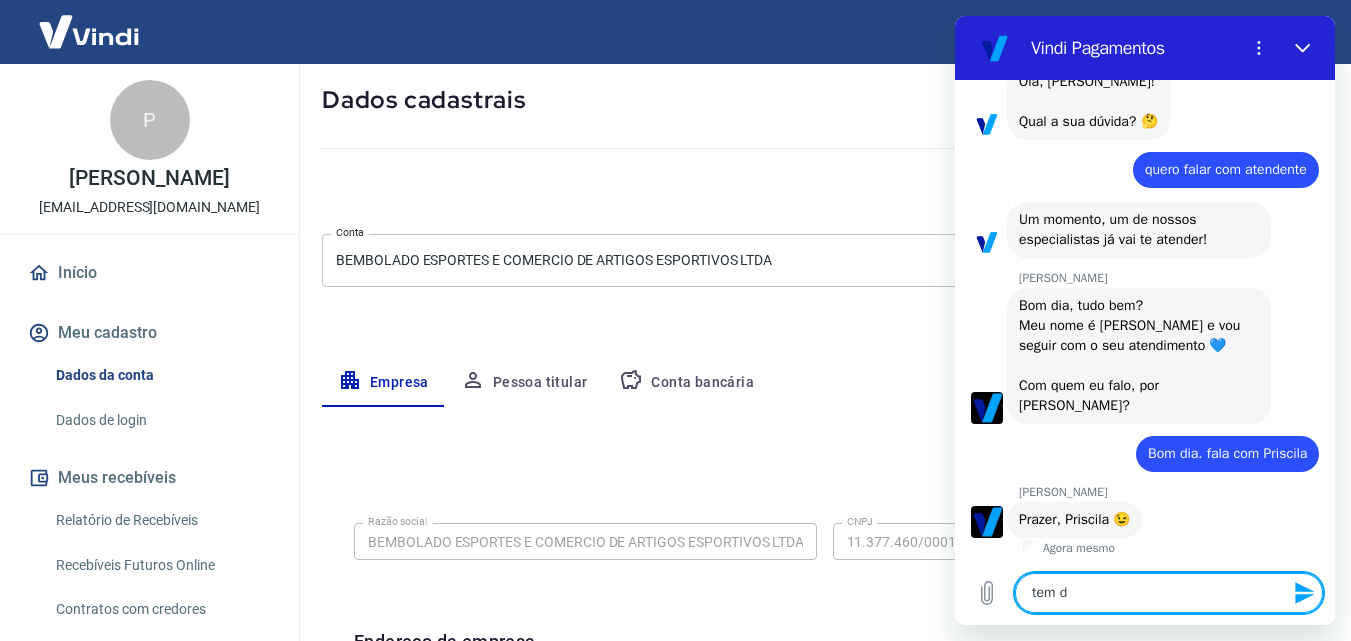 type on "x" 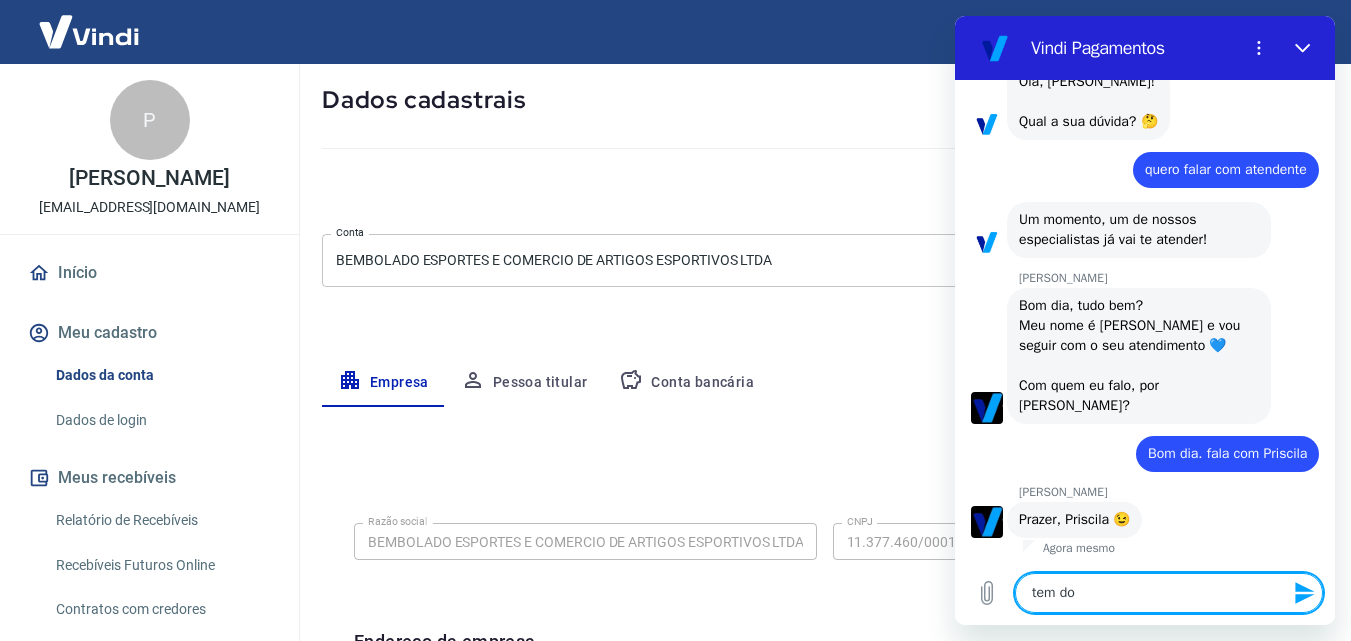 type on "tem doo" 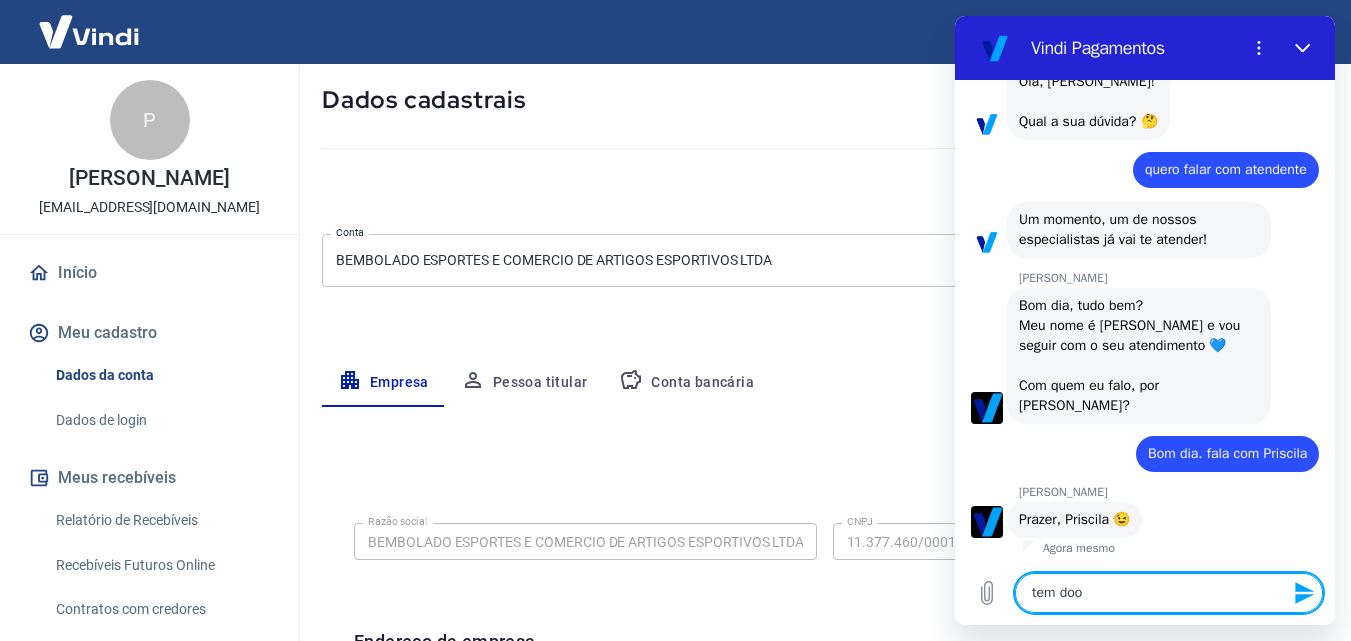type on "tem dooi" 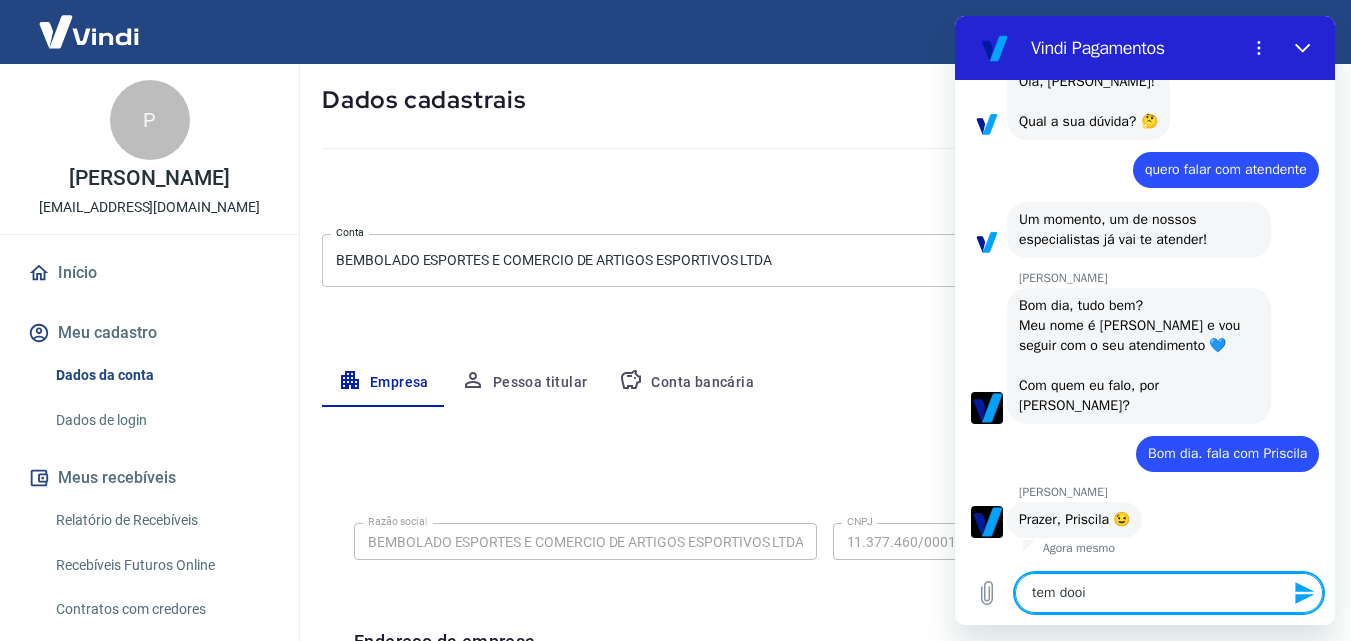 type on "tem doois" 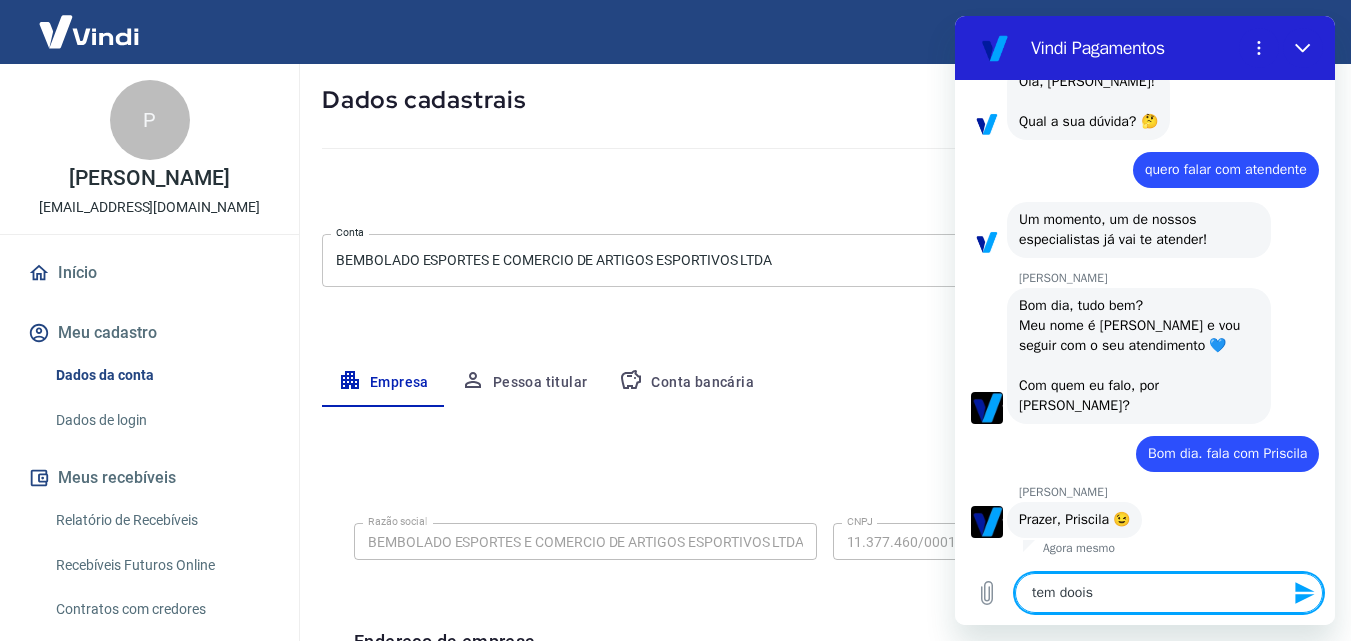 type on "tem doois" 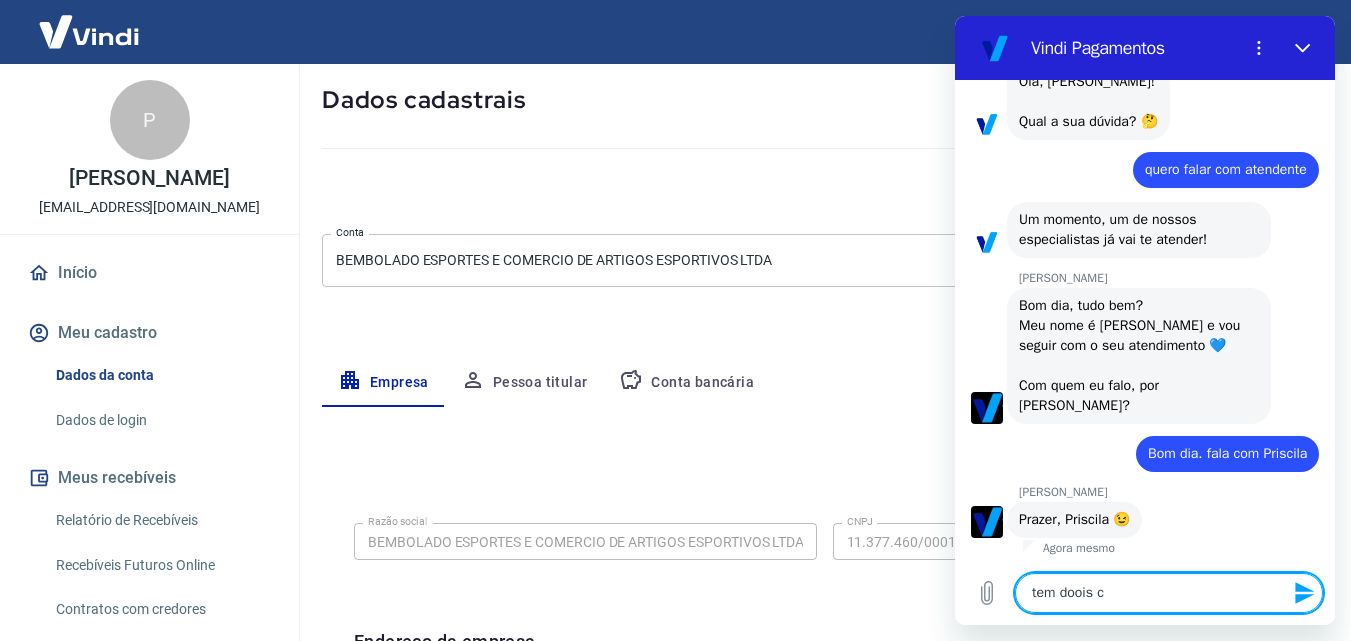 type on "x" 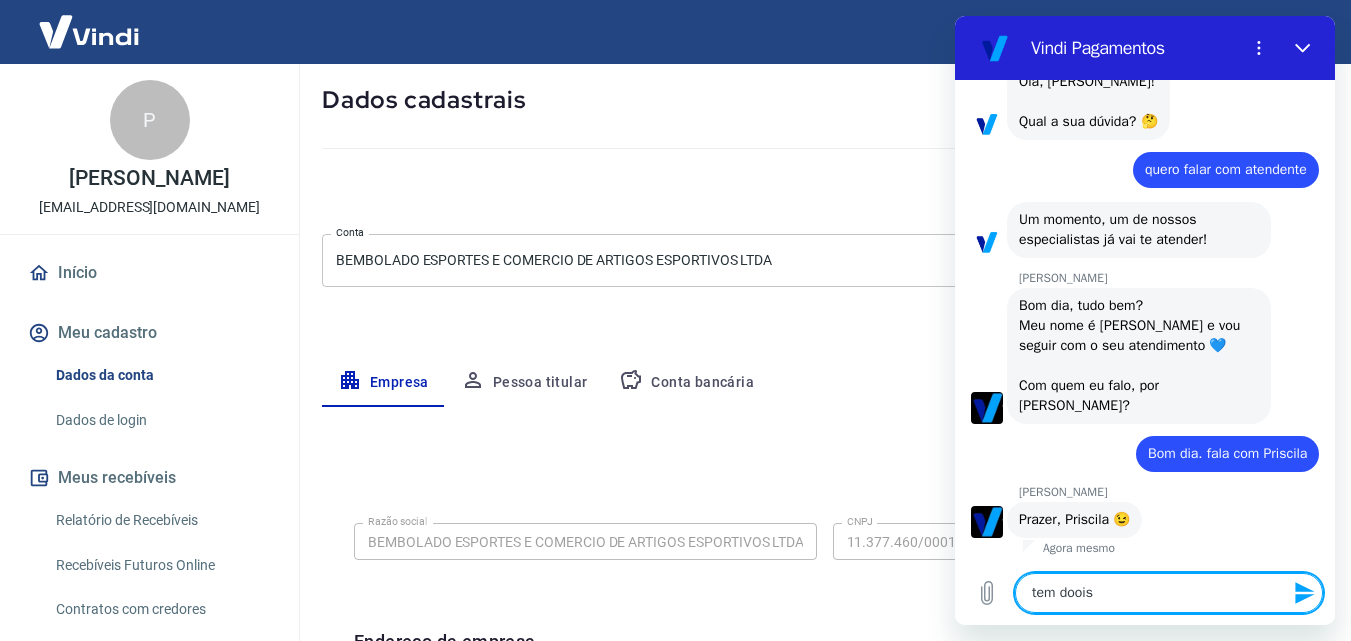 type on "tem doois" 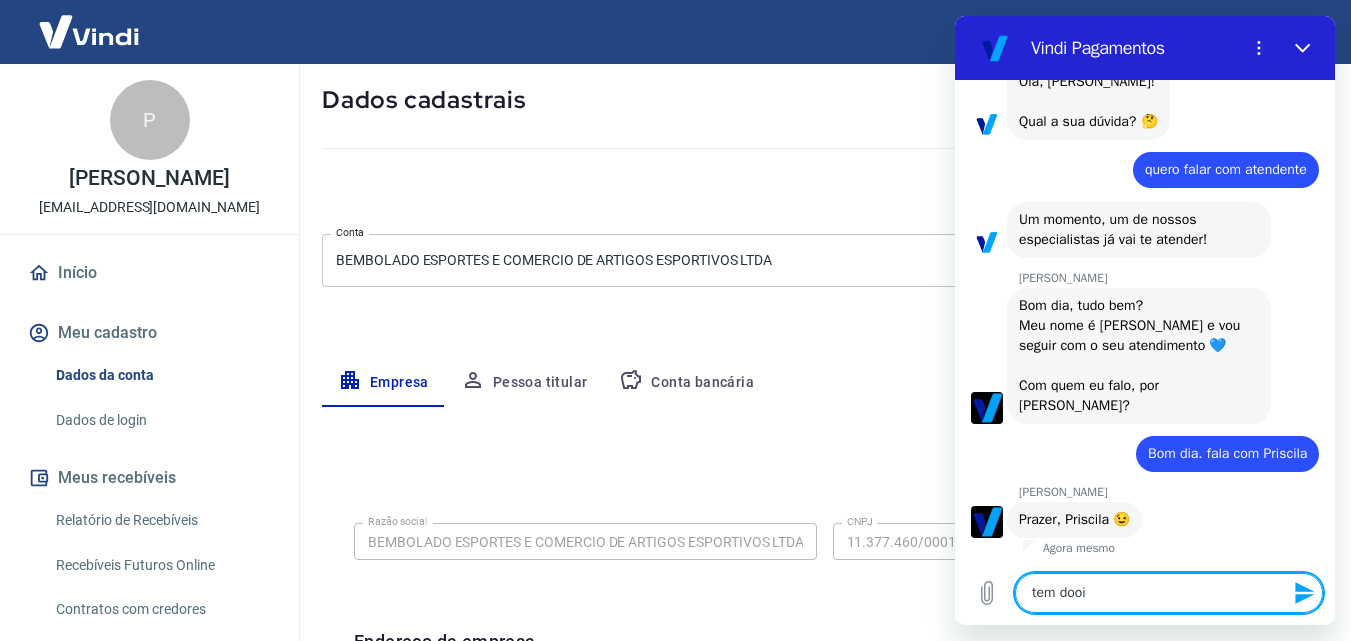 type on "tem doo" 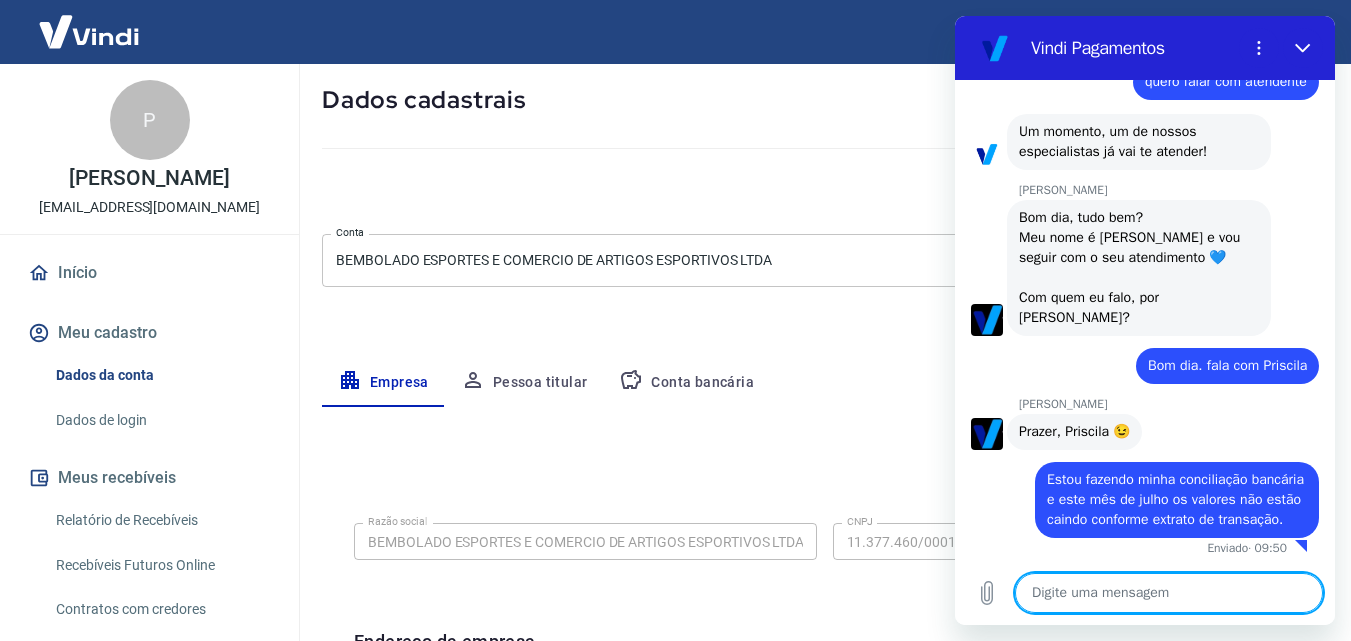 scroll, scrollTop: 1610, scrollLeft: 0, axis: vertical 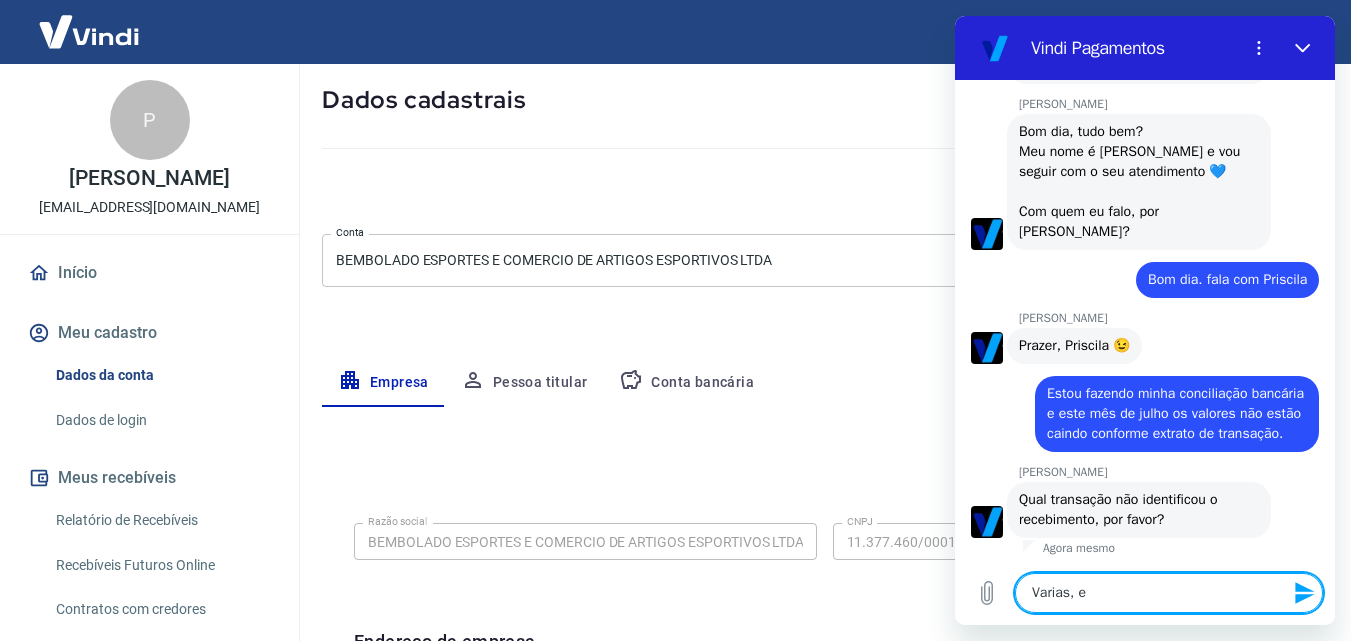 drag, startPoint x: 1101, startPoint y: 595, endPoint x: 1017, endPoint y: 595, distance: 84 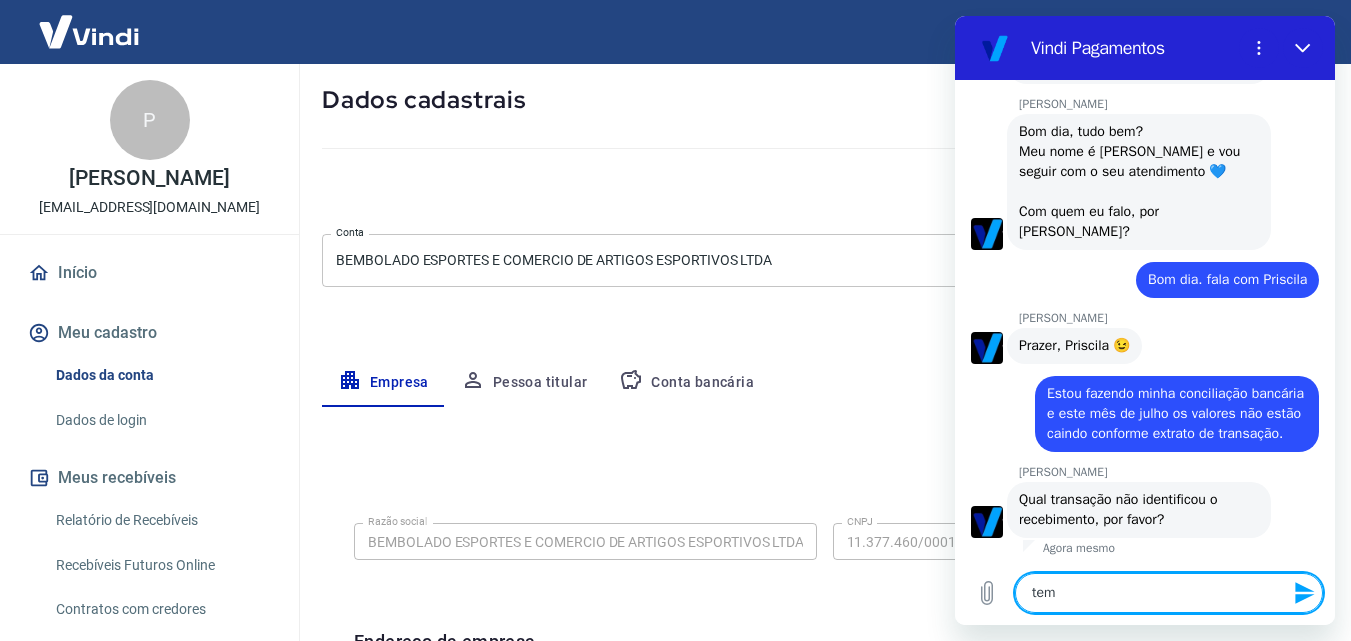click on "tem" at bounding box center [1169, 593] 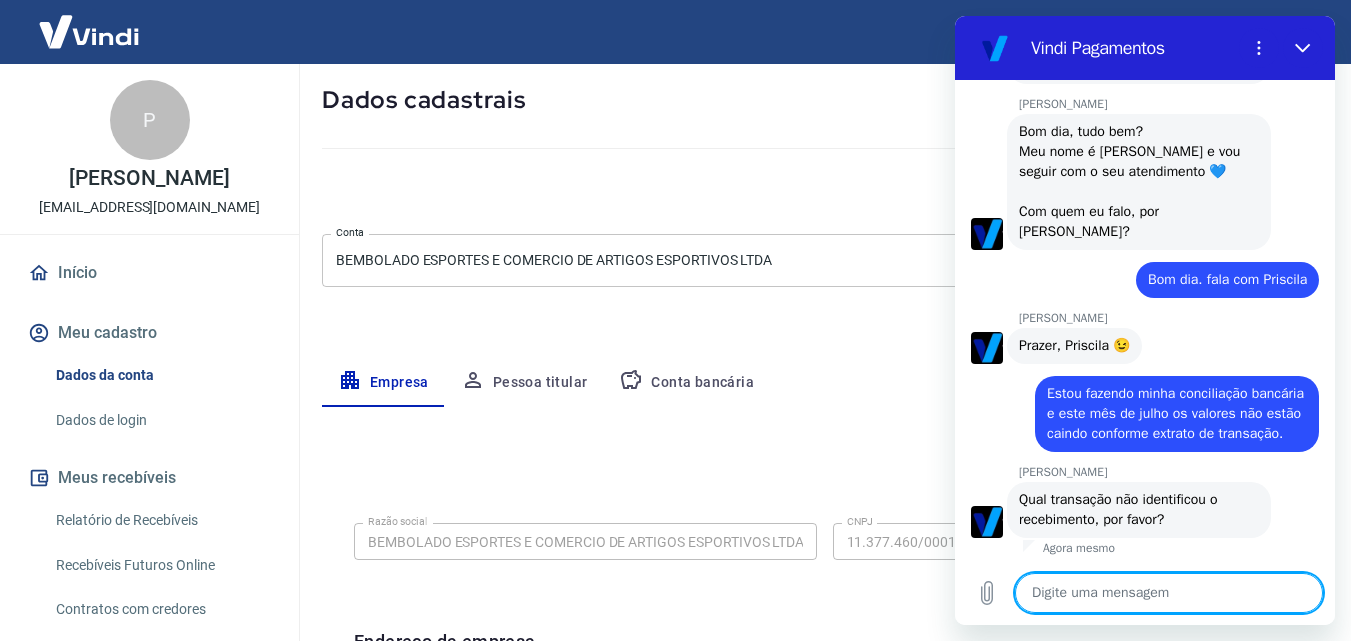 paste on "213112823" 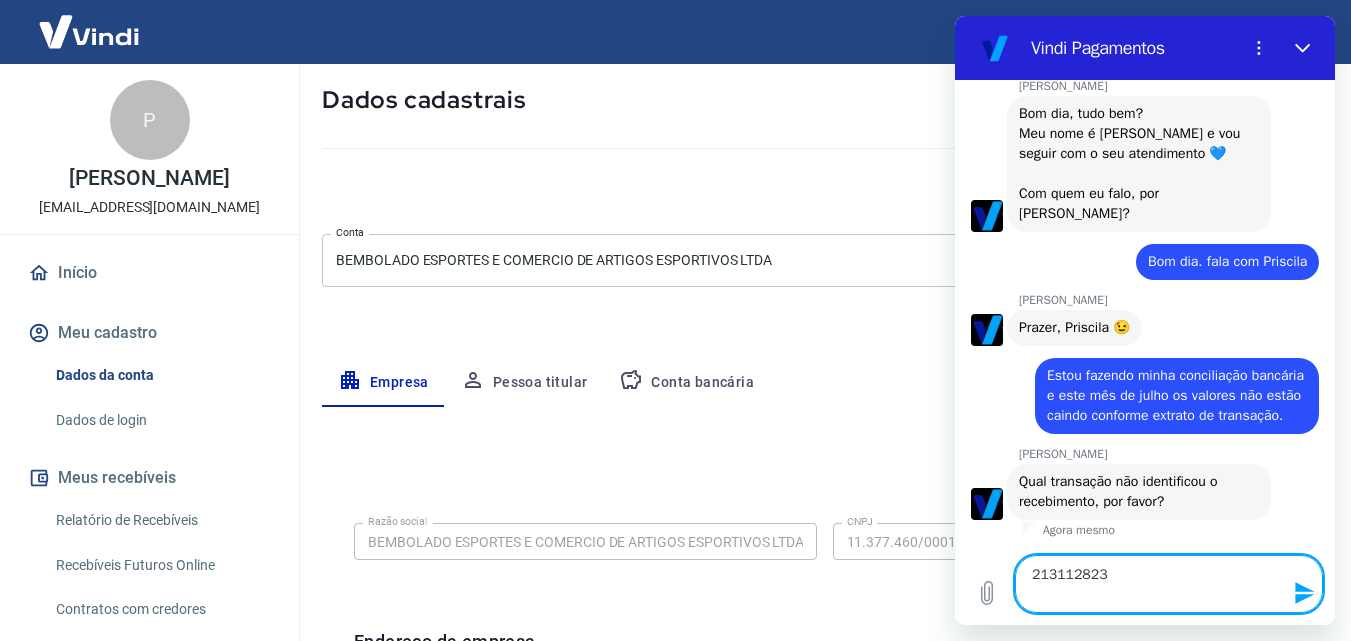 click on "213112823" at bounding box center [1169, 584] 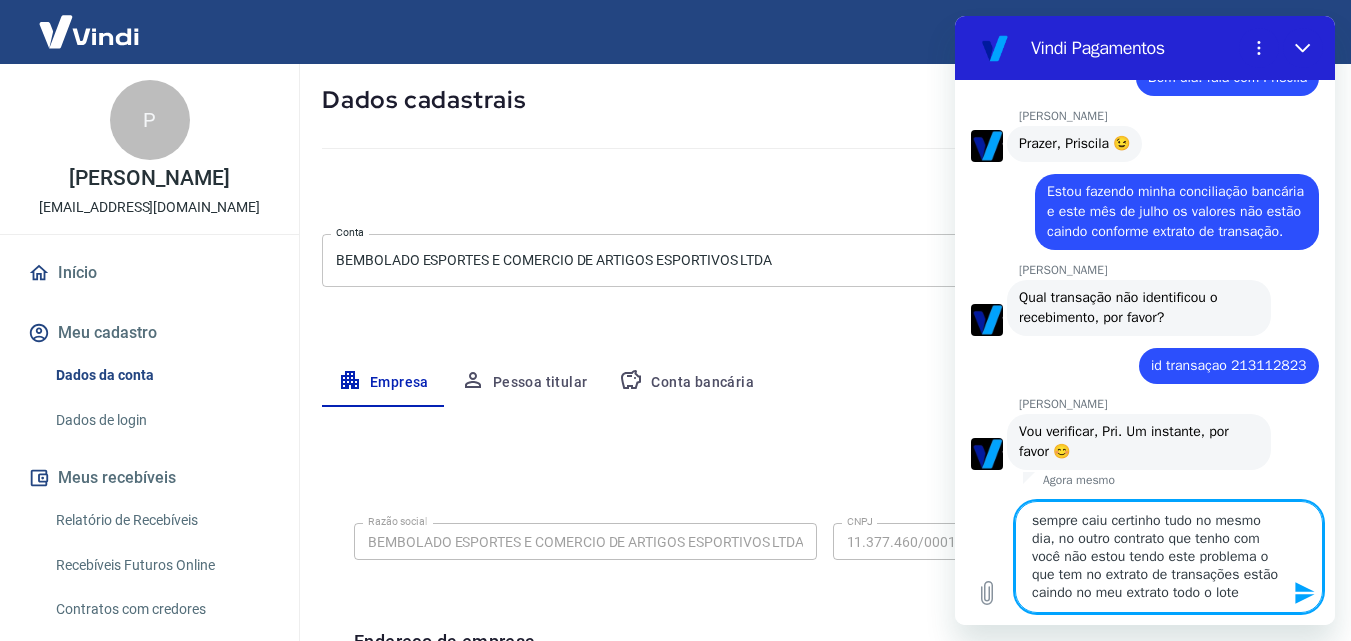 scroll, scrollTop: 1902, scrollLeft: 0, axis: vertical 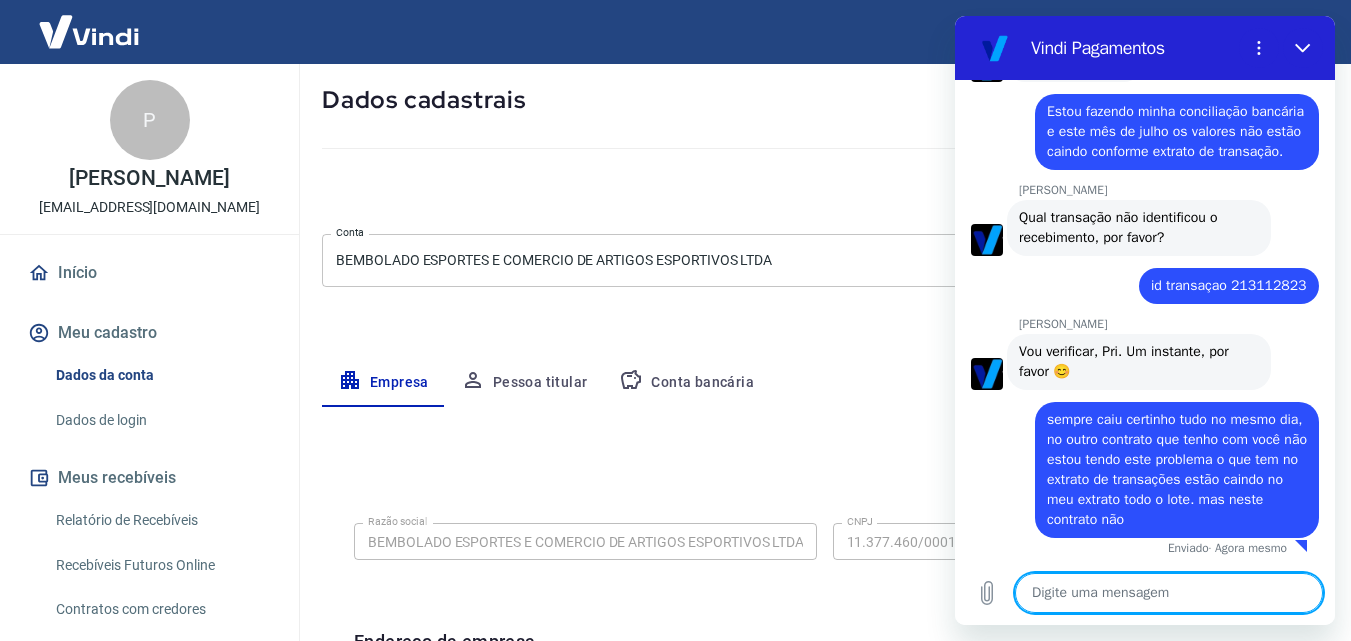 click at bounding box center [1169, 593] 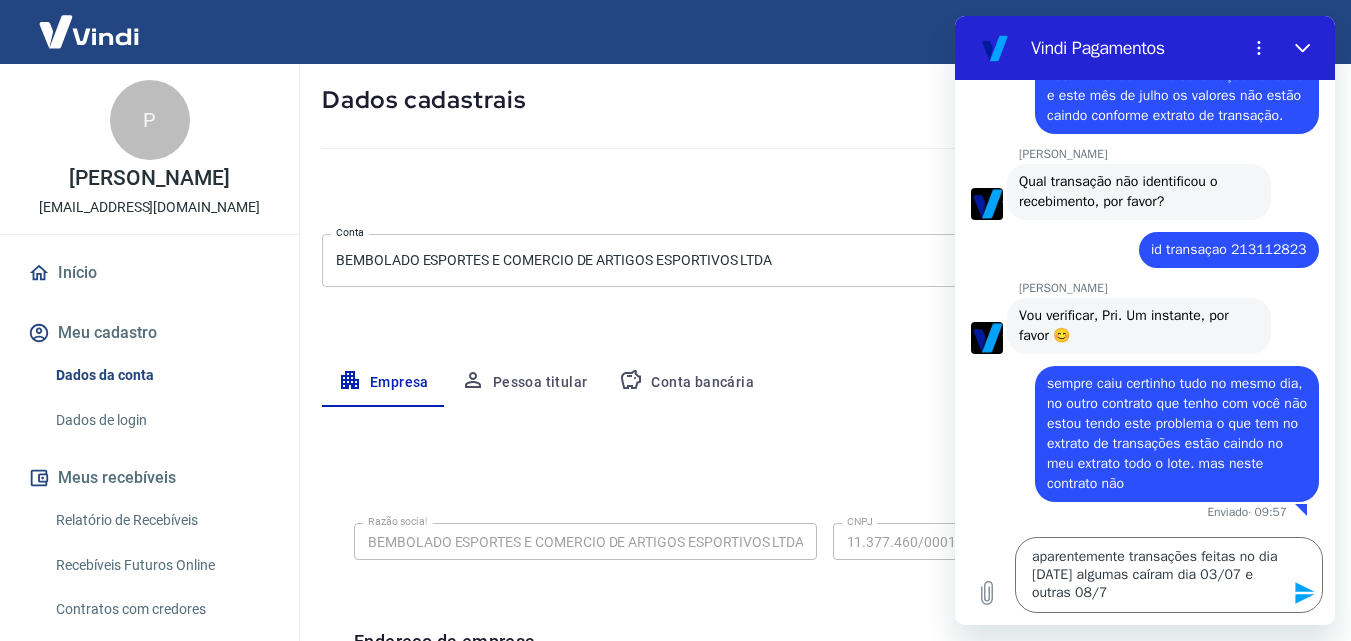 scroll, scrollTop: 2014, scrollLeft: 0, axis: vertical 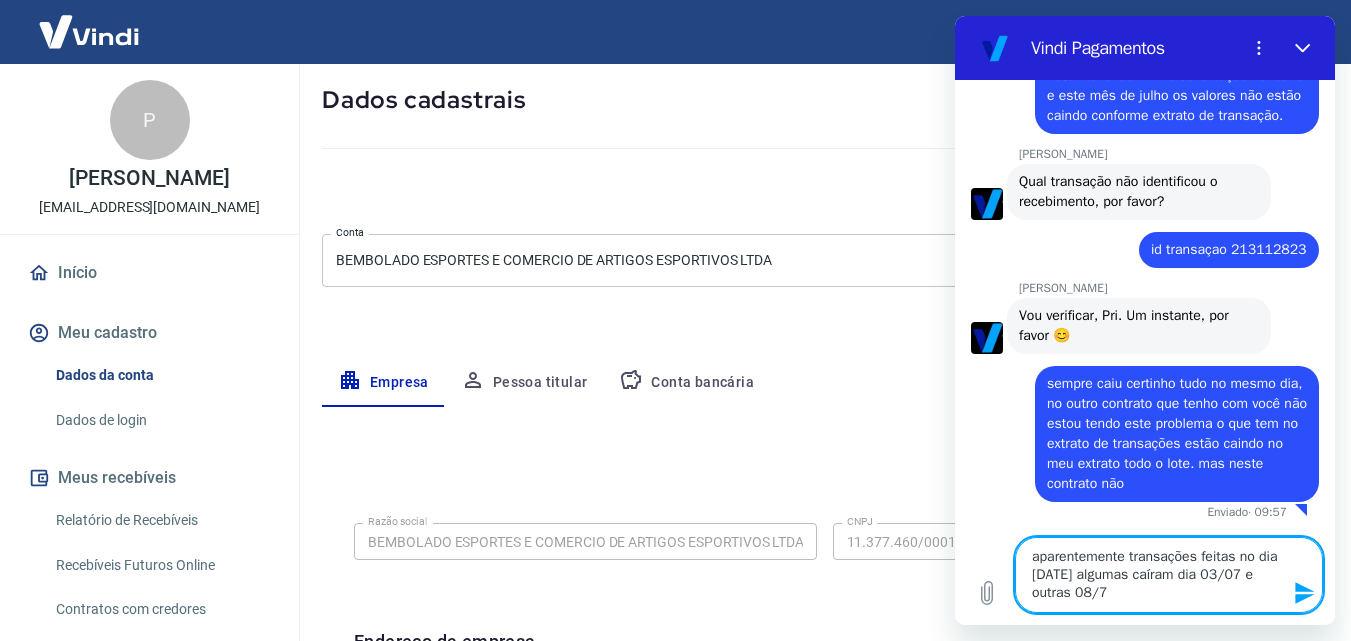click on "aparentemente transações feitas no dia 05/6/25 algumas caíram dia 03/07 e outras 08/7" at bounding box center (1169, 575) 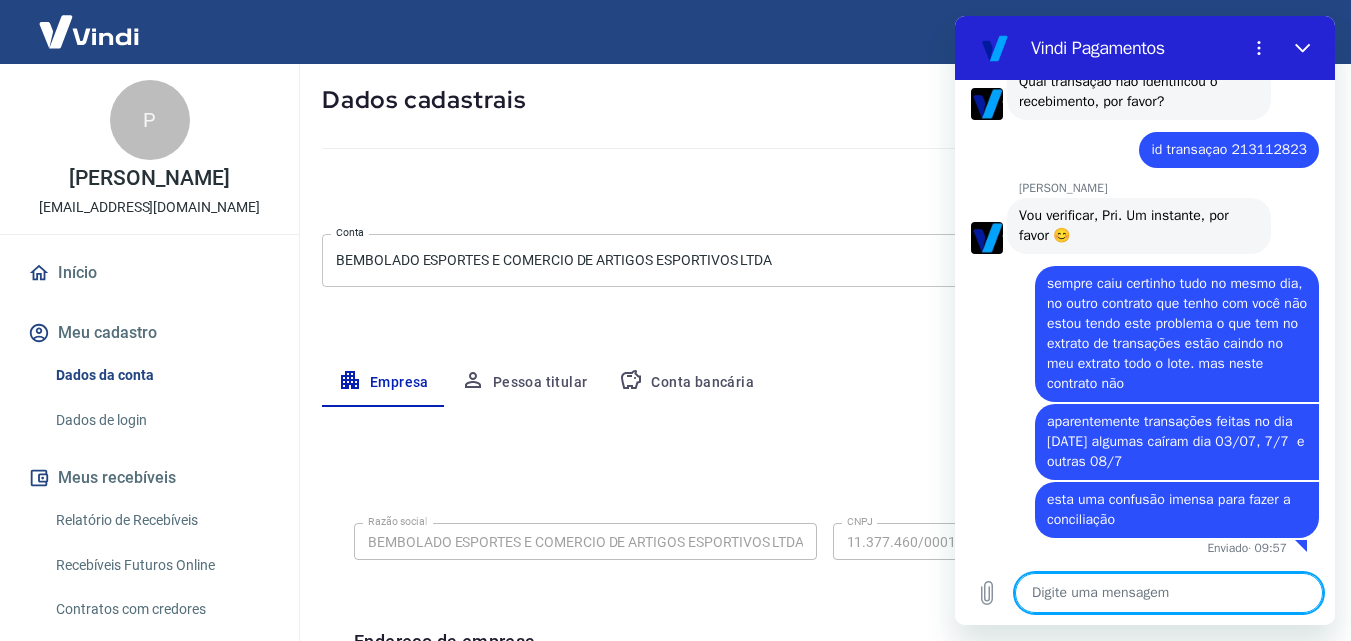 scroll, scrollTop: 2114, scrollLeft: 0, axis: vertical 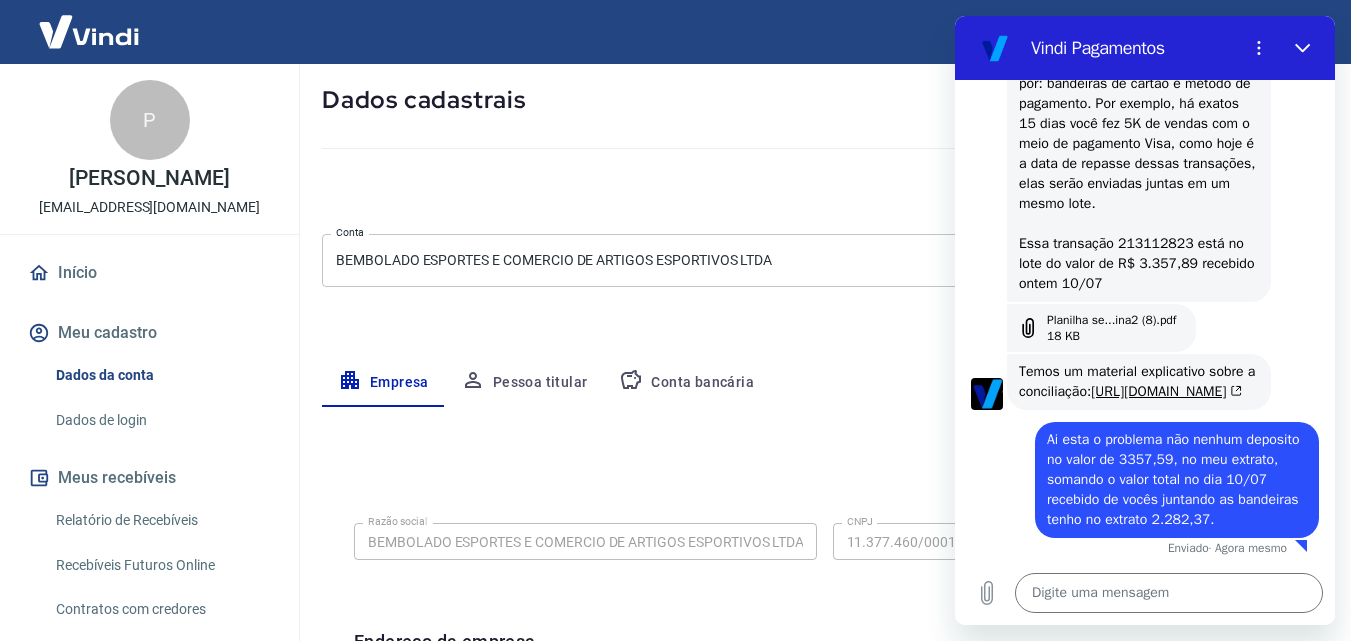 click on "18 KB" at bounding box center [1111, 336] 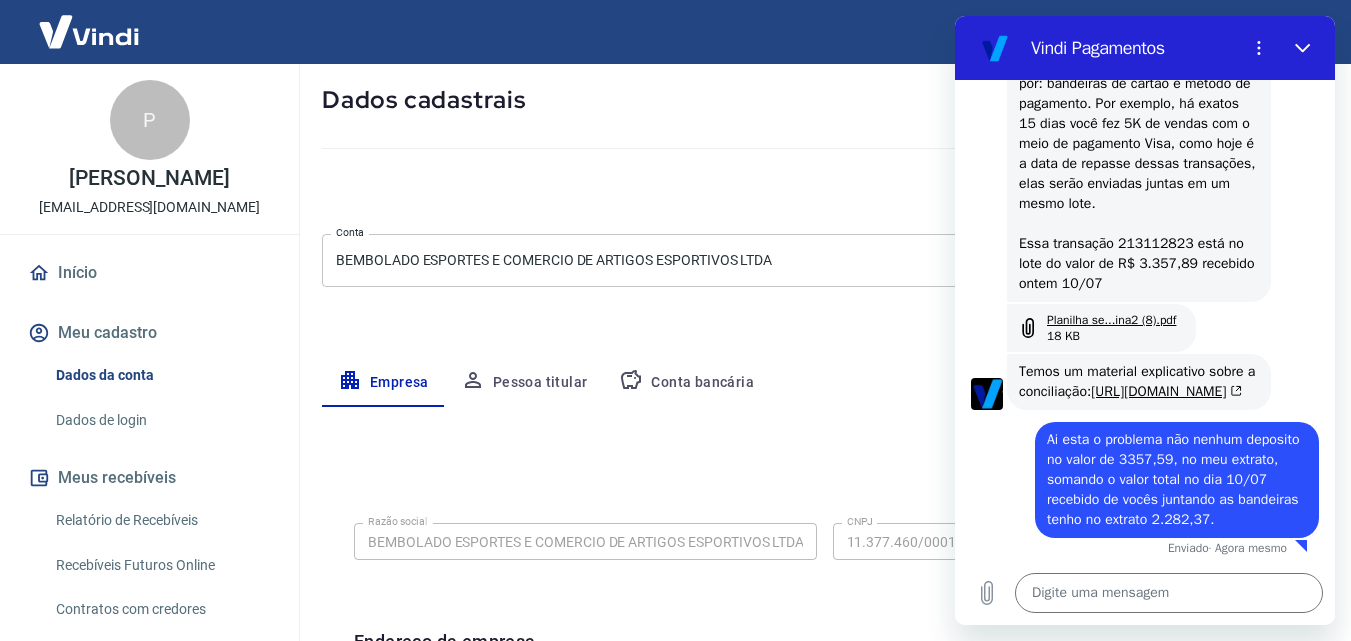 click on "Planilha se...ina2 (8).pdf" at bounding box center [1111, 320] 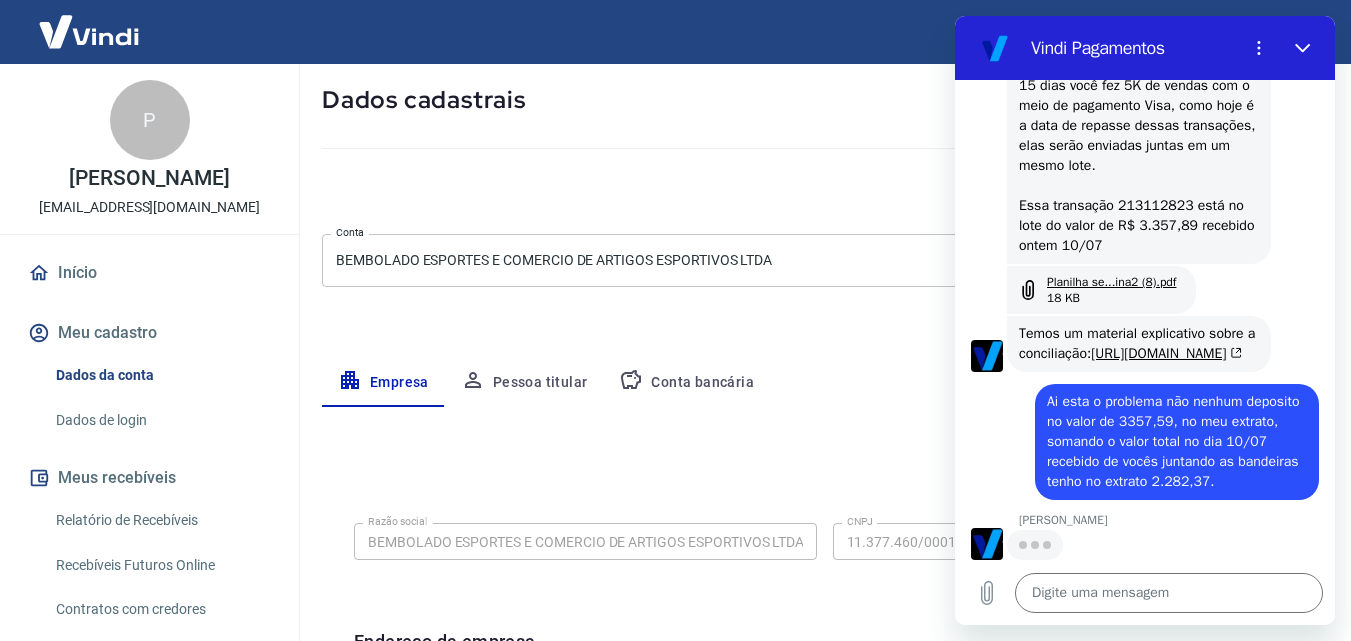 scroll, scrollTop: 2794, scrollLeft: 0, axis: vertical 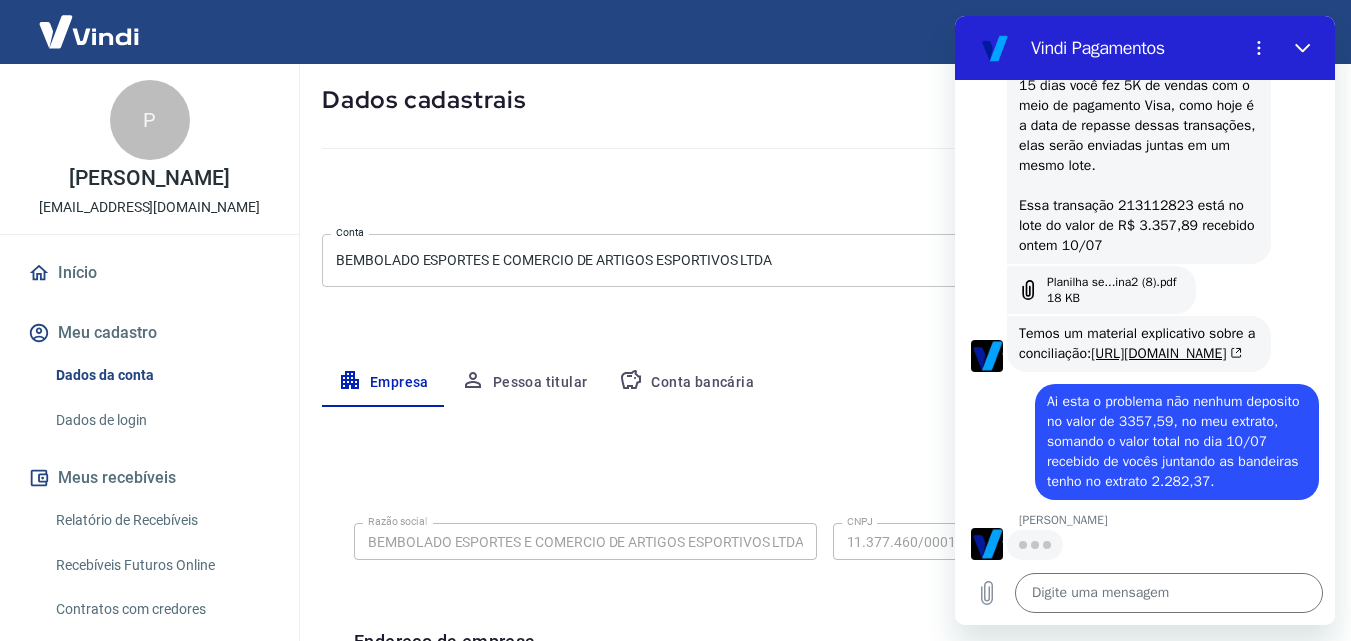 click on "Conta bancária" at bounding box center (686, 383) 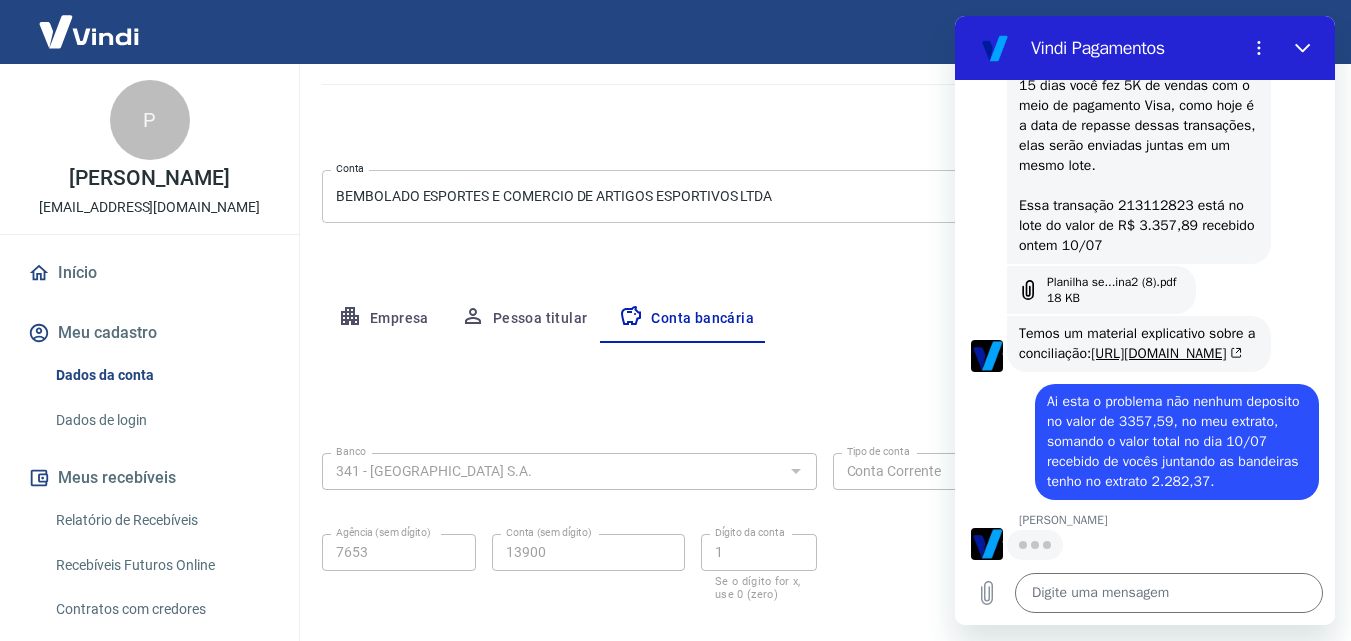 scroll, scrollTop: 200, scrollLeft: 0, axis: vertical 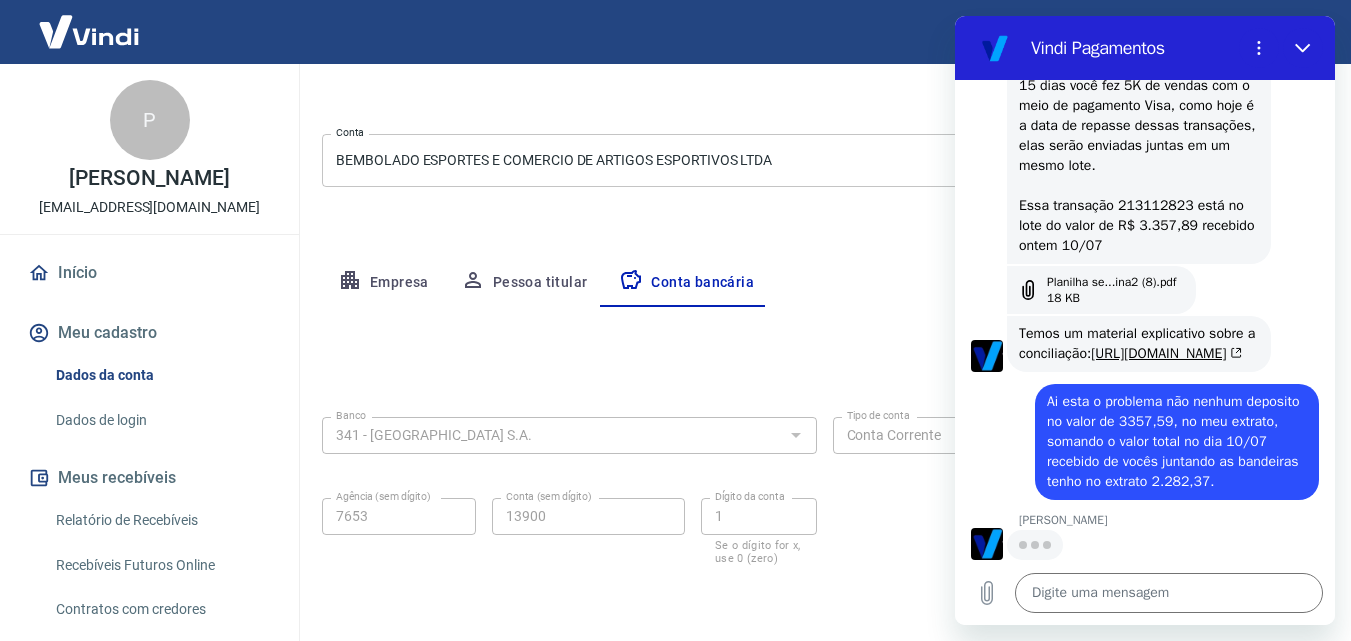 click on "Empresa" at bounding box center [383, 283] 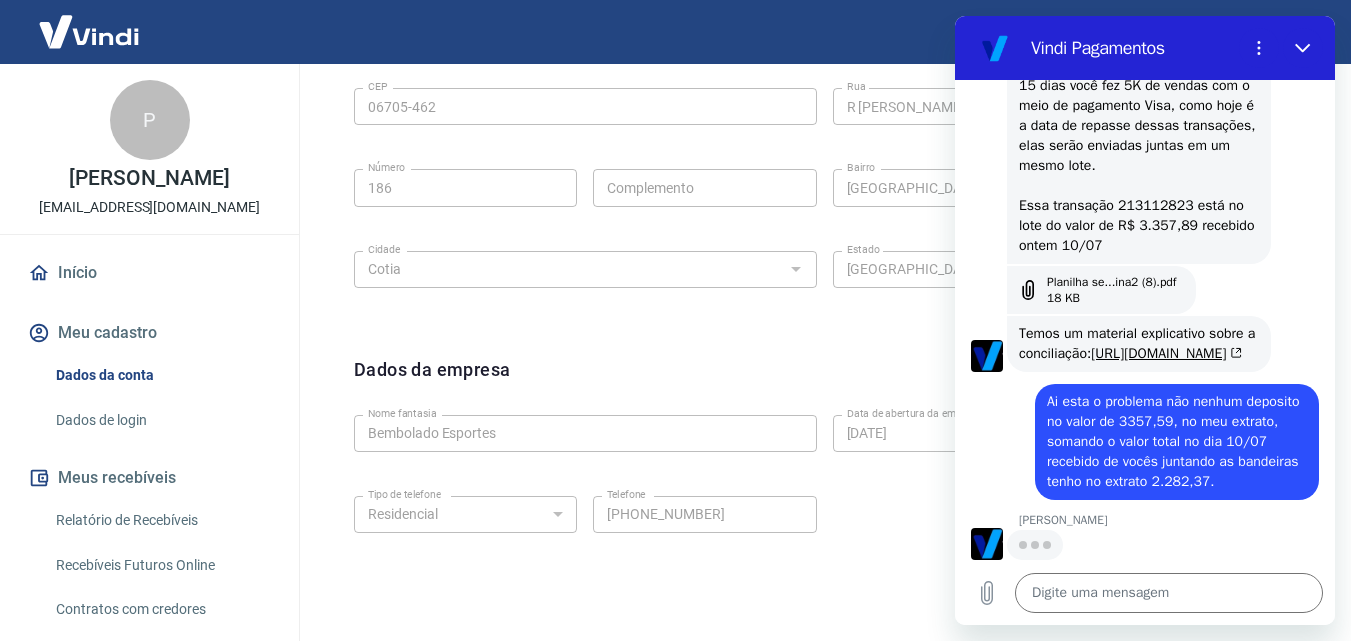 scroll, scrollTop: 700, scrollLeft: 0, axis: vertical 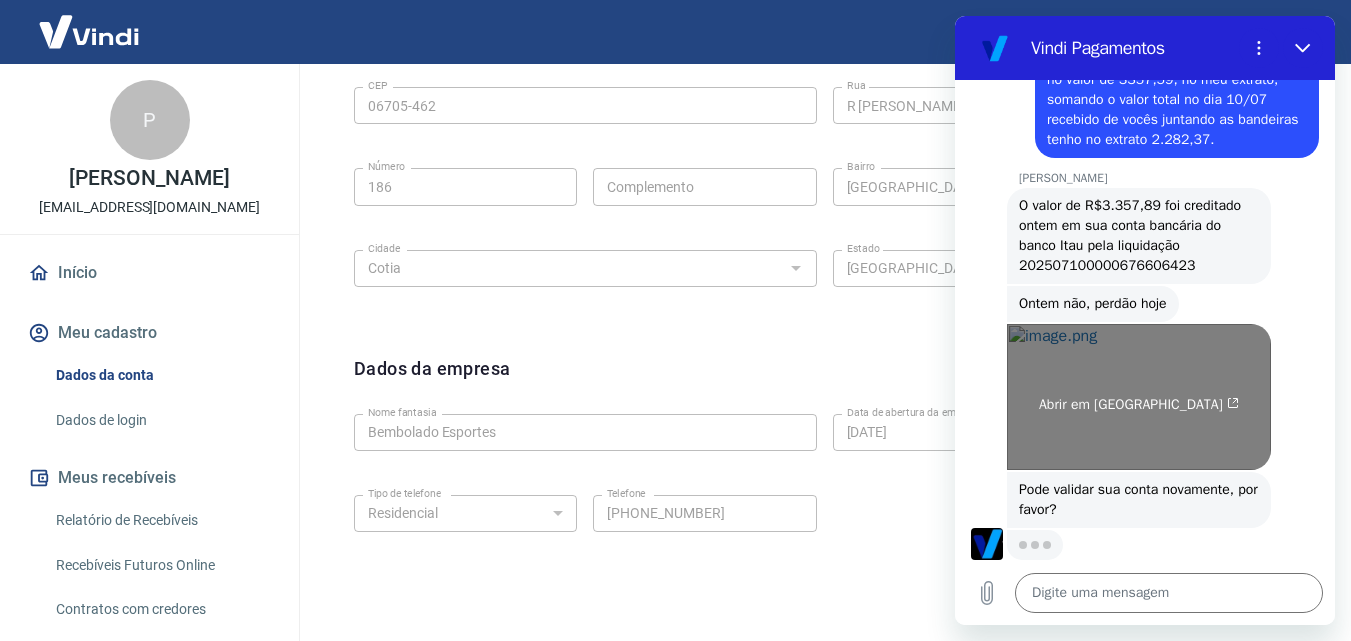 click on "Abrir em [GEOGRAPHIC_DATA]" at bounding box center [1139, 397] 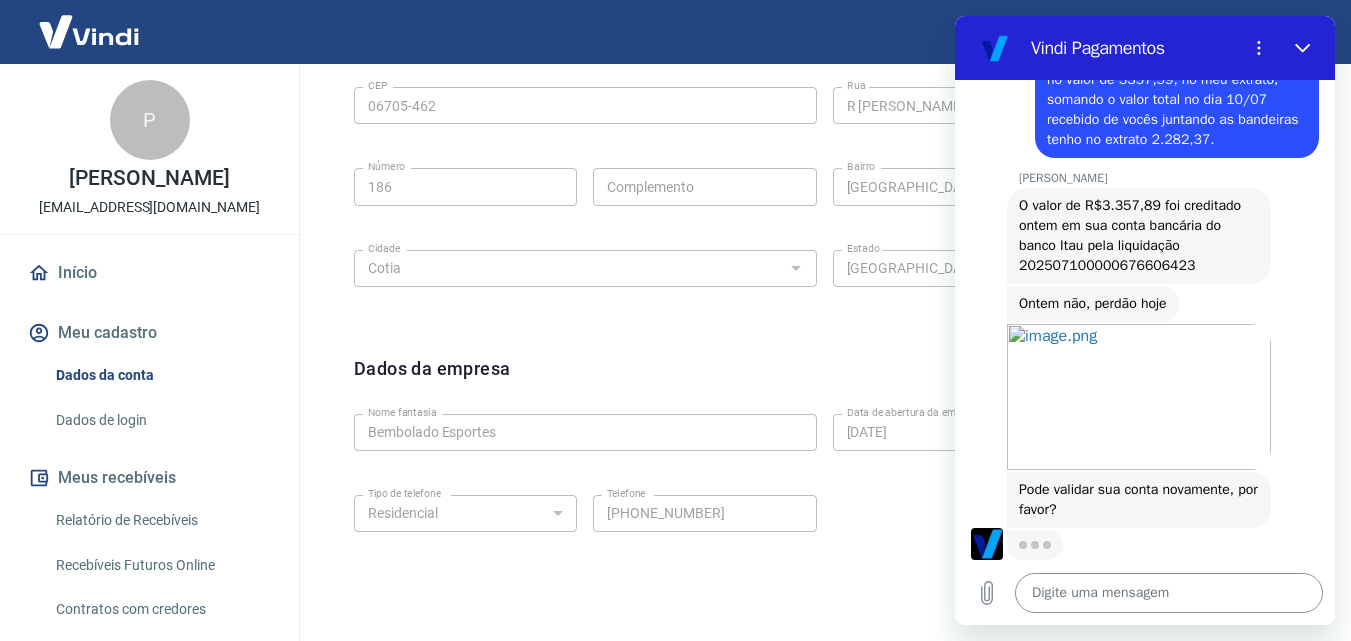 click at bounding box center (1169, 593) 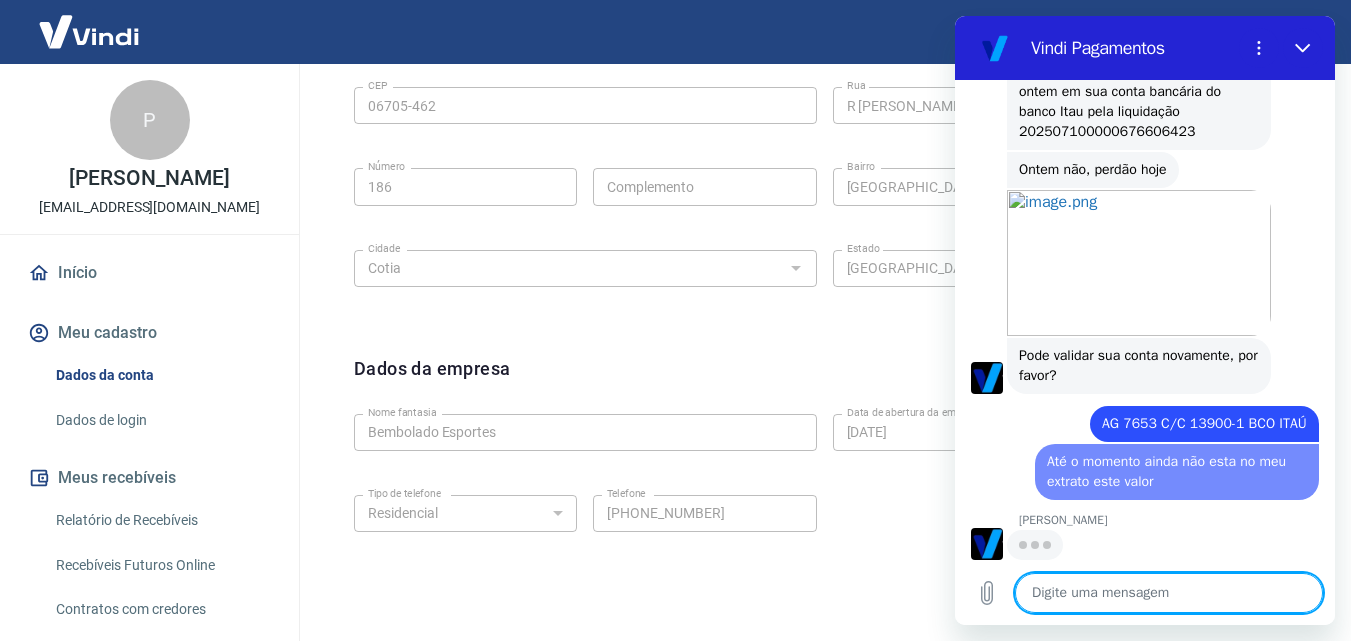 scroll, scrollTop: 3270, scrollLeft: 0, axis: vertical 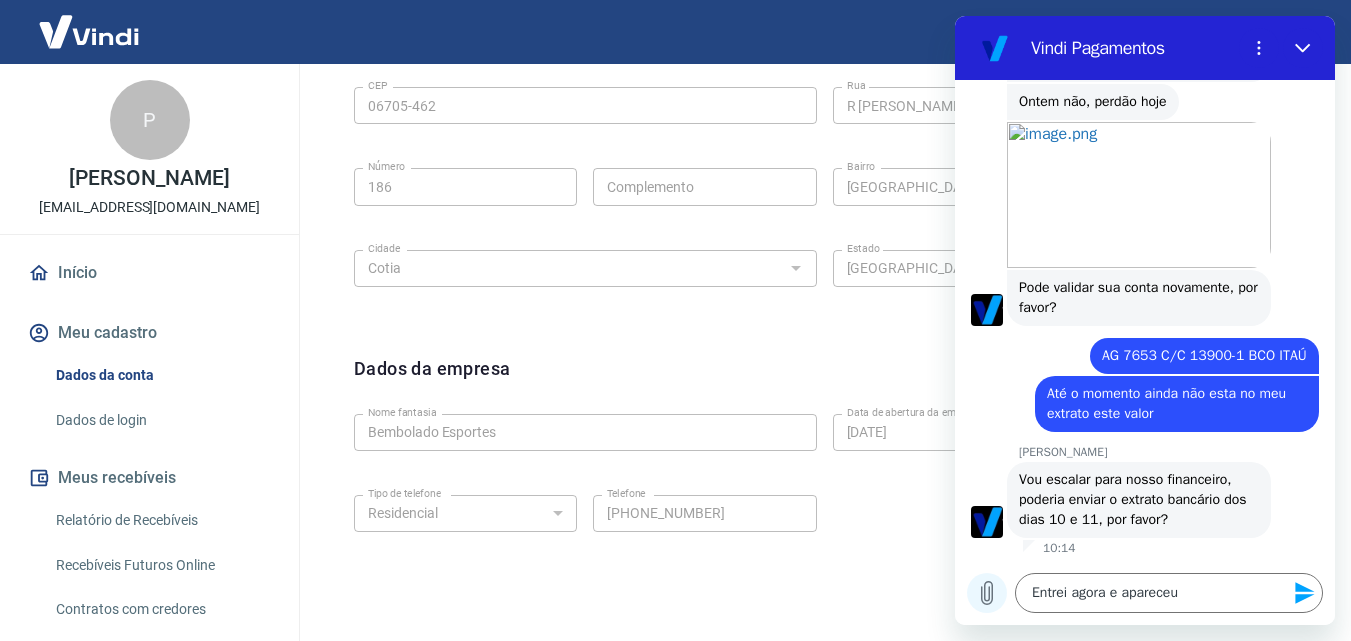 click 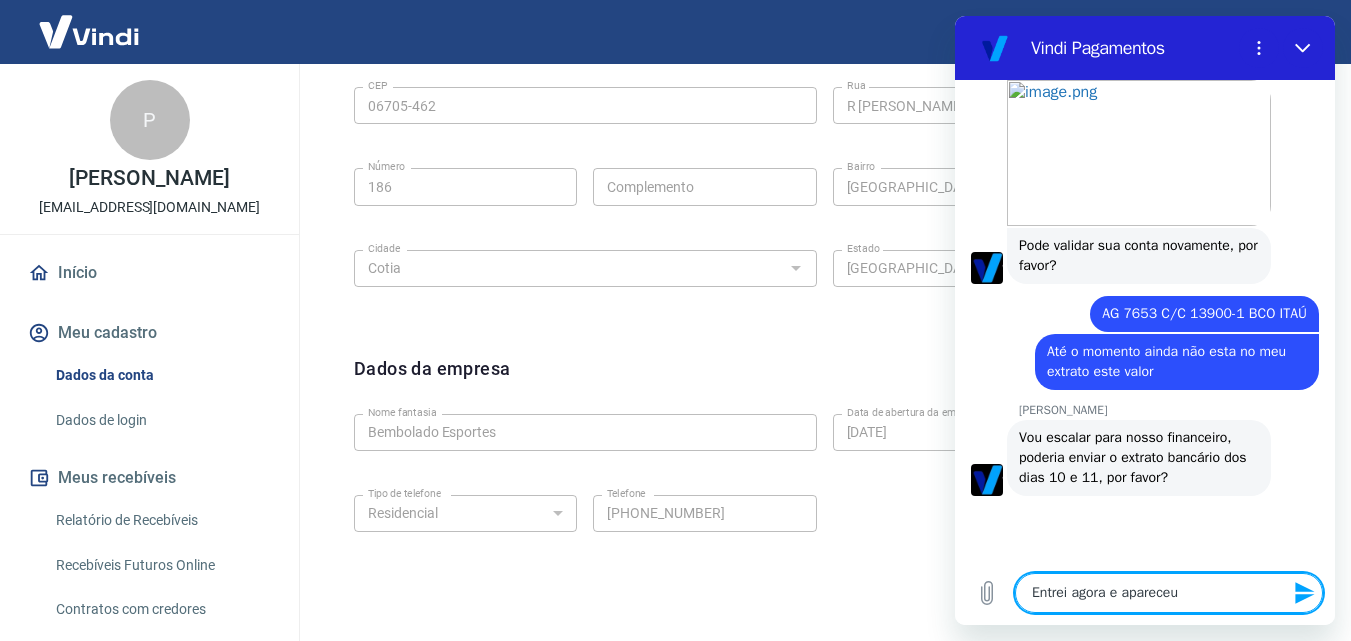 scroll, scrollTop: 3394, scrollLeft: 0, axis: vertical 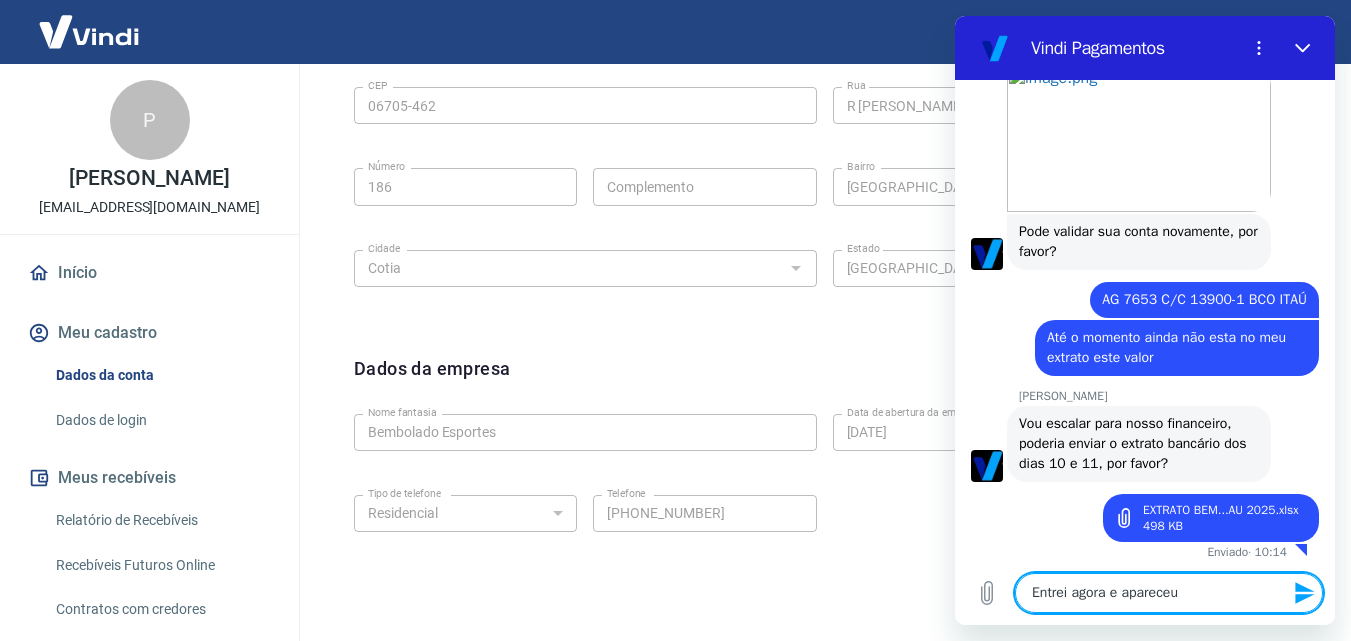 click 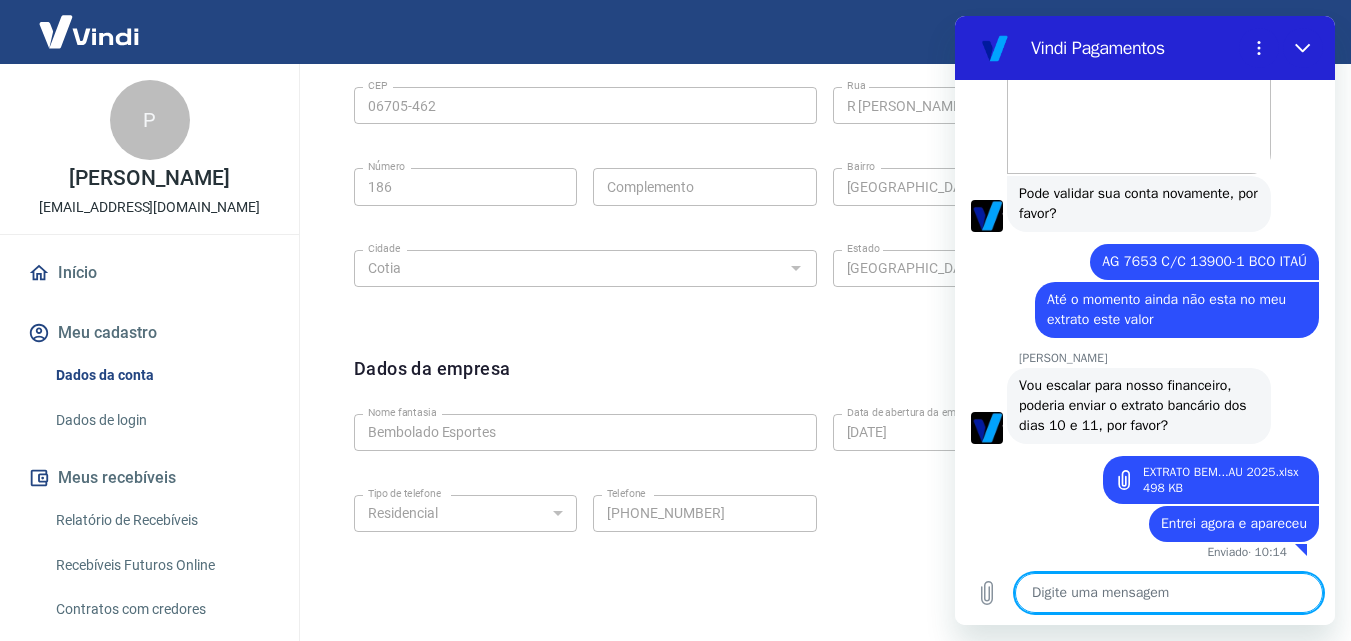 scroll, scrollTop: 3436, scrollLeft: 0, axis: vertical 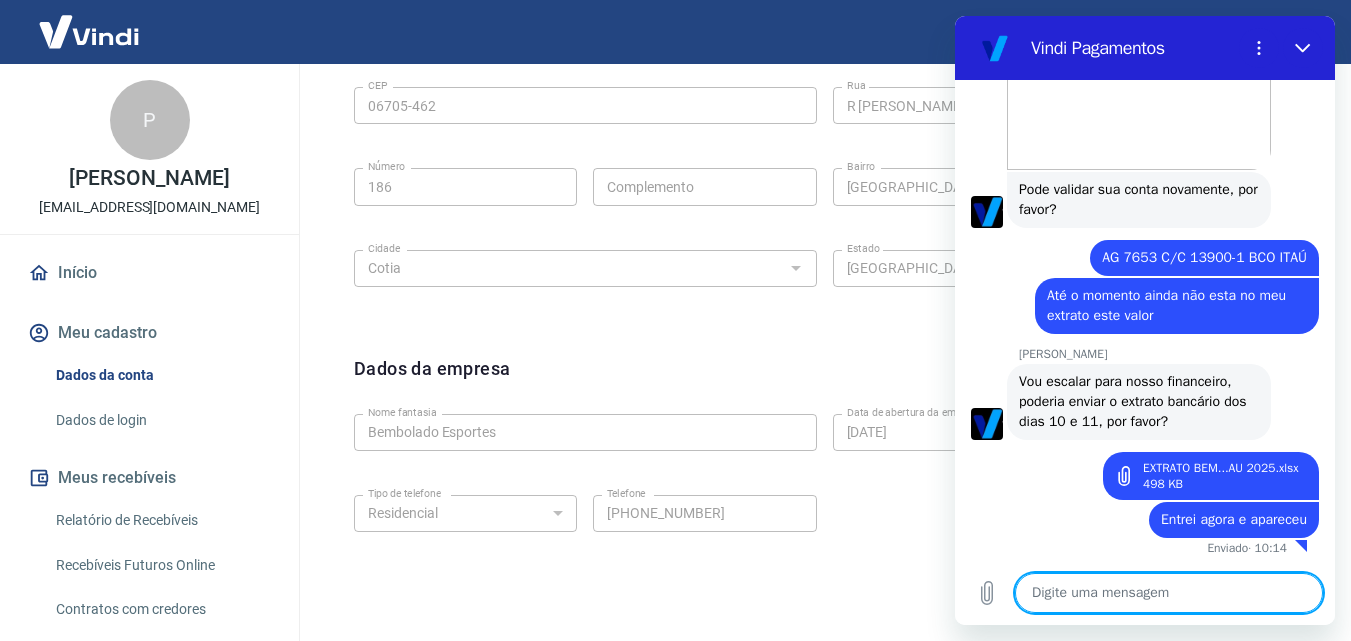 click at bounding box center [1169, 593] 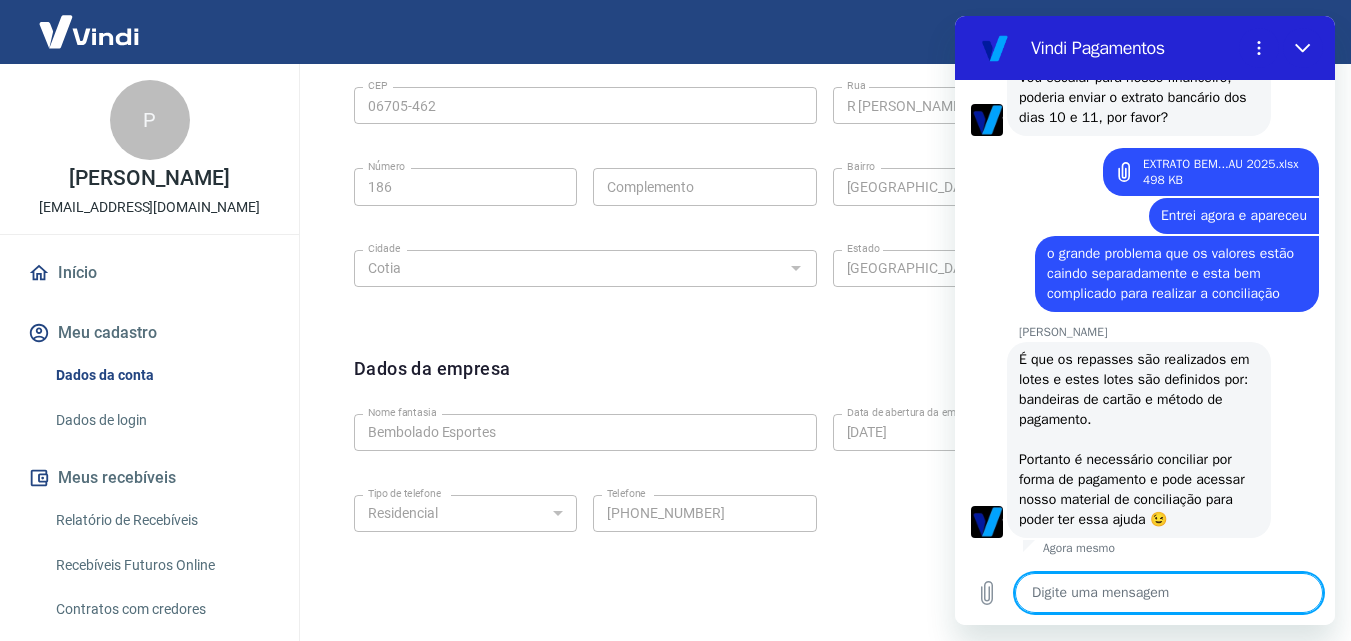 scroll, scrollTop: 3780, scrollLeft: 0, axis: vertical 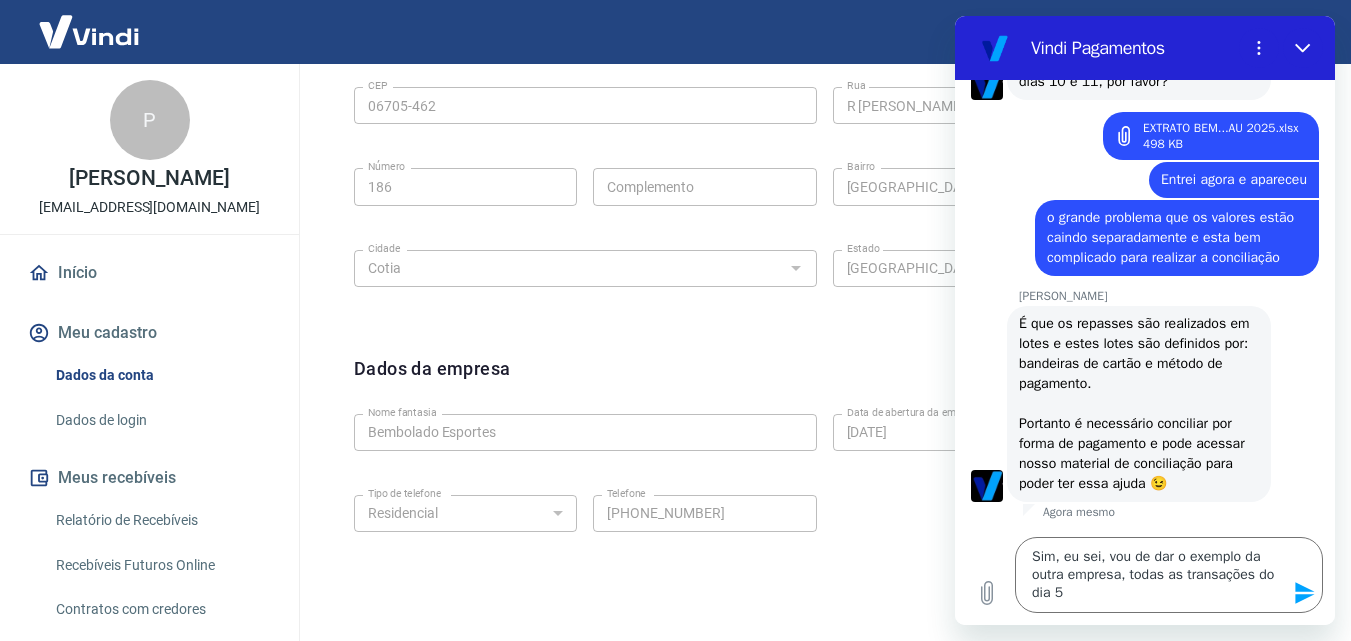 click on "Dados da empresa Editar dados da empresa Nome fantasia Bembolado Esportes Nome fantasia Data de abertura da empresa 26/11/2009 Data de abertura da empresa Tipo de telefone Residencial Comercial Tipo de telefone Telefone (11) 96820-2007 Telefone" at bounding box center [824, 477] 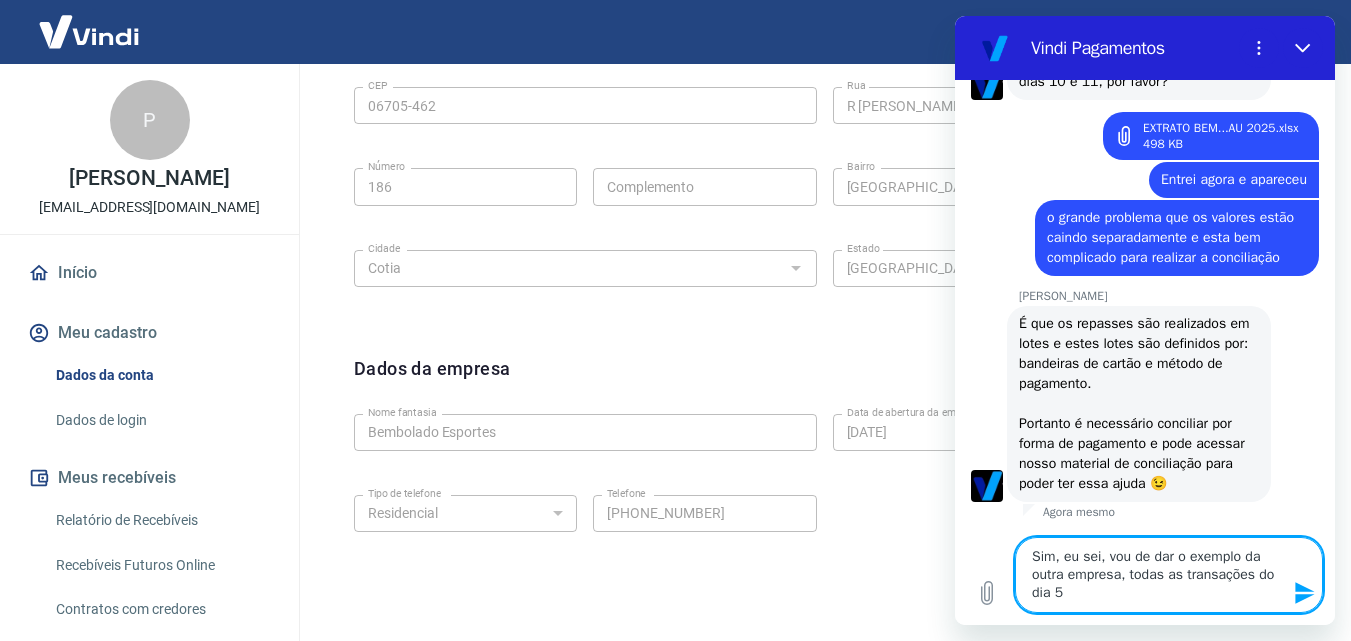 click on "Sim, eu sei, vou de dar o exemplo da outra empresa, todas as transações do dia 5" at bounding box center [1169, 575] 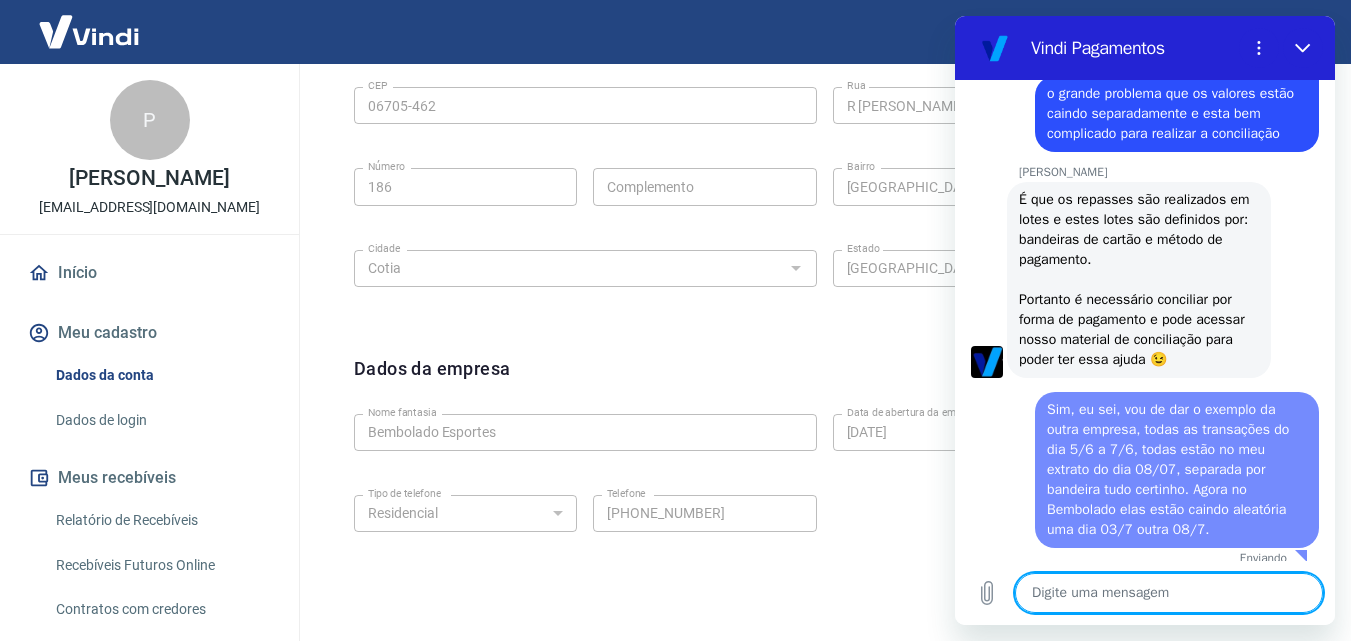 scroll, scrollTop: 0, scrollLeft: 0, axis: both 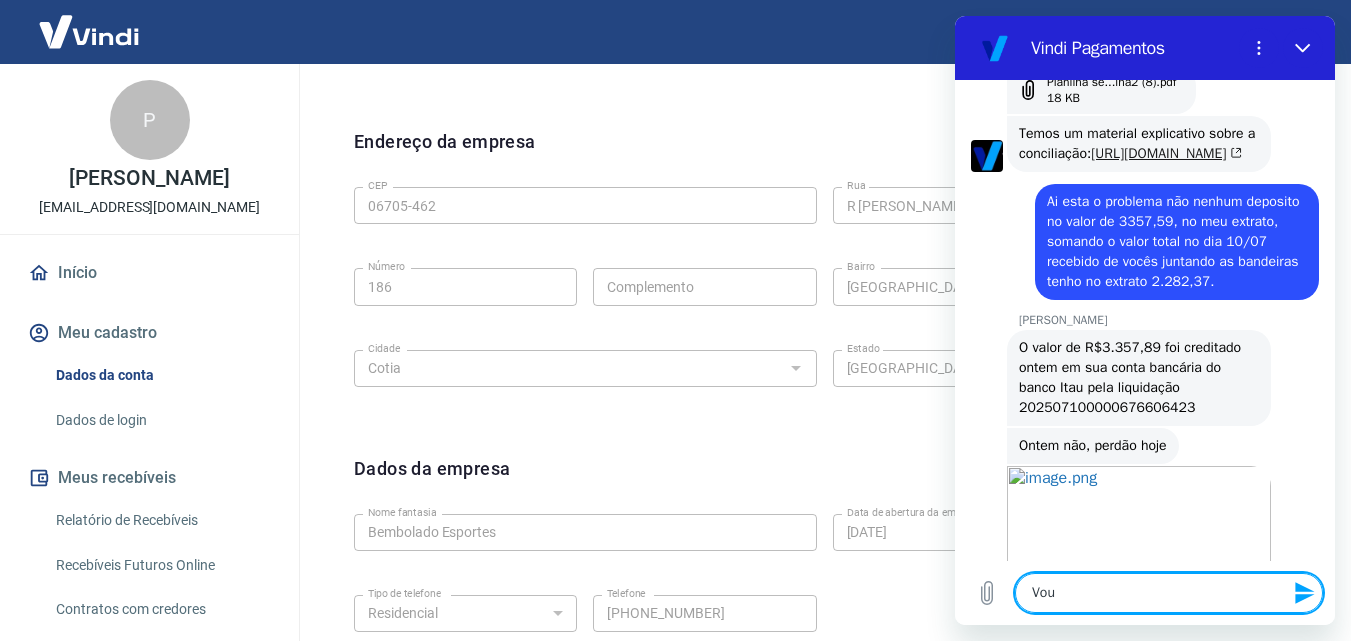 click on "[URL][DOMAIN_NAME]" at bounding box center (1166, 153) 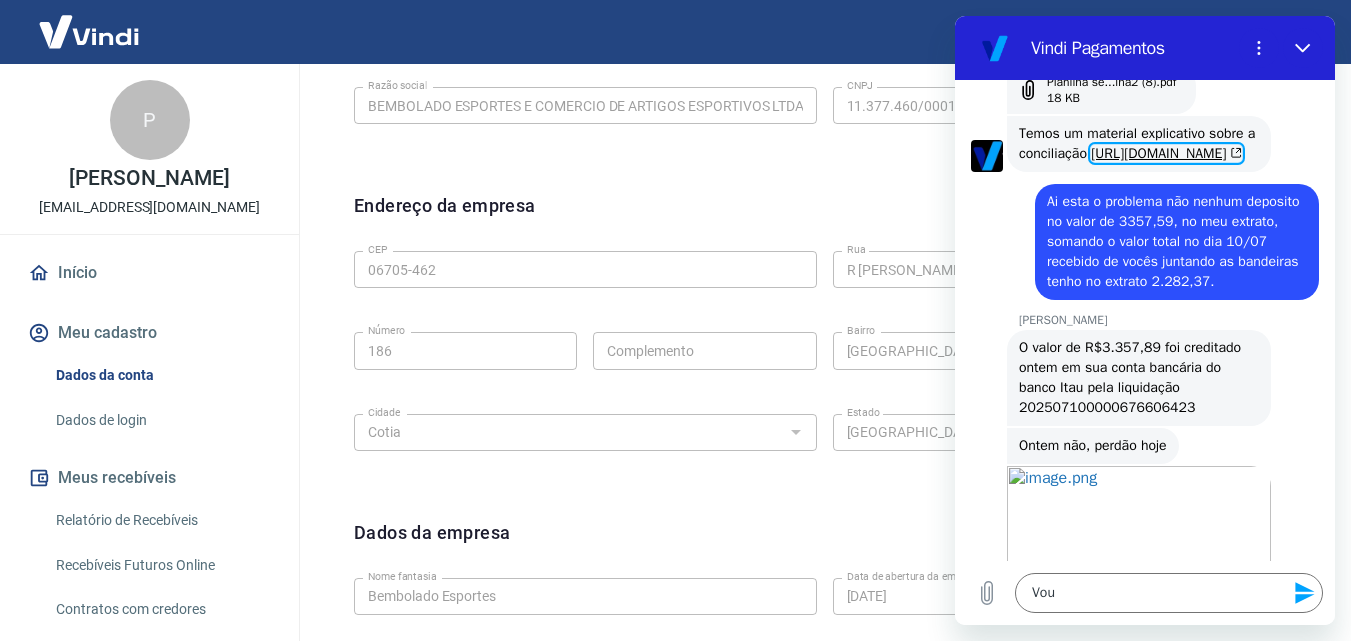 scroll, scrollTop: 500, scrollLeft: 0, axis: vertical 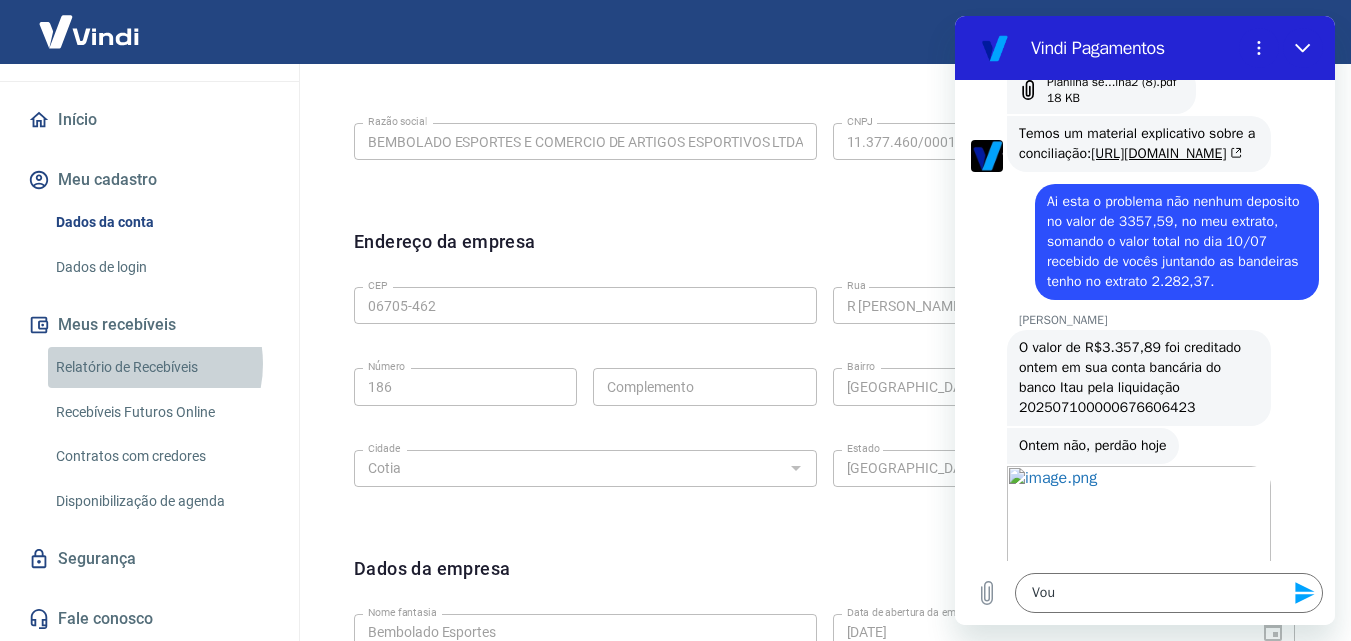 drag, startPoint x: 136, startPoint y: 364, endPoint x: 189, endPoint y: 367, distance: 53.08484 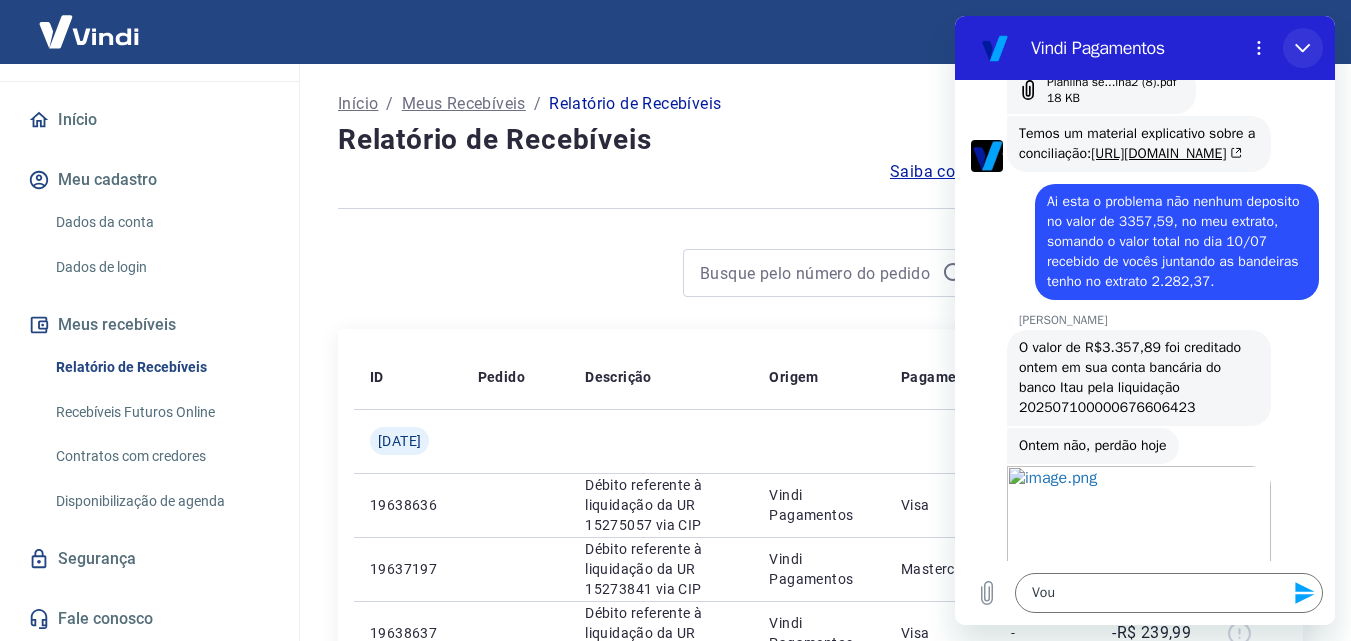 click 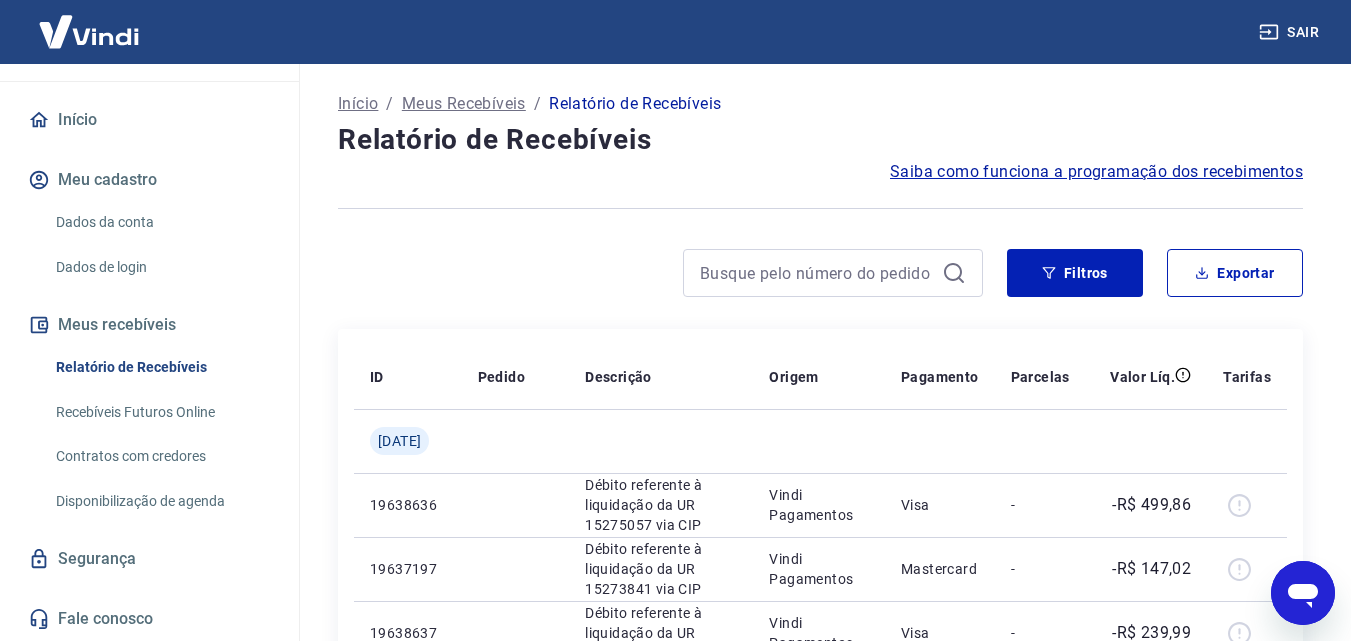 drag, startPoint x: 1310, startPoint y: 598, endPoint x: 1620, endPoint y: 1111, distance: 599.3905 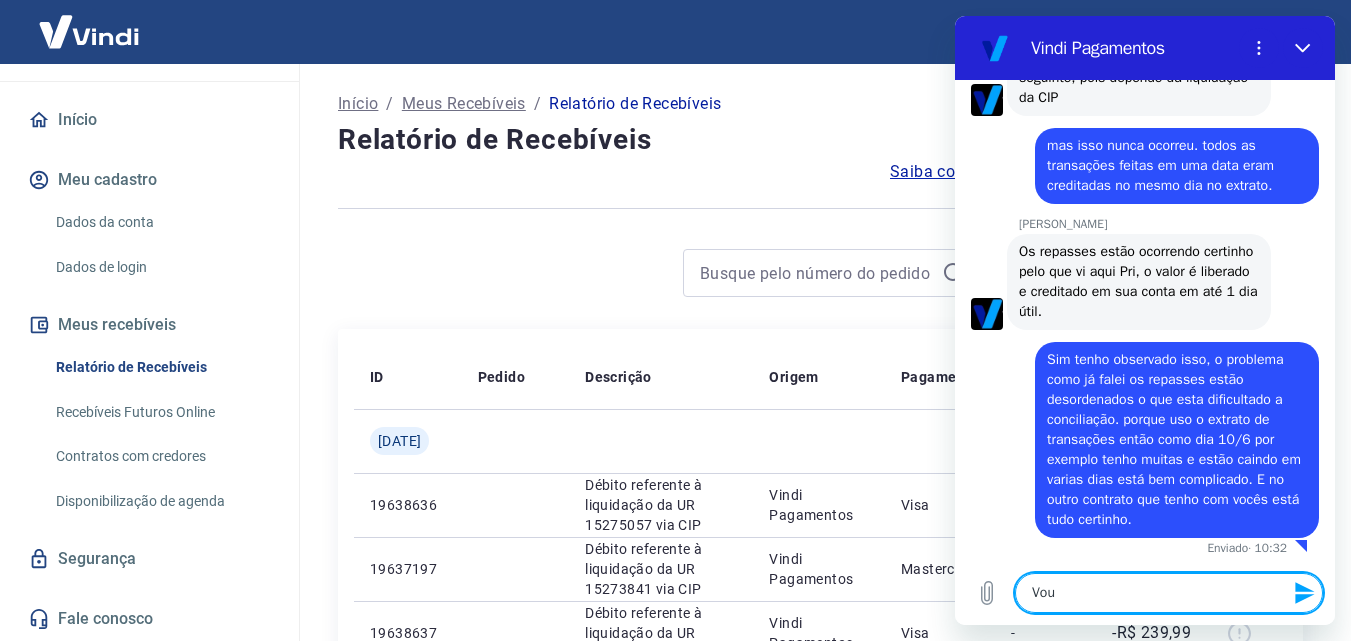 scroll, scrollTop: 5174, scrollLeft: 0, axis: vertical 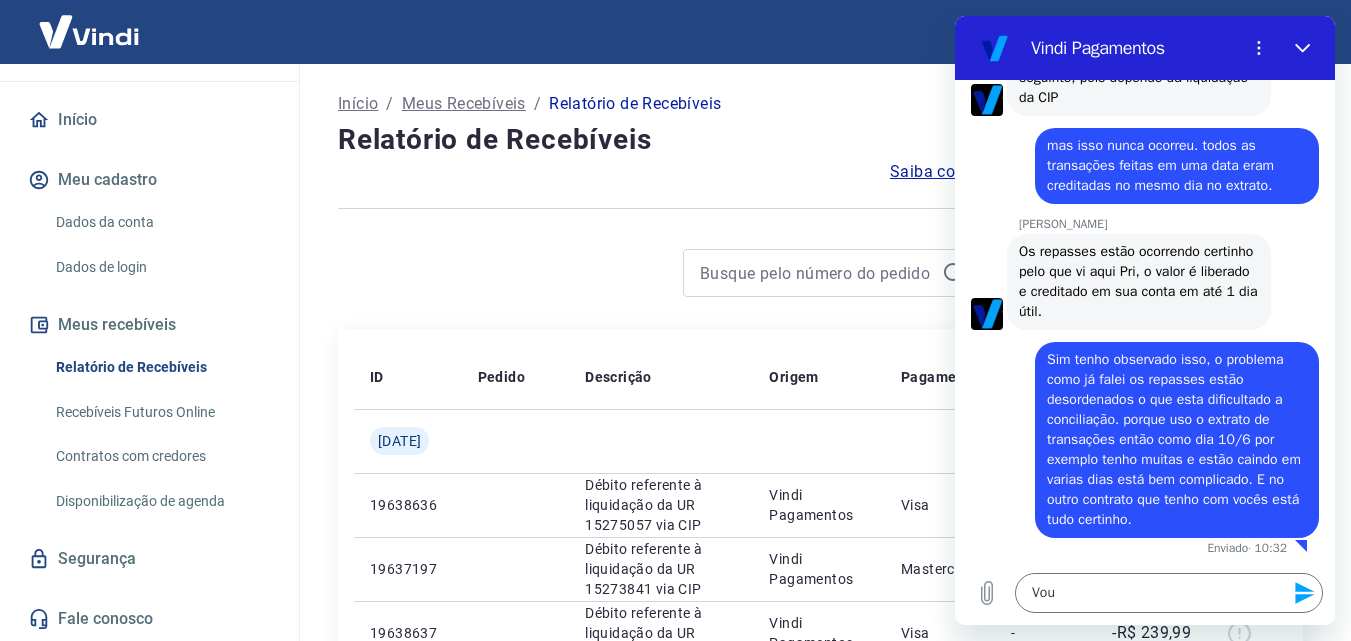 click on "Início / Meus Recebíveis / Relatório de Recebíveis" at bounding box center [820, 104] 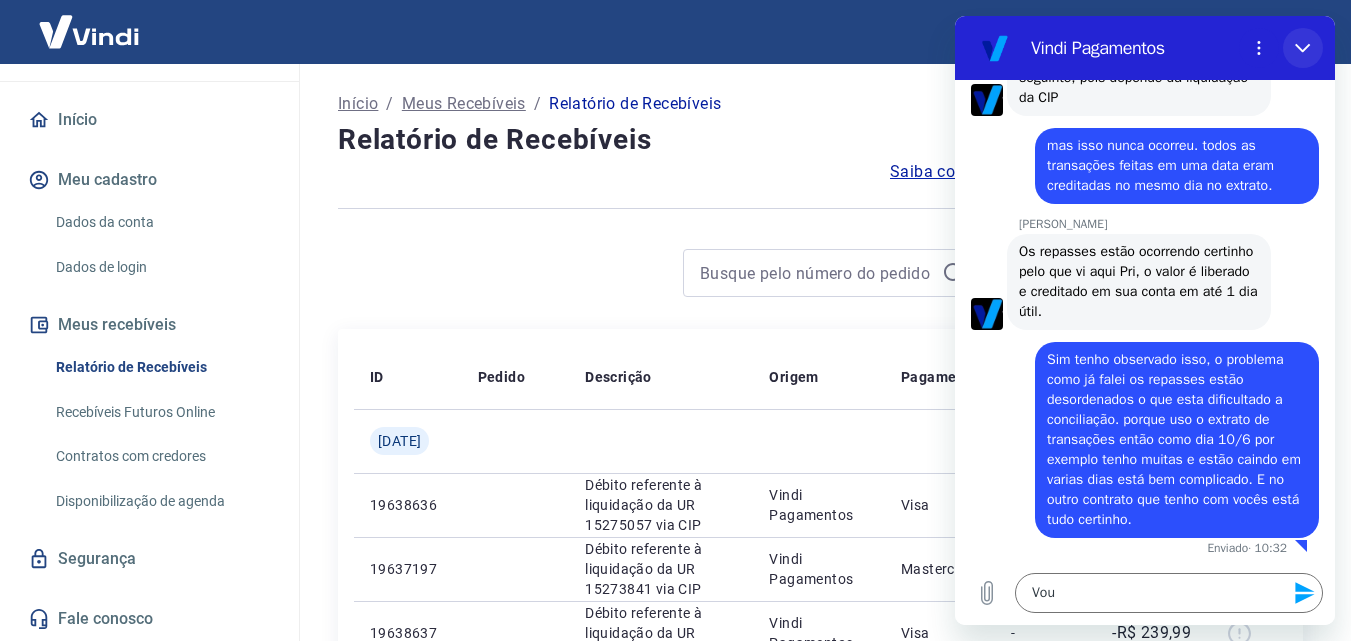 click at bounding box center [1303, 48] 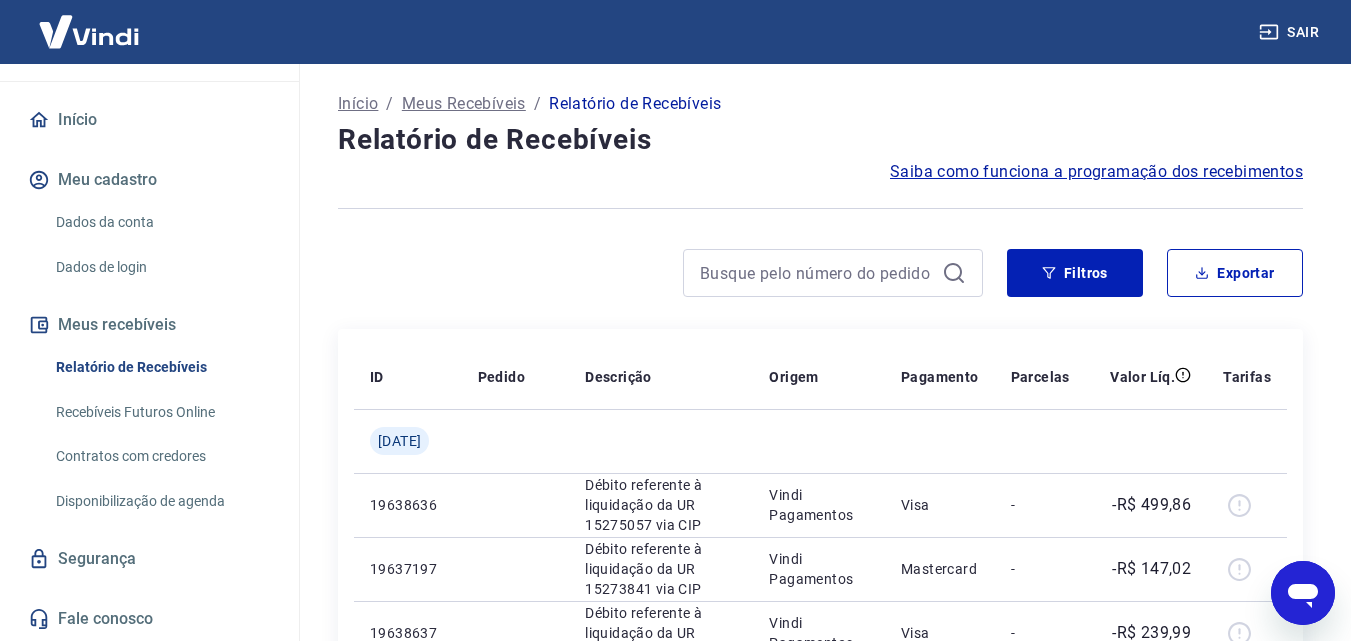 click on "Sair" at bounding box center (1291, 32) 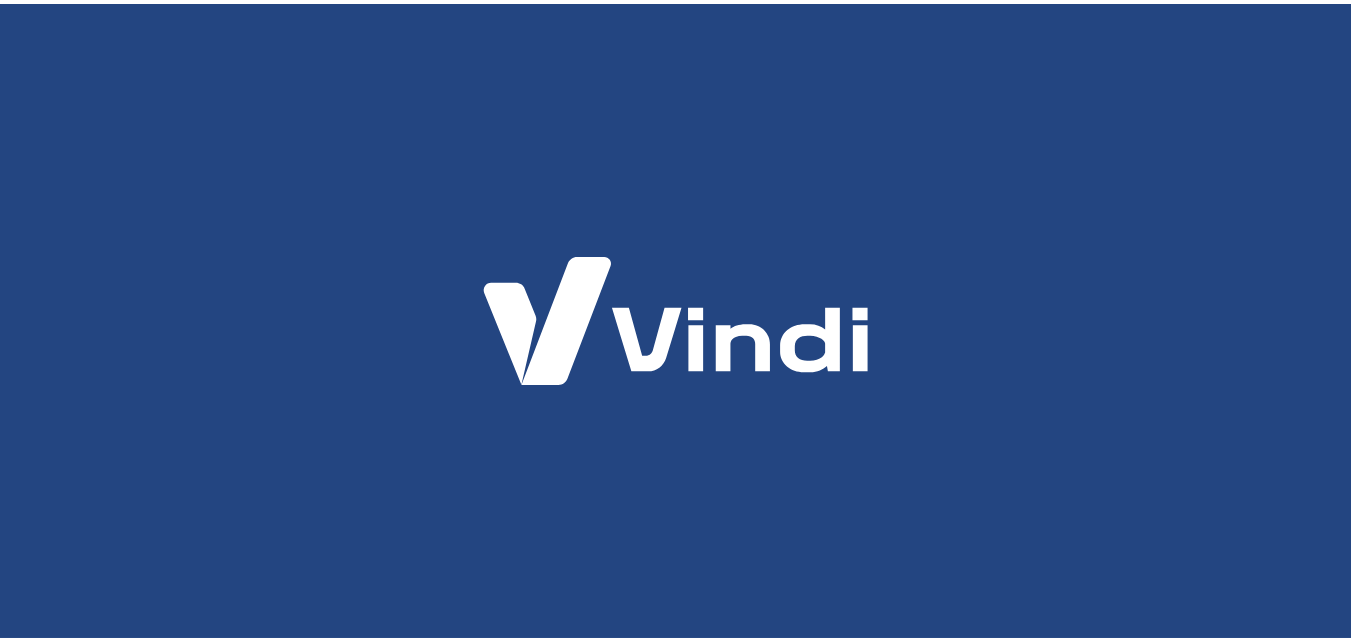 scroll, scrollTop: 0, scrollLeft: 0, axis: both 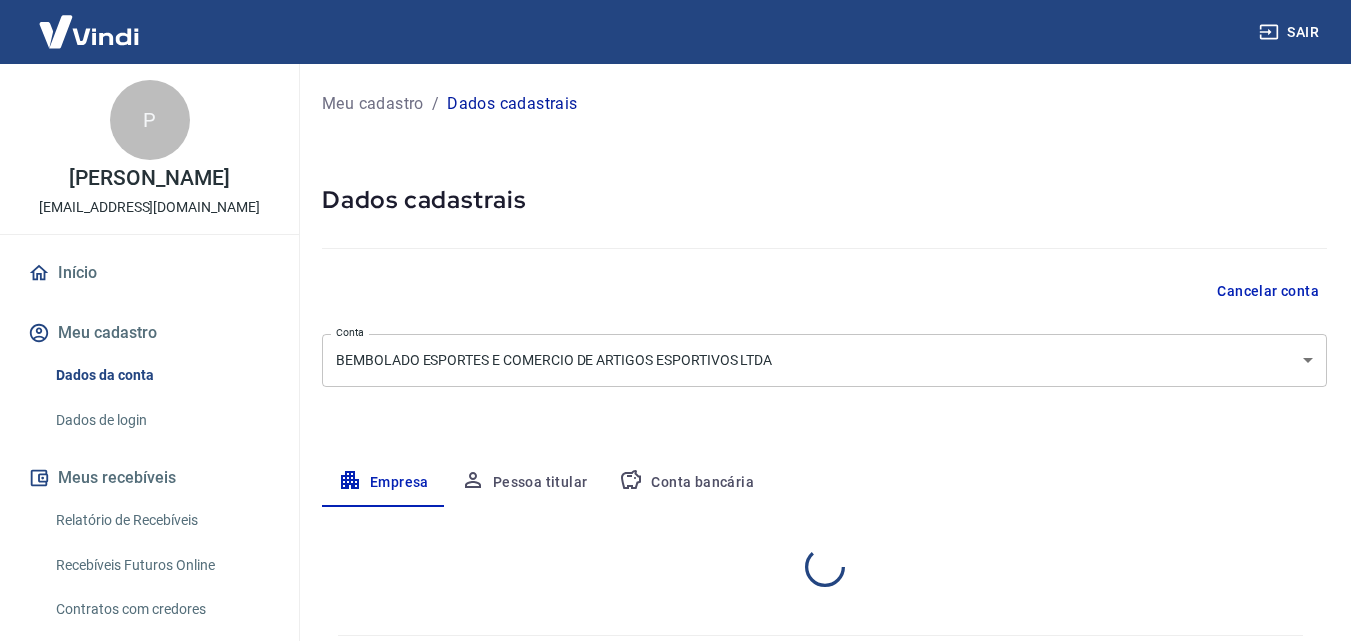 select on "SP" 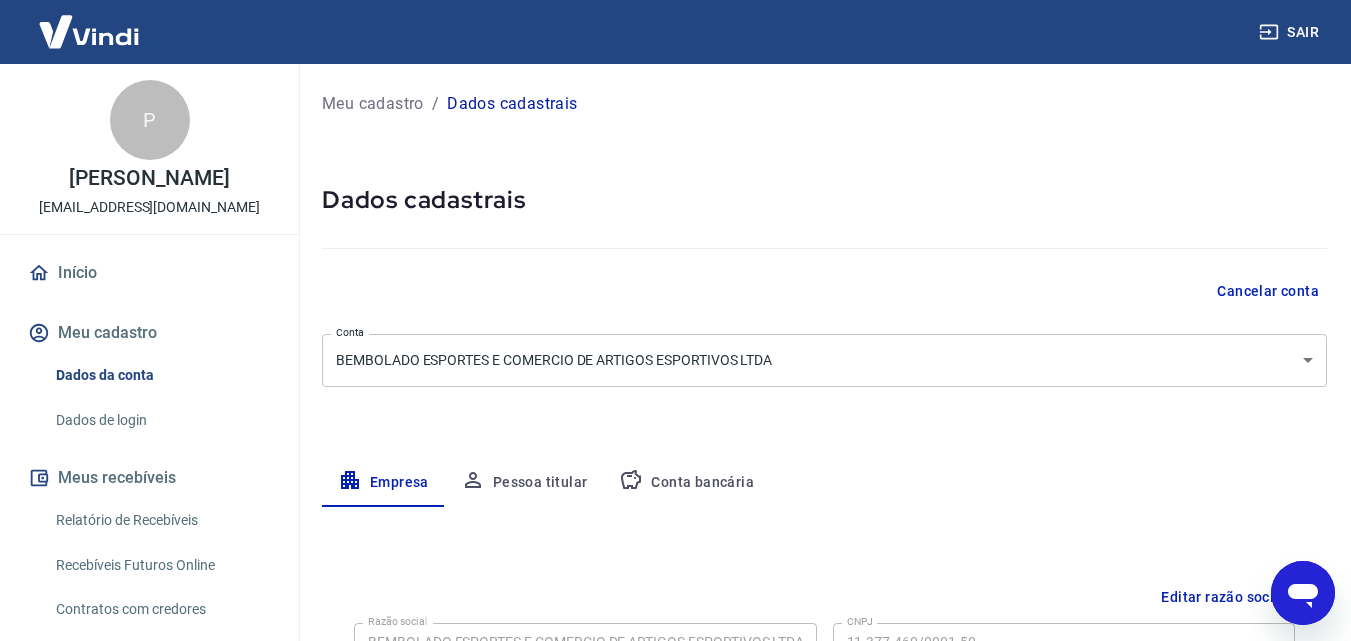 scroll, scrollTop: 0, scrollLeft: 0, axis: both 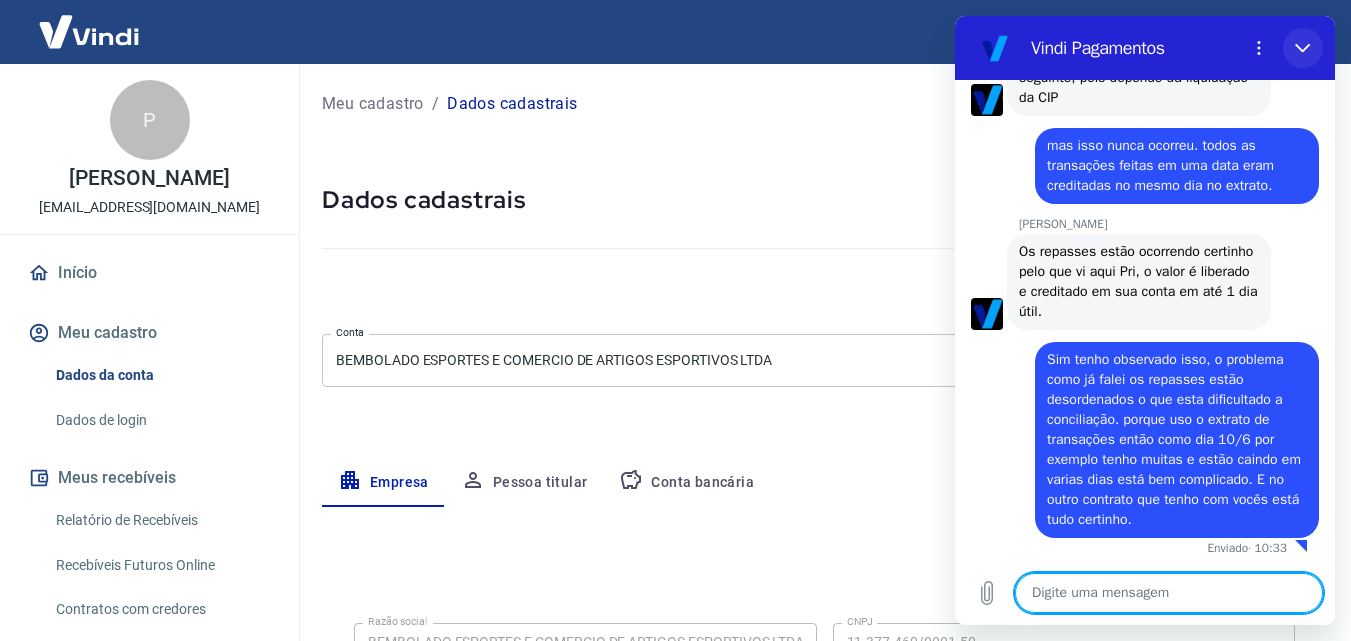 drag, startPoint x: 1299, startPoint y: 46, endPoint x: 2255, endPoint y: 64, distance: 956.16943 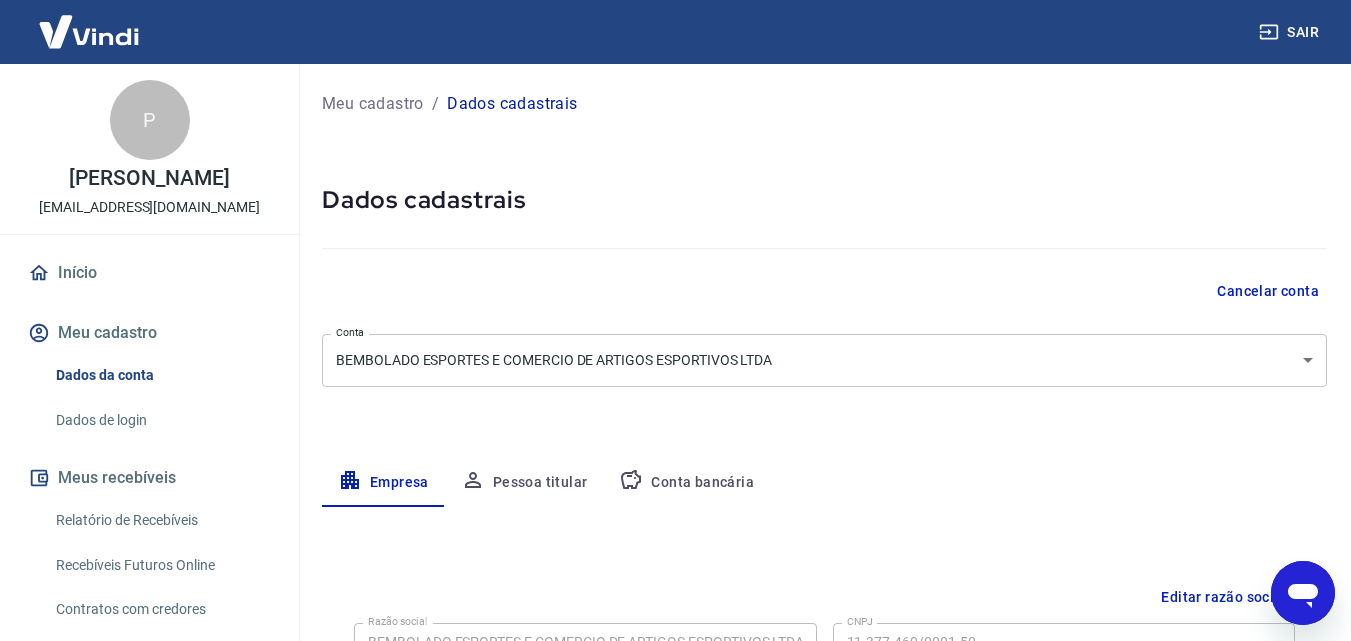 click on "Relatório de Recebíveis" at bounding box center (161, 520) 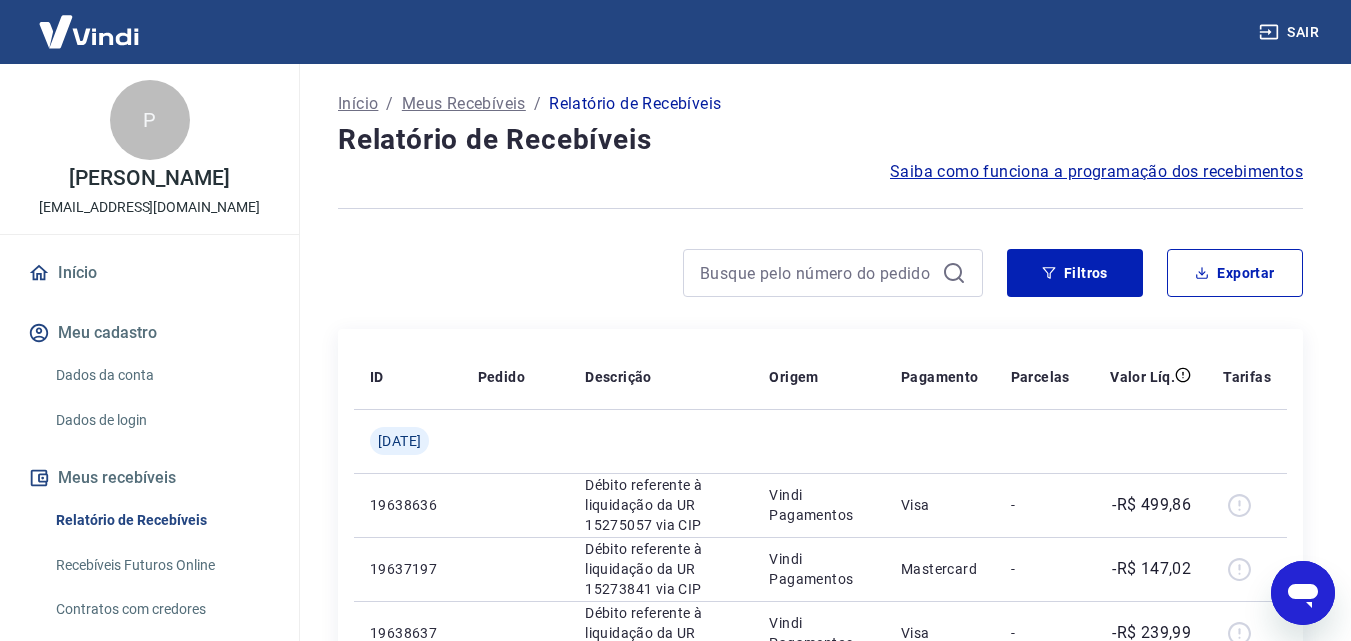 click on "Sair" at bounding box center (675, 32) 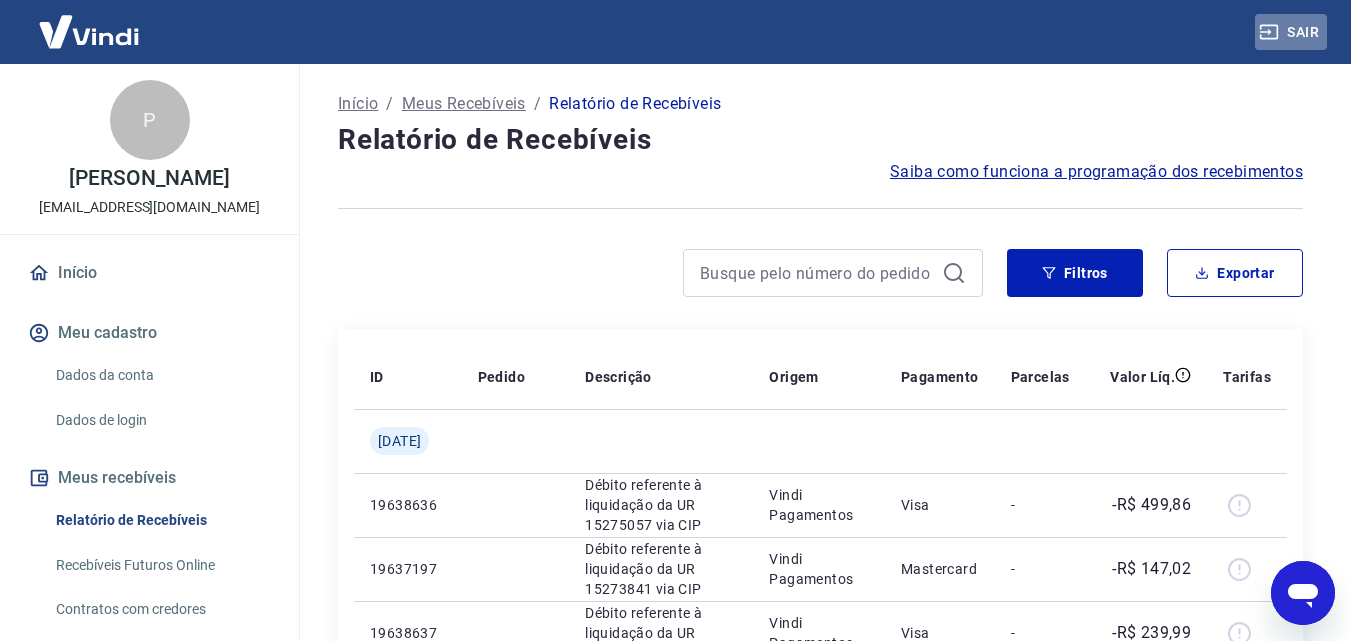 click on "Sair" at bounding box center (1291, 32) 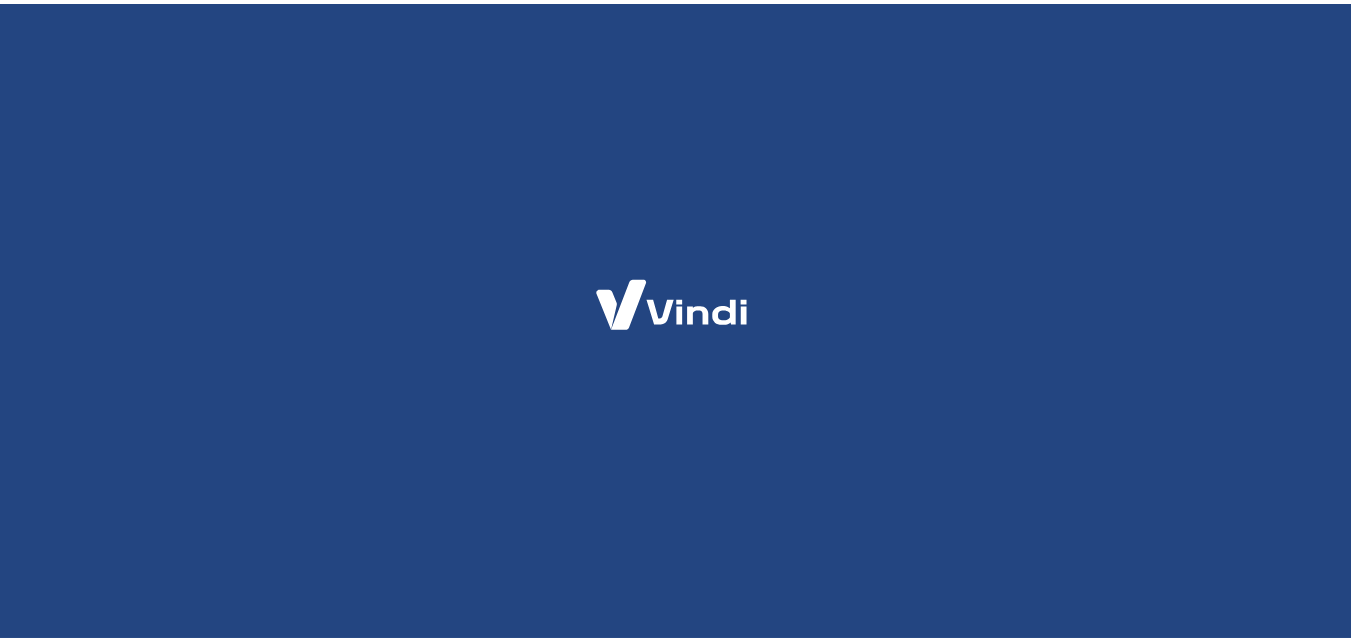scroll, scrollTop: 0, scrollLeft: 0, axis: both 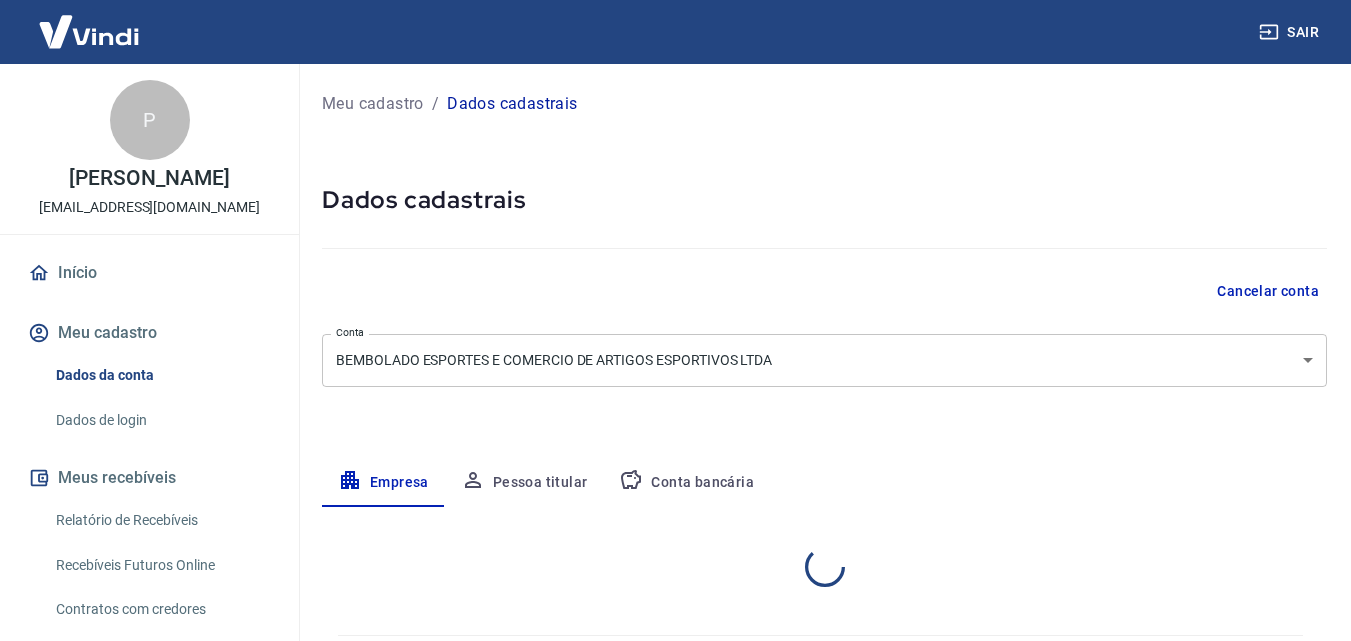 select on "SP" 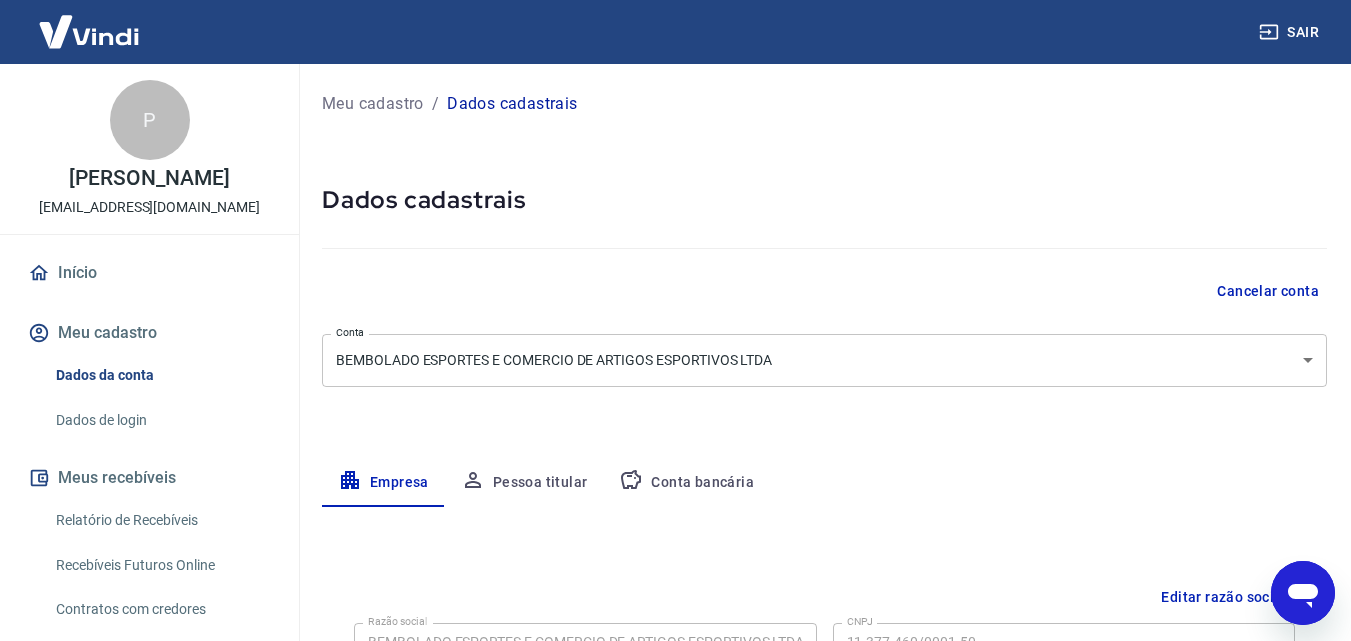 scroll, scrollTop: 0, scrollLeft: 0, axis: both 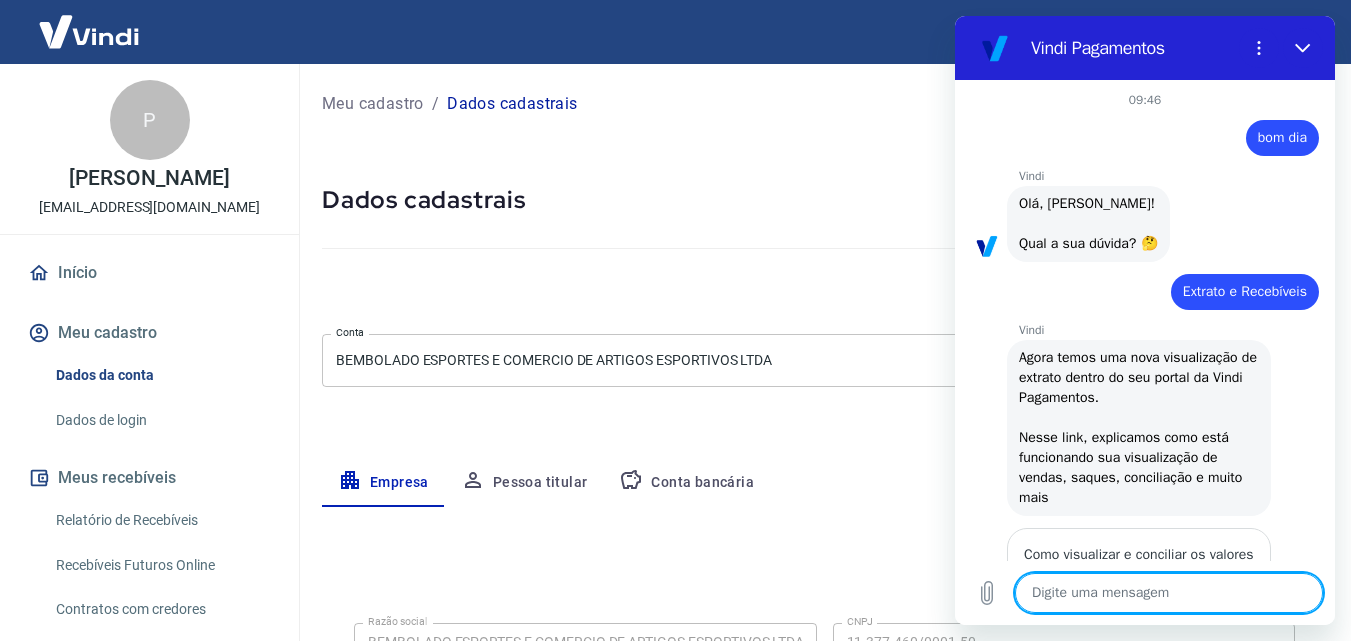 type on "x" 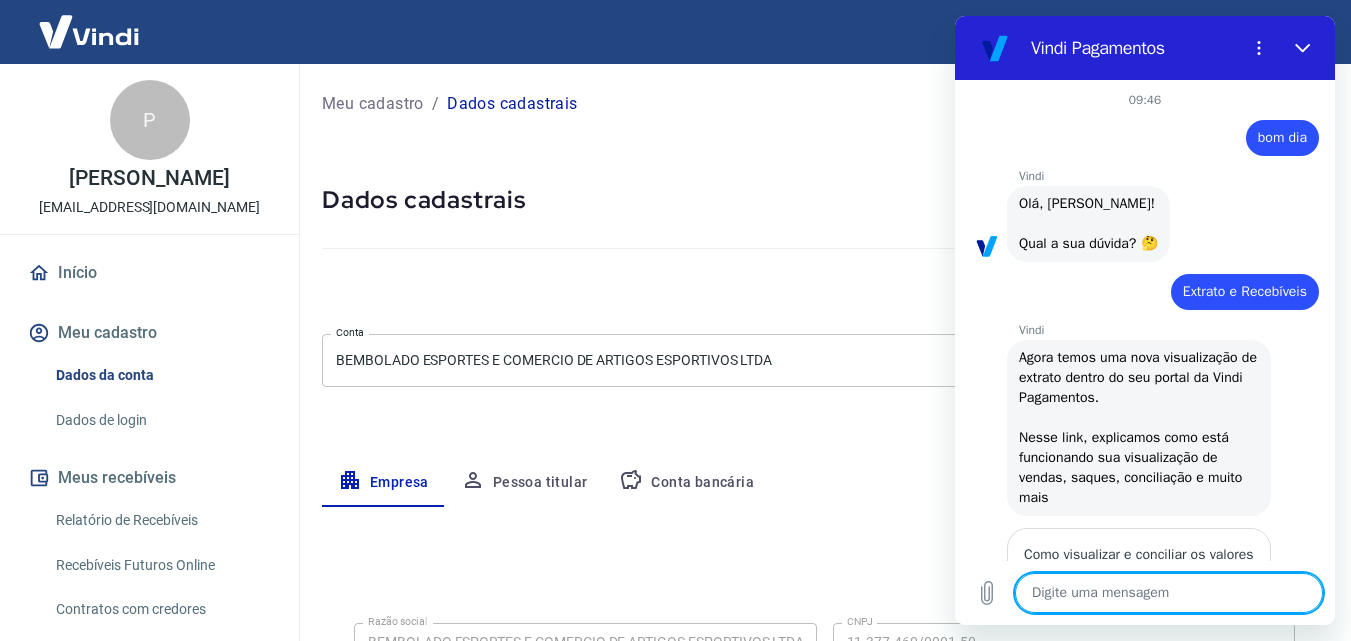 scroll, scrollTop: 5174, scrollLeft: 0, axis: vertical 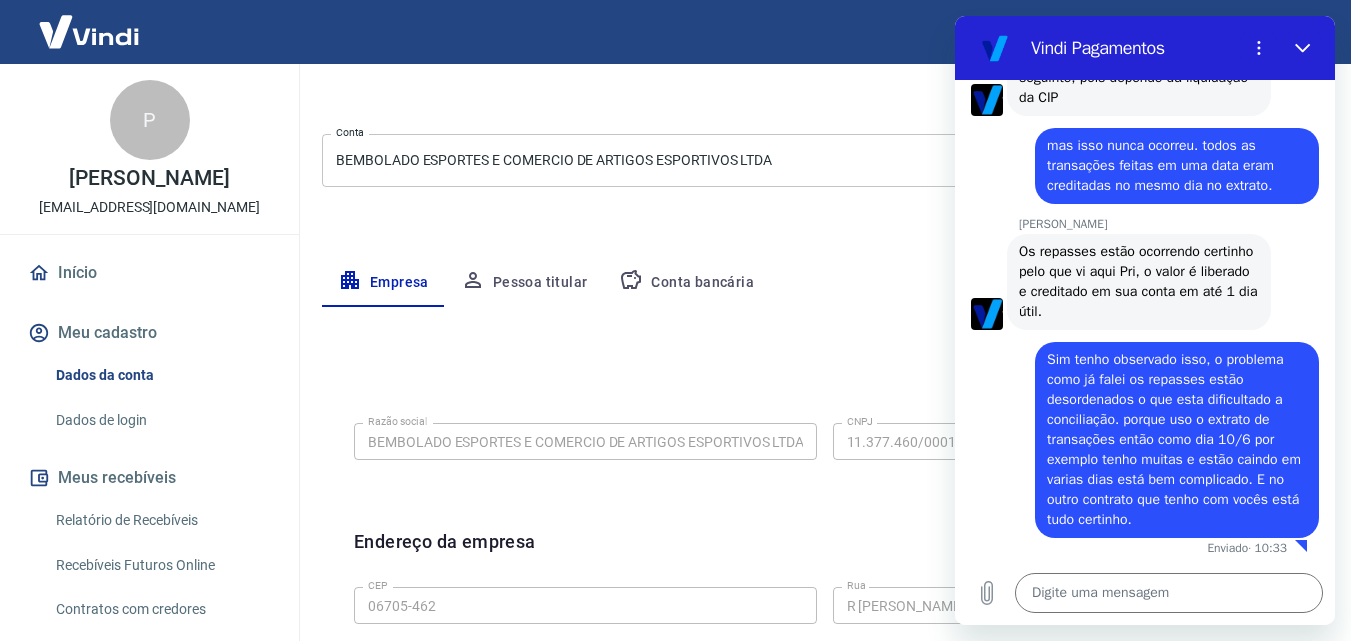 click on "Início" at bounding box center [149, 273] 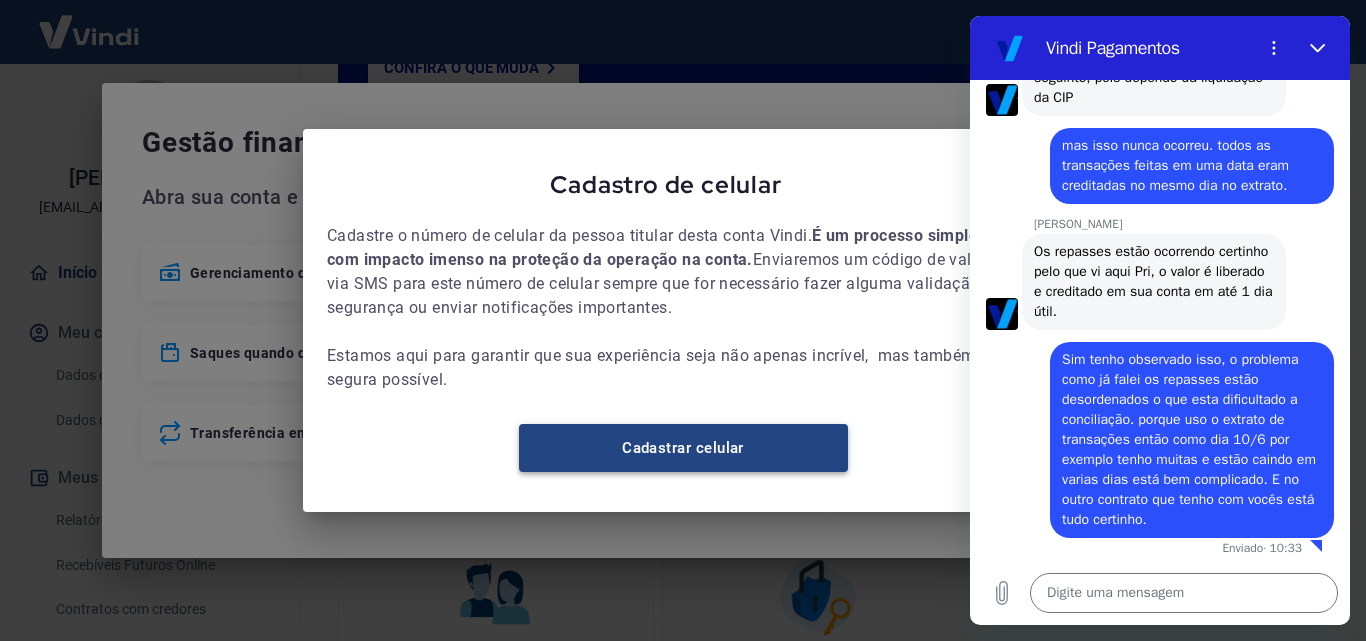 click on "Cadastrar celular" at bounding box center (683, 448) 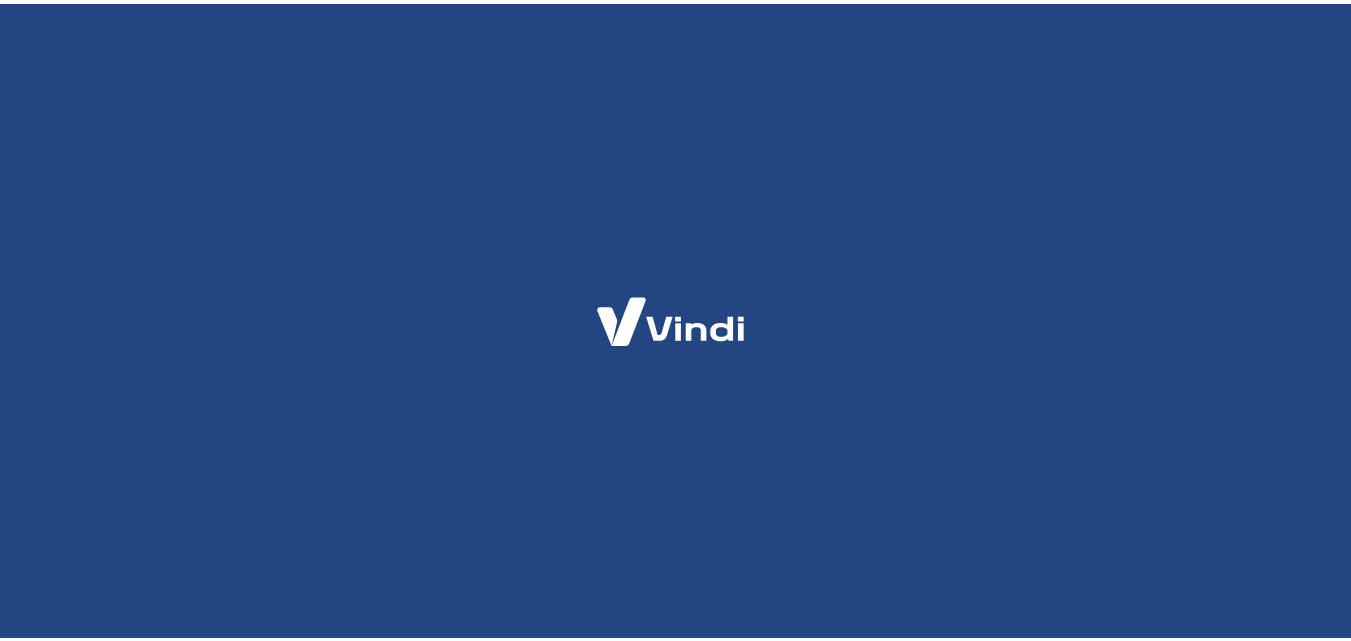 scroll, scrollTop: 0, scrollLeft: 0, axis: both 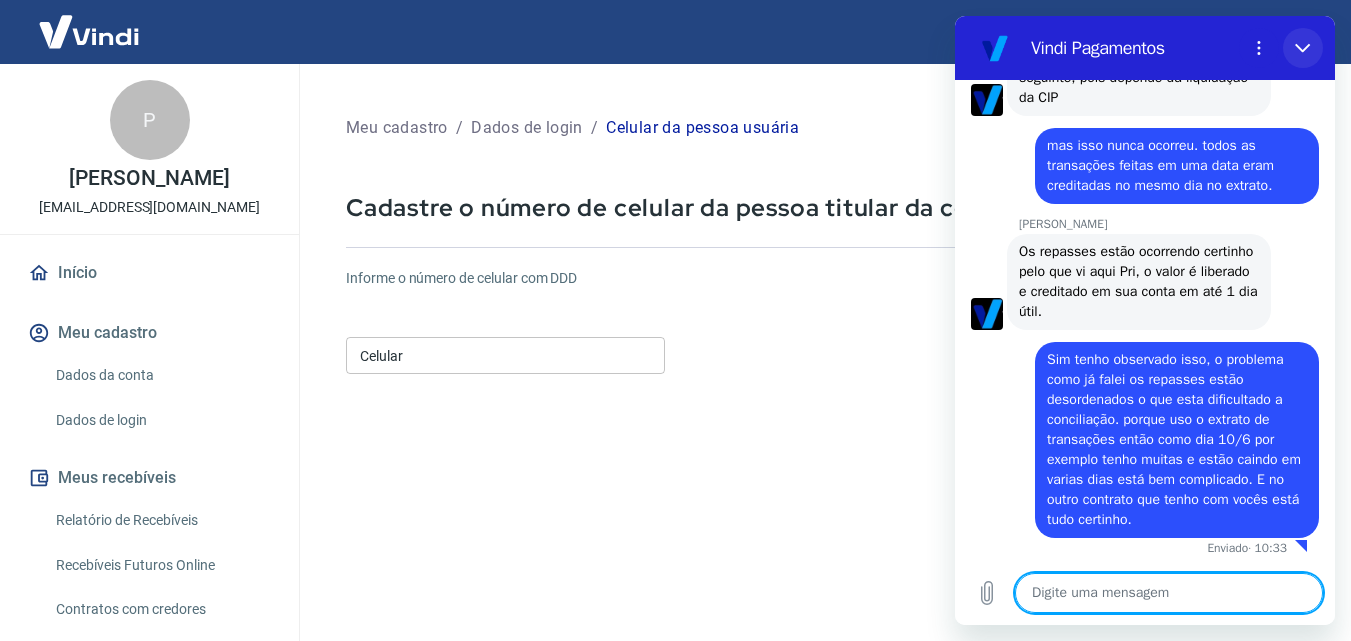 click 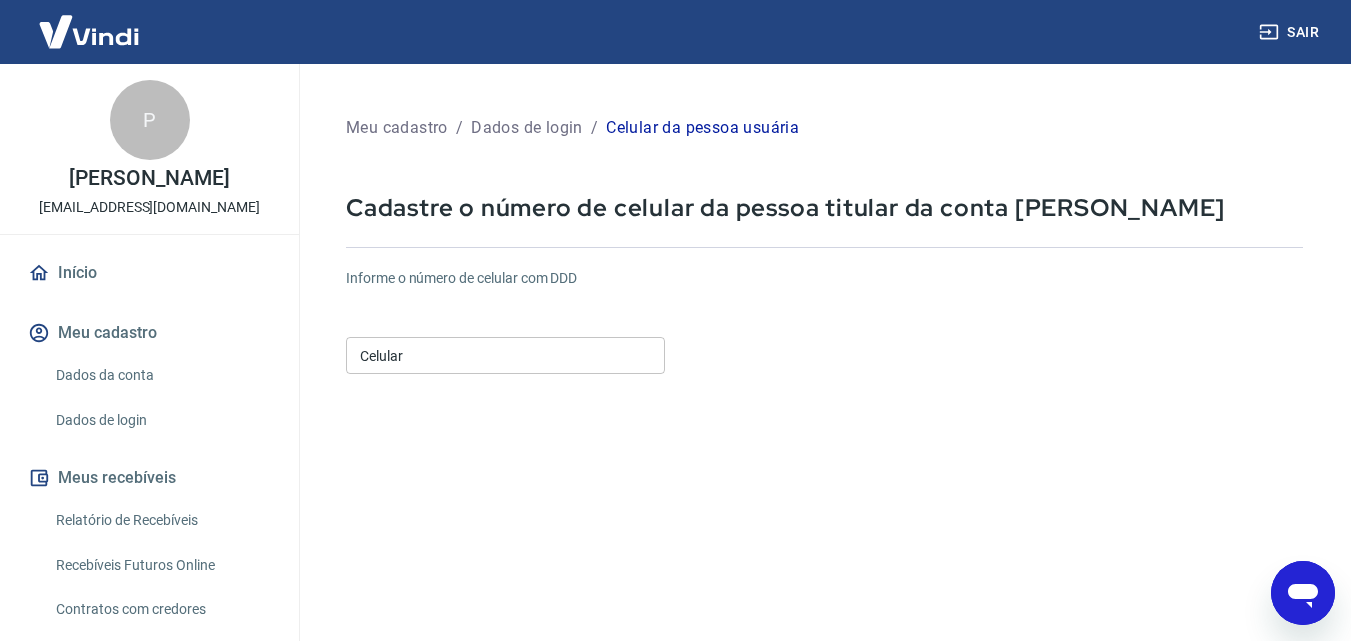 click on "Início" at bounding box center [149, 273] 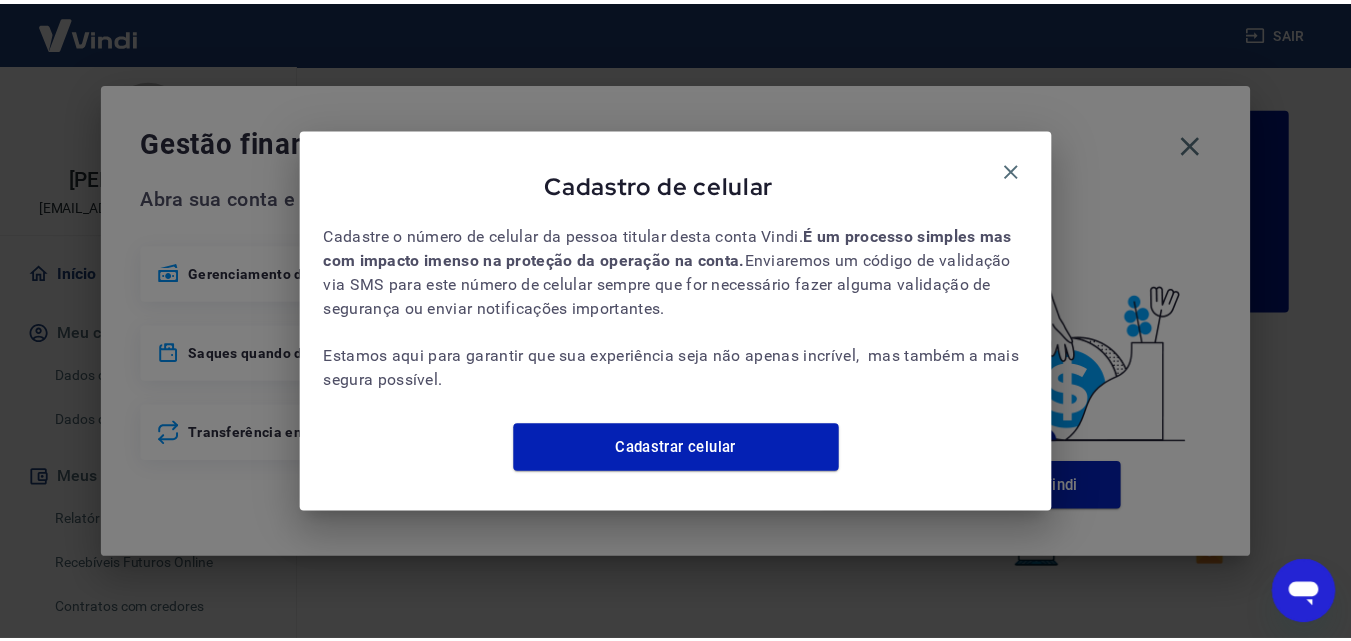 scroll, scrollTop: 0, scrollLeft: 0, axis: both 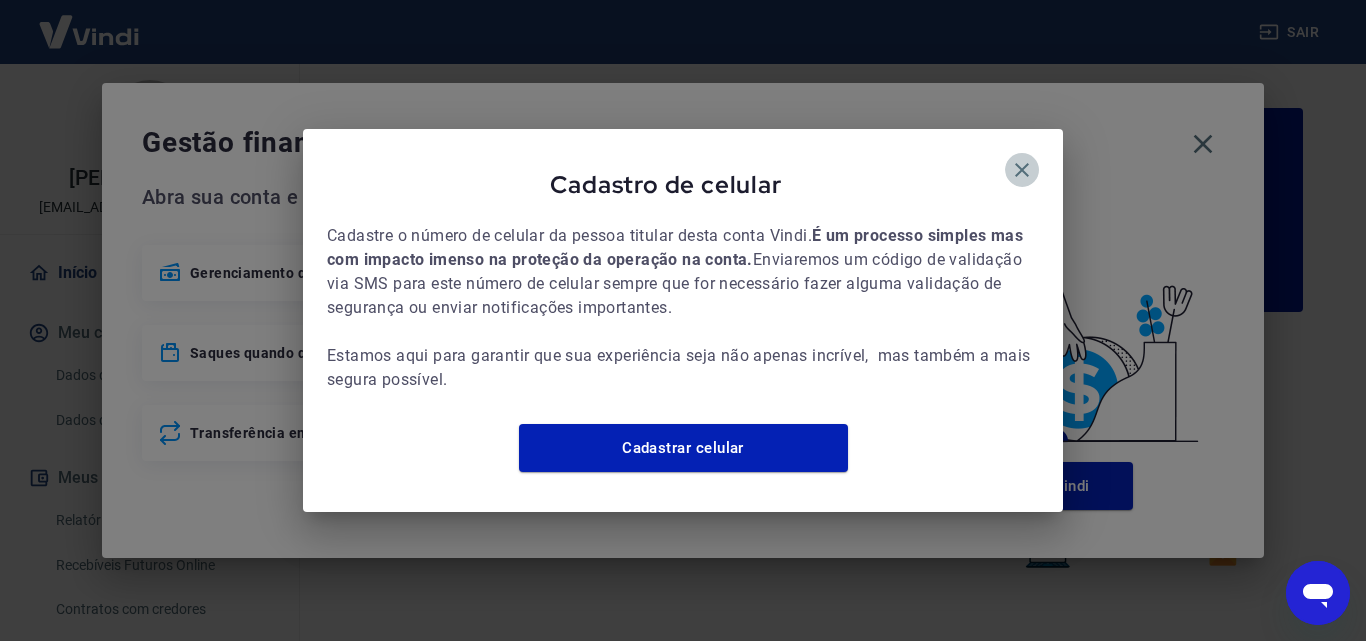 click 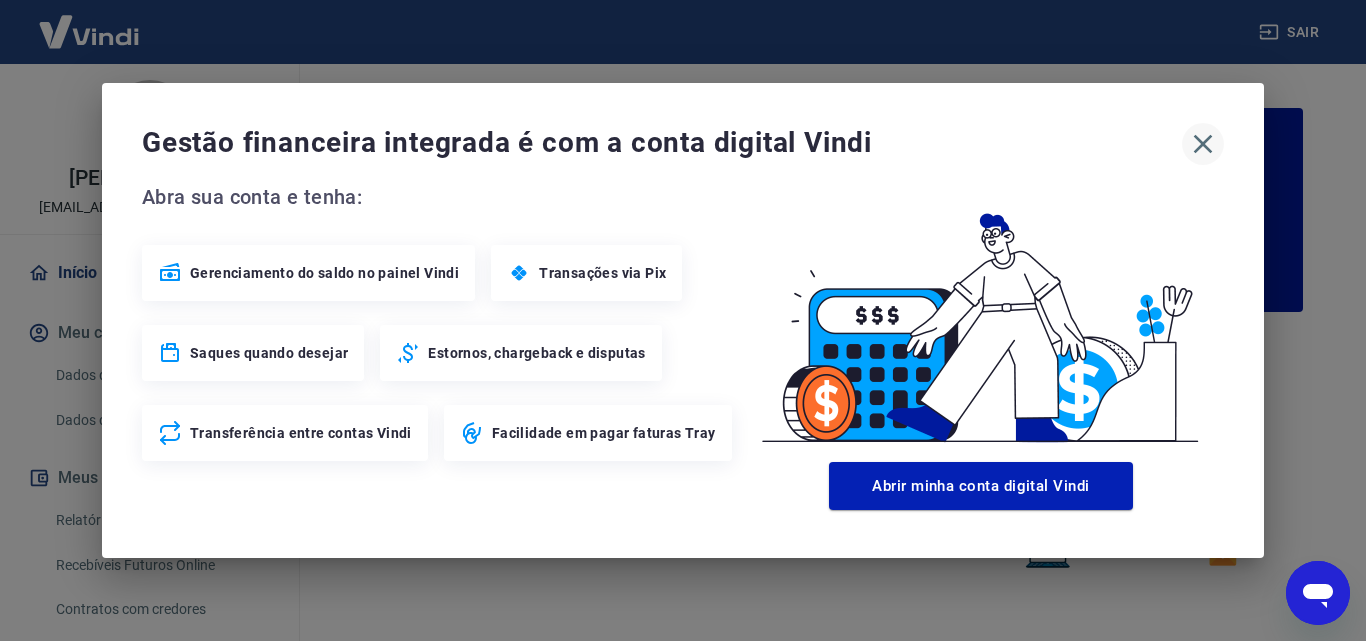 click 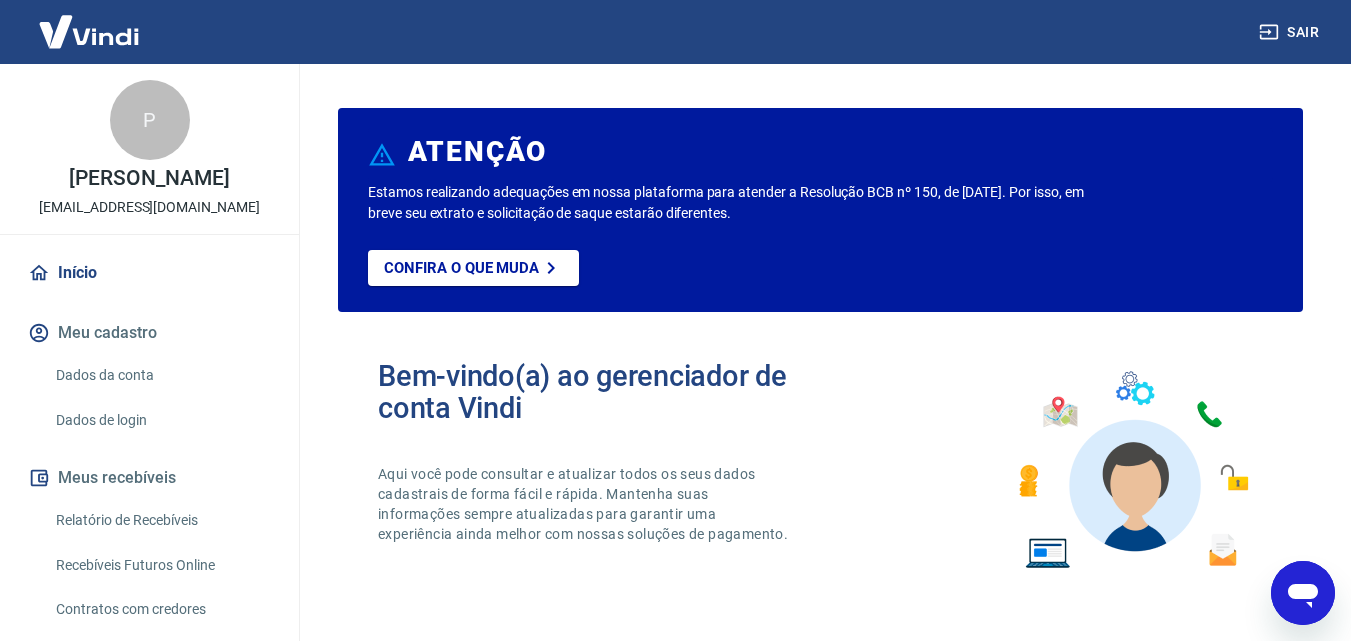 scroll, scrollTop: 174, scrollLeft: 0, axis: vertical 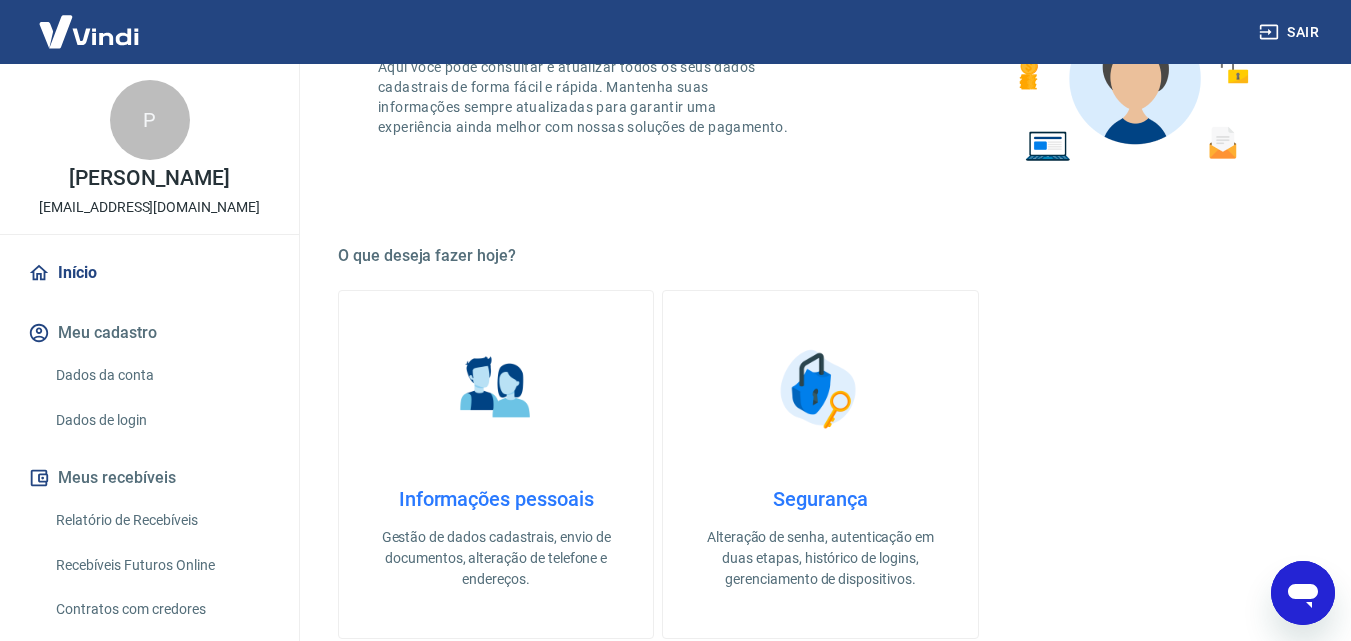 click on "P" at bounding box center [150, 120] 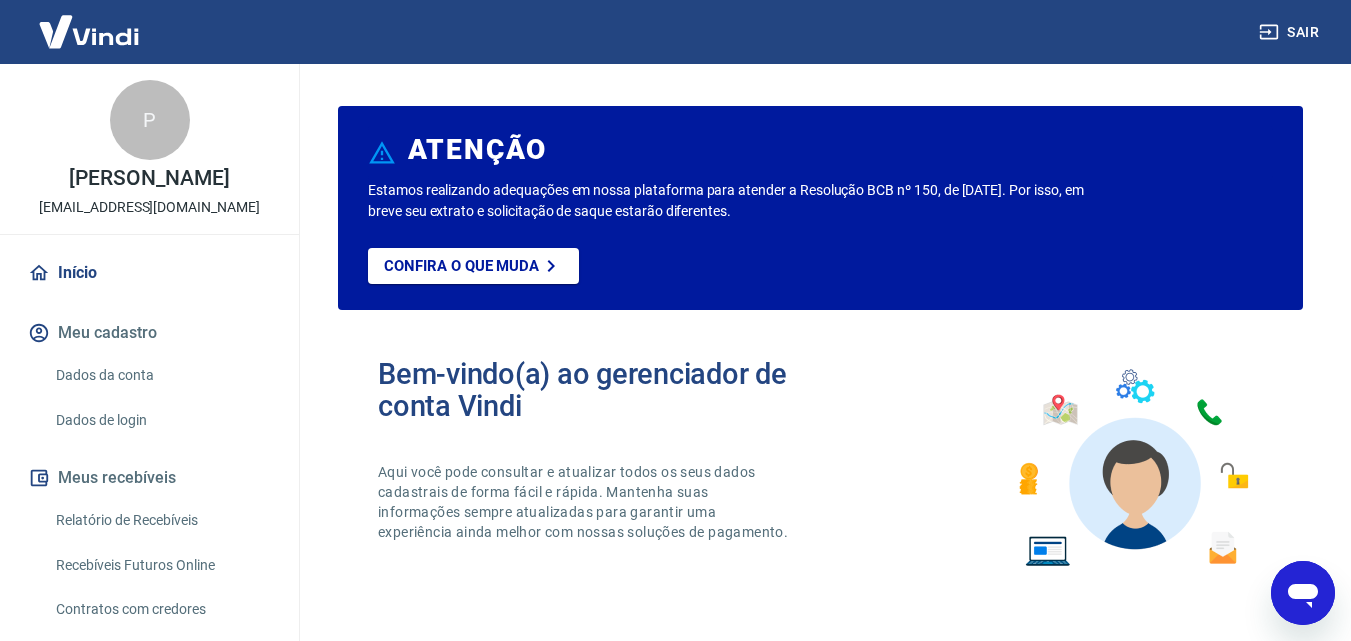 scroll, scrollTop: 0, scrollLeft: 0, axis: both 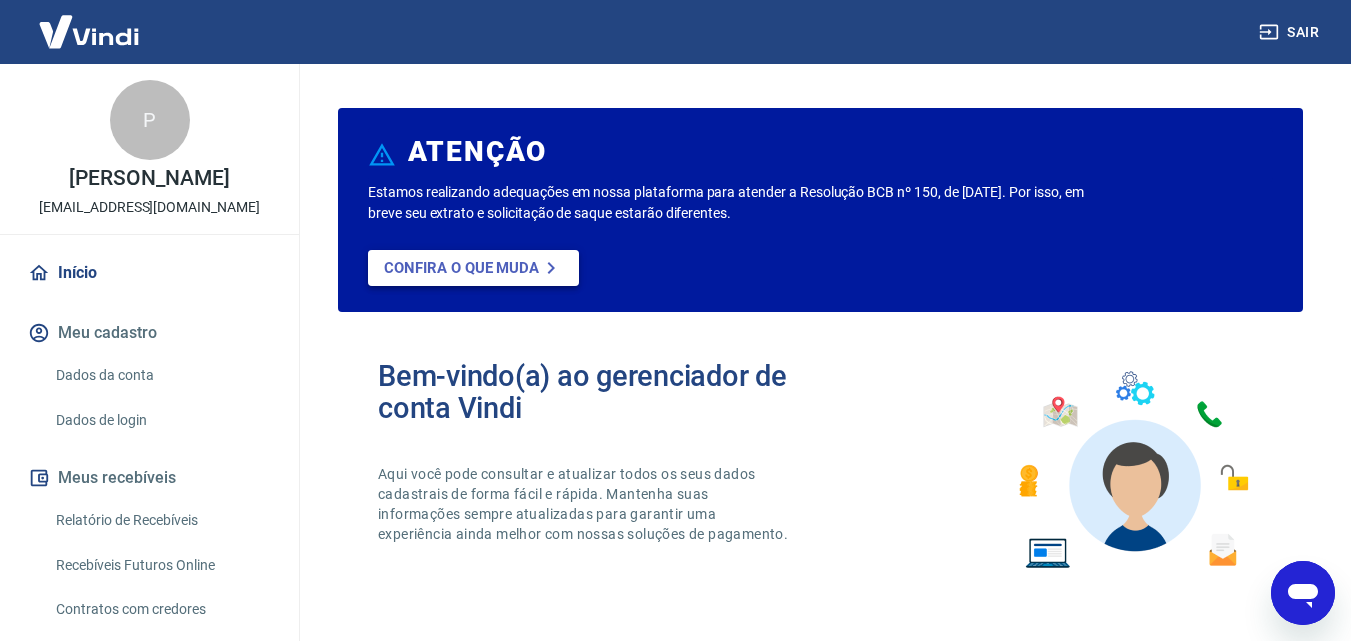 click on "Confira o que muda" at bounding box center (461, 268) 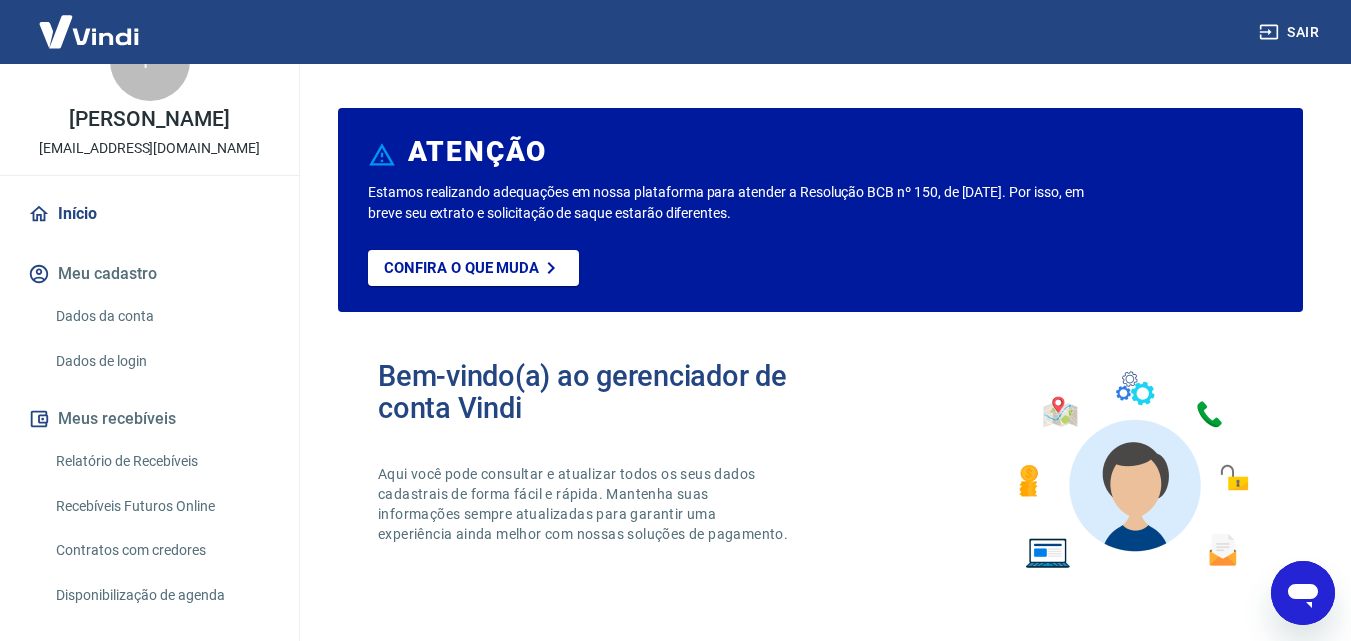 scroll, scrollTop: 174, scrollLeft: 0, axis: vertical 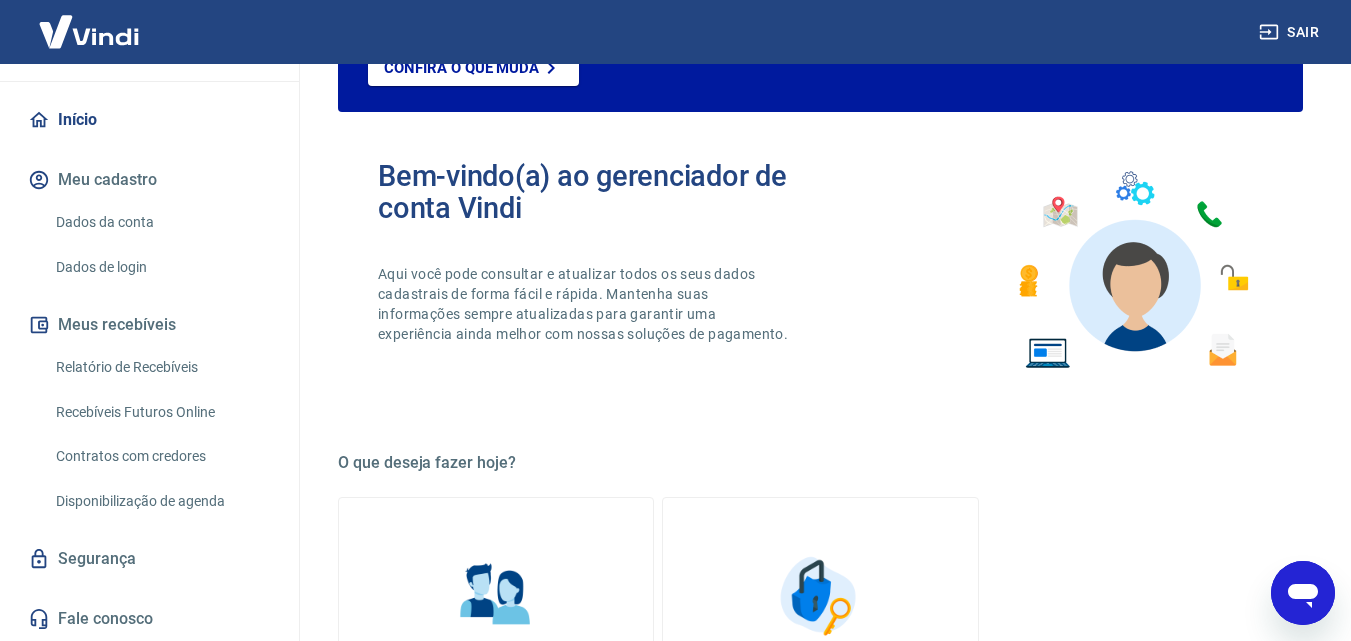 click on "Meus recebíveis" at bounding box center (149, 325) 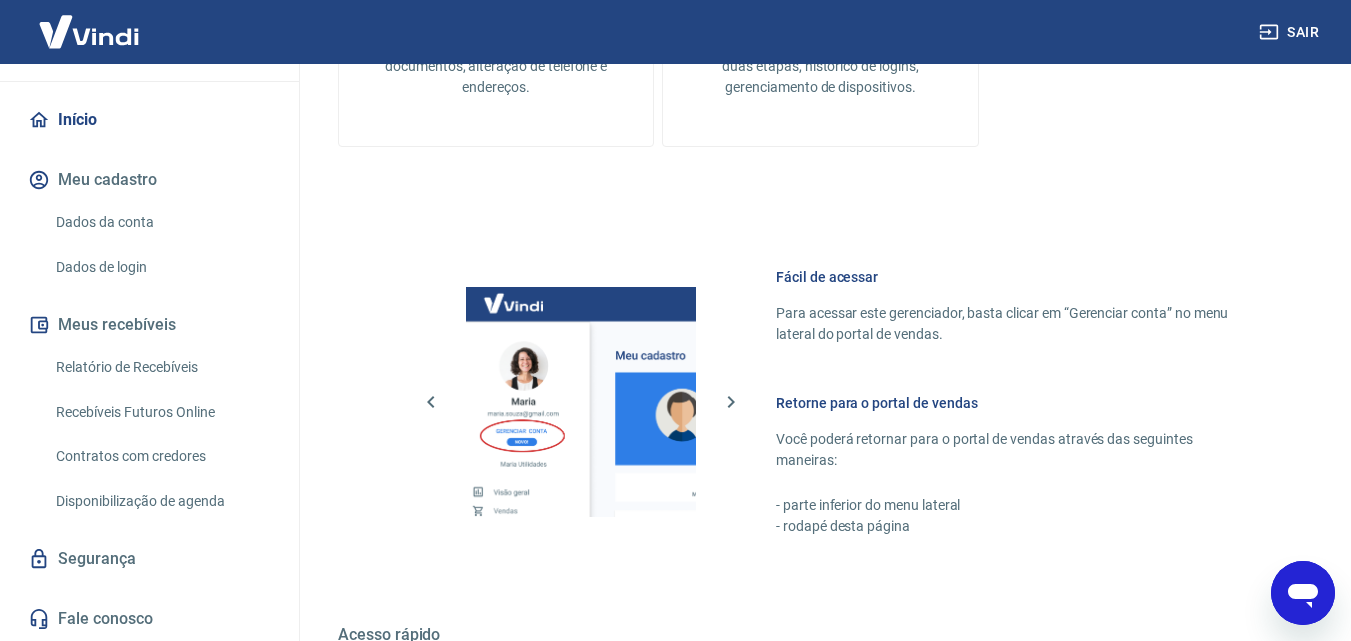 scroll, scrollTop: 900, scrollLeft: 0, axis: vertical 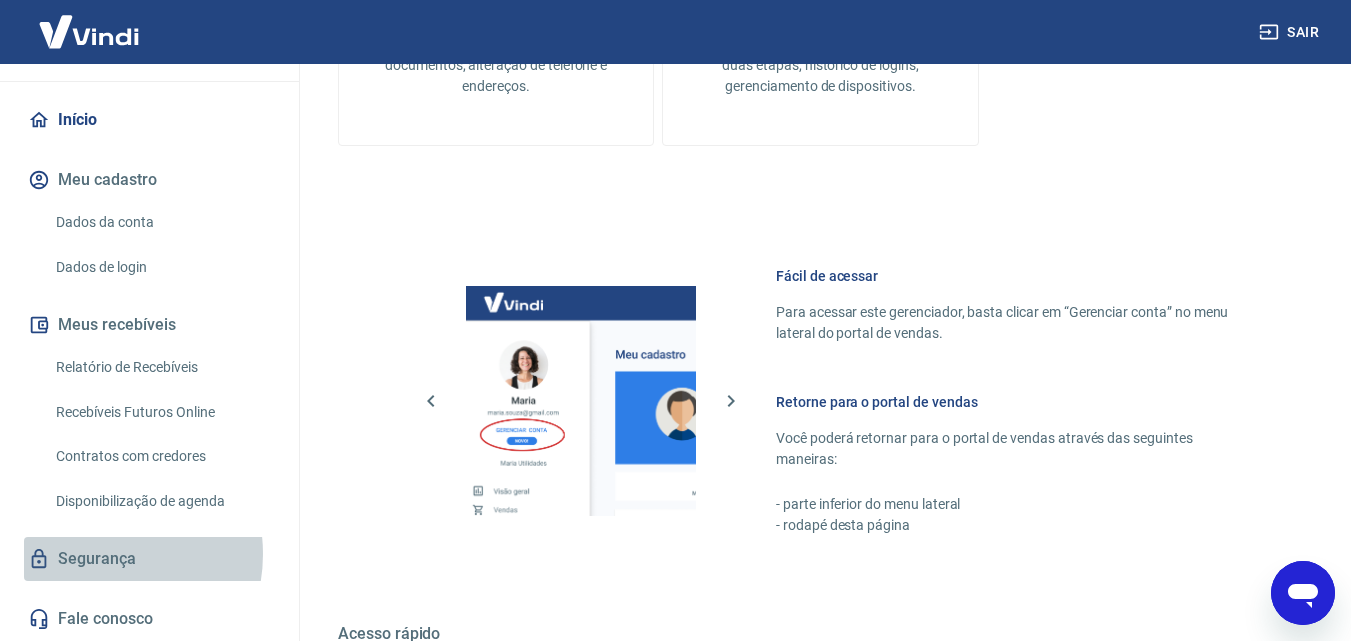 click on "Segurança" at bounding box center (149, 559) 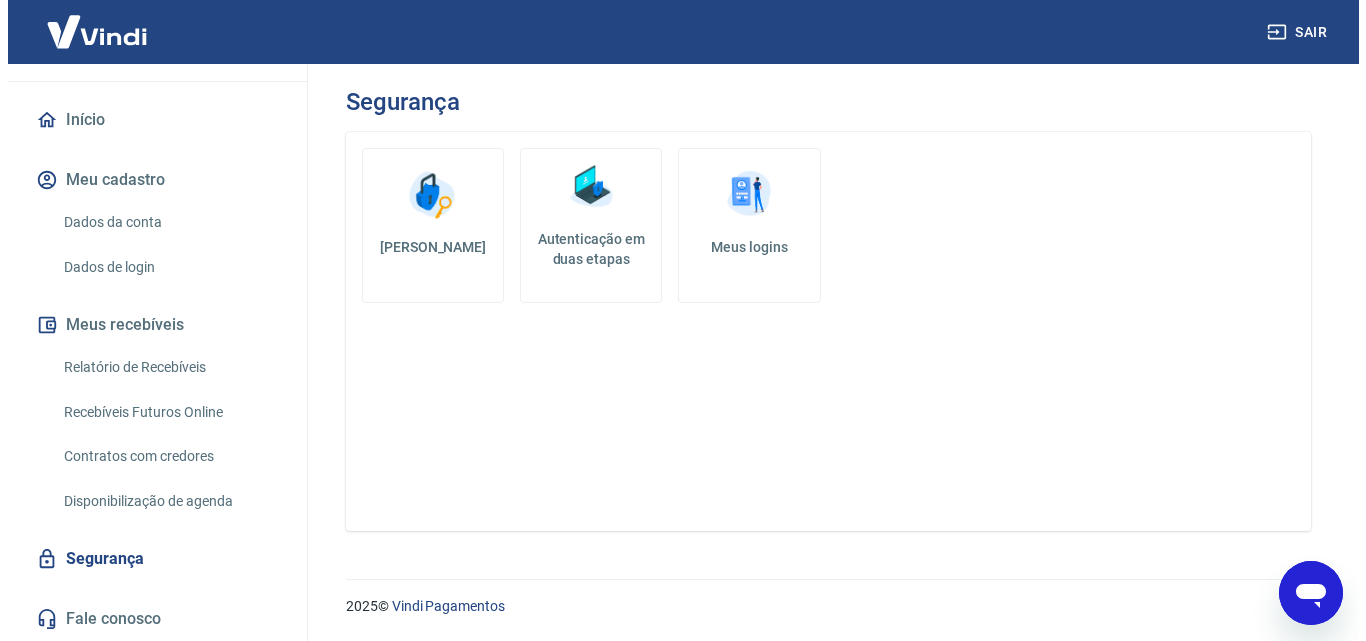 scroll, scrollTop: 0, scrollLeft: 0, axis: both 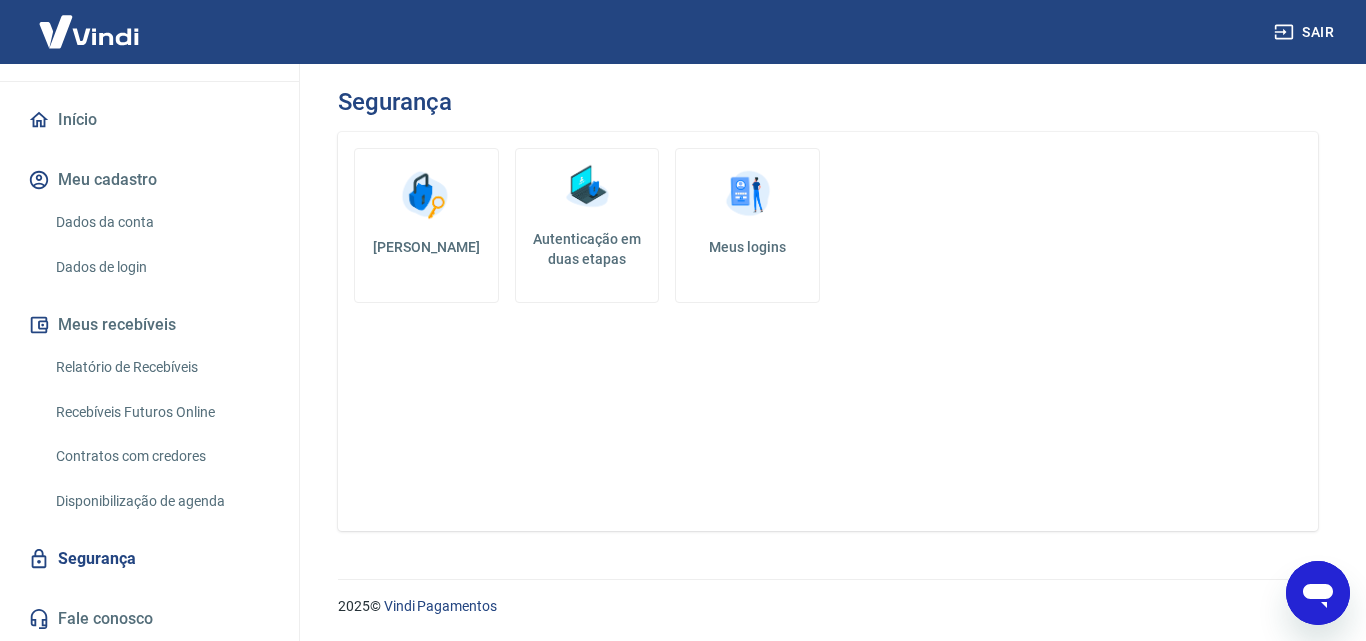click 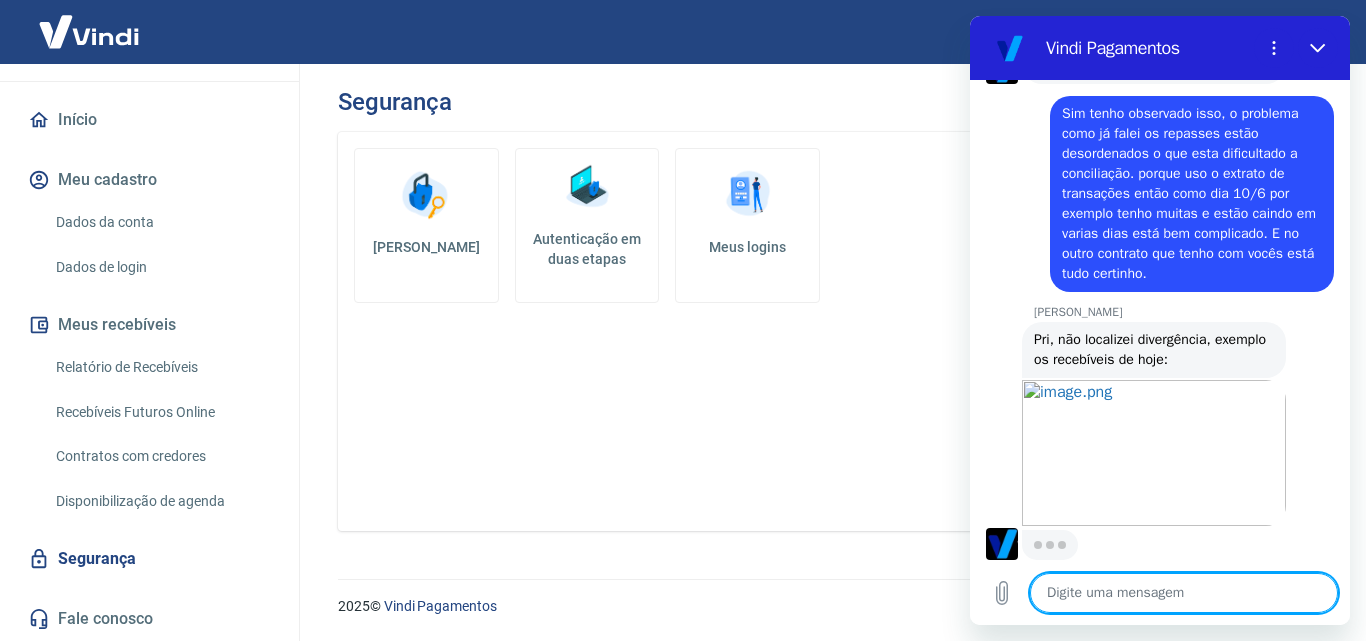scroll, scrollTop: 5418, scrollLeft: 0, axis: vertical 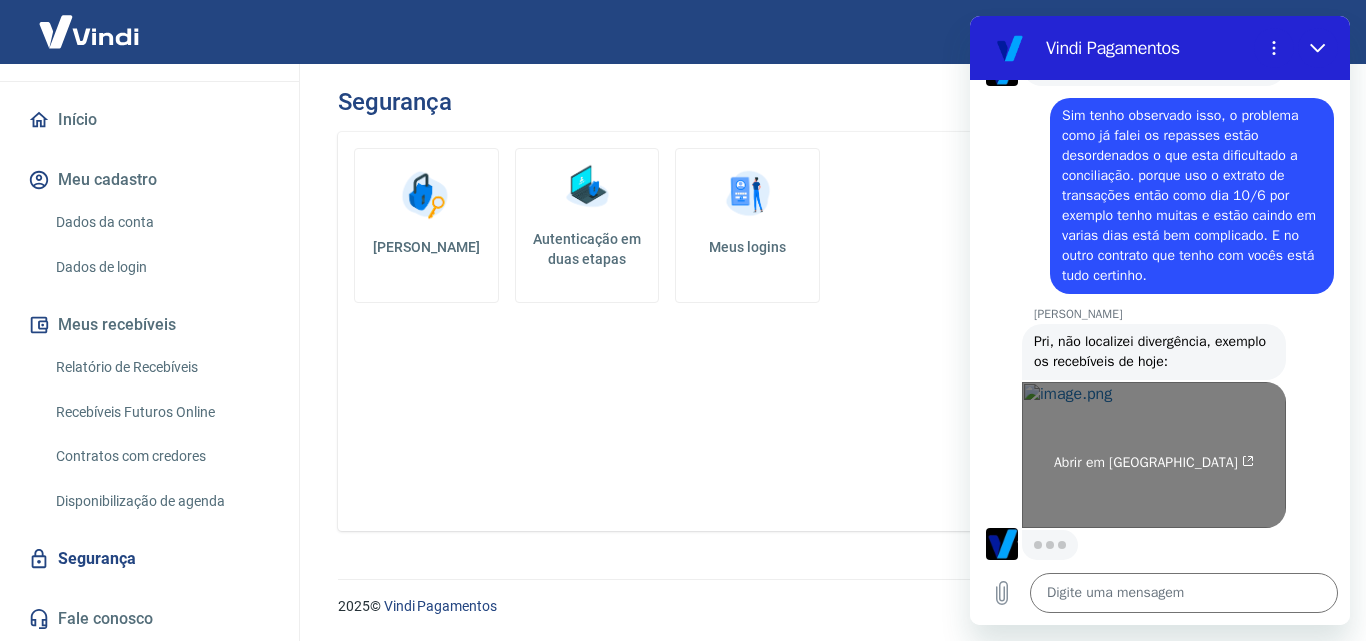 click on "Abrir em [GEOGRAPHIC_DATA]" at bounding box center (1154, 455) 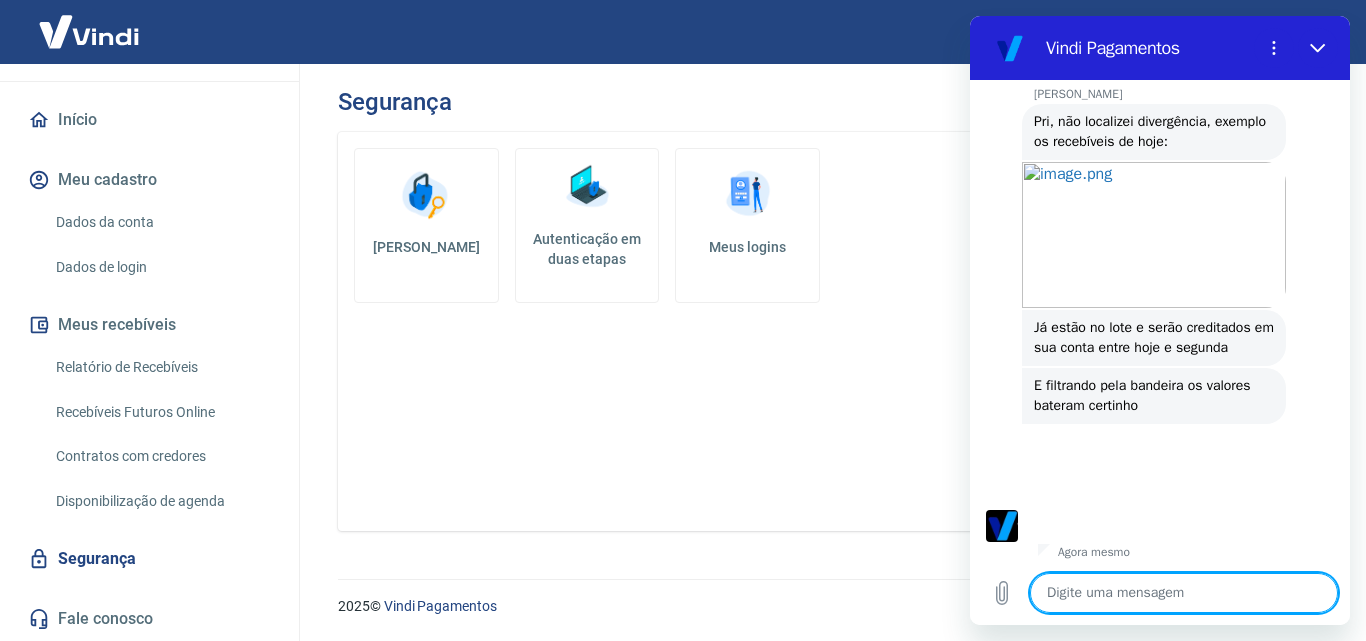 scroll, scrollTop: 5642, scrollLeft: 0, axis: vertical 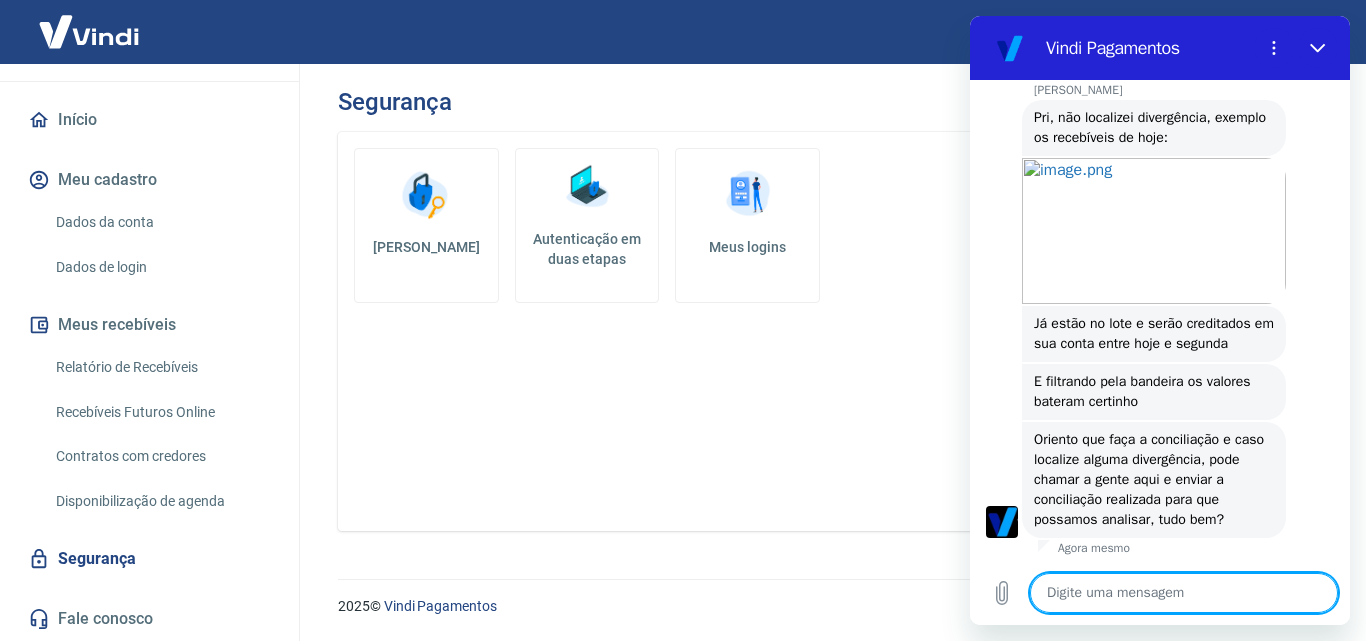 click at bounding box center (1184, 593) 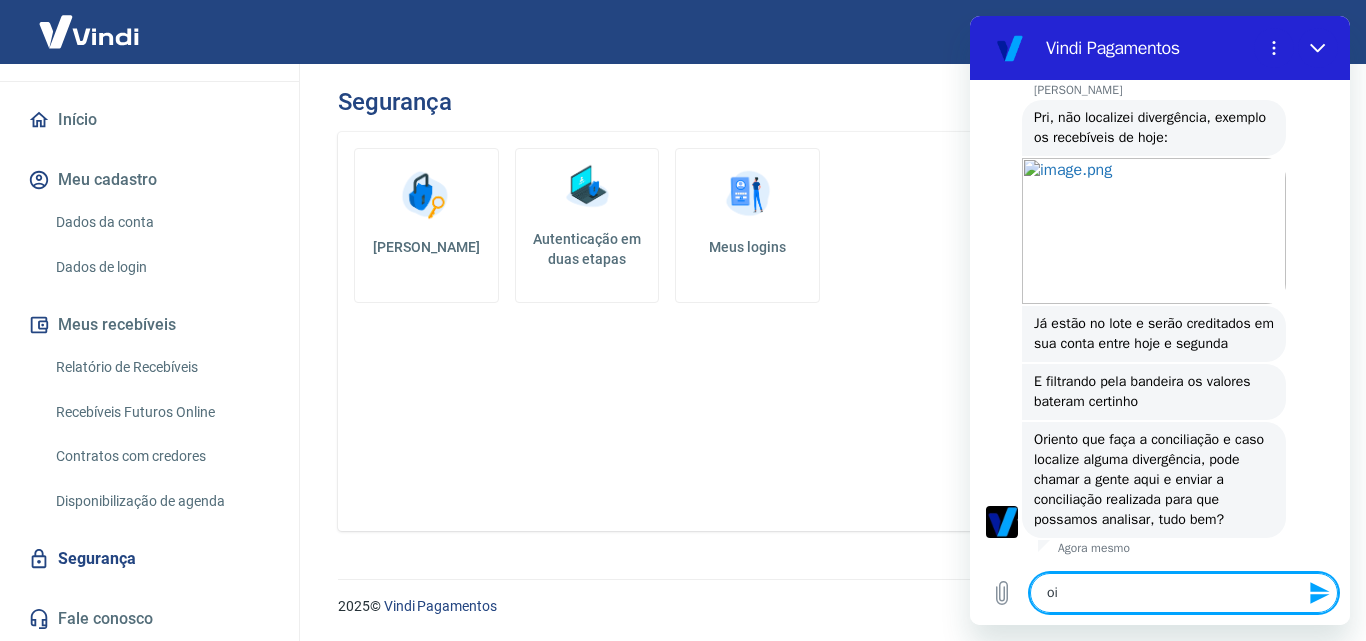type on "o" 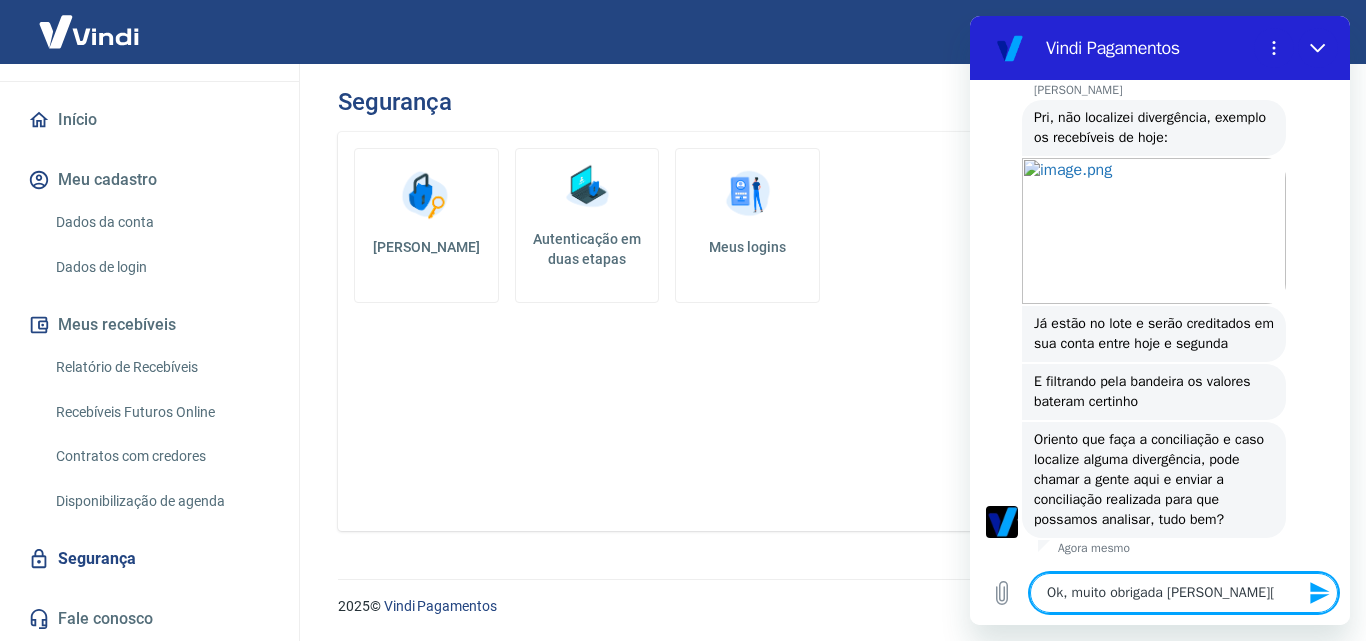 type on "Ok, muito obrigada [PERSON_NAME]" 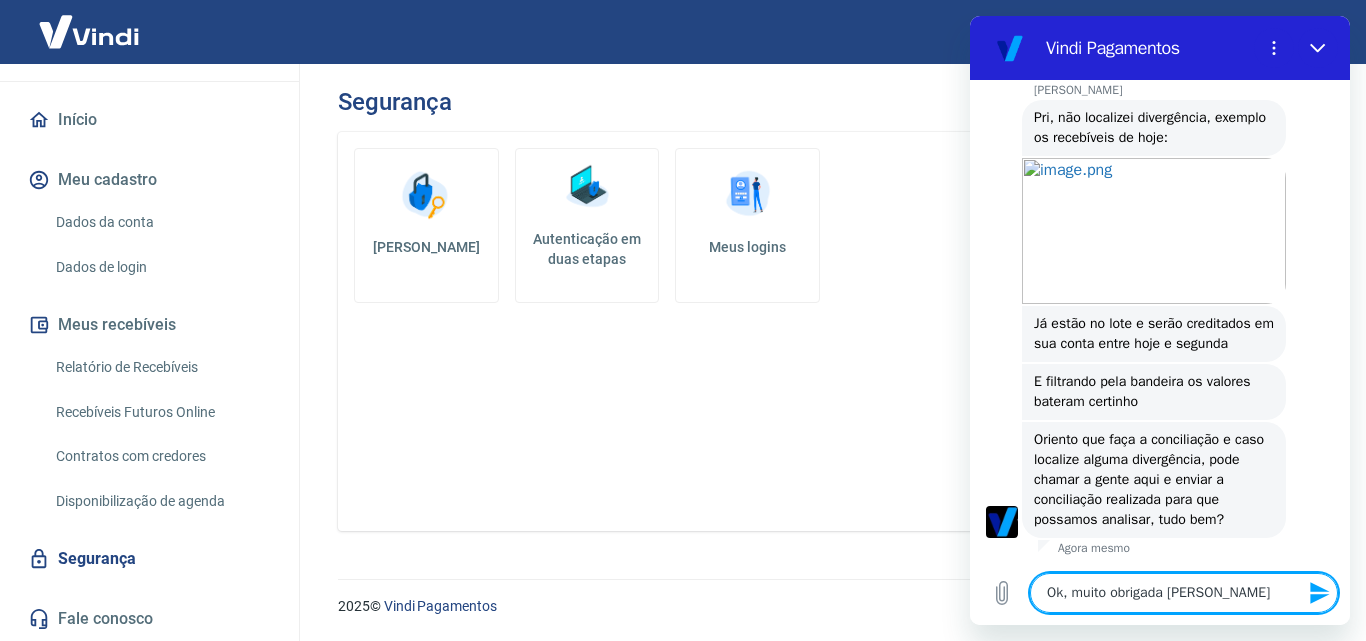 type 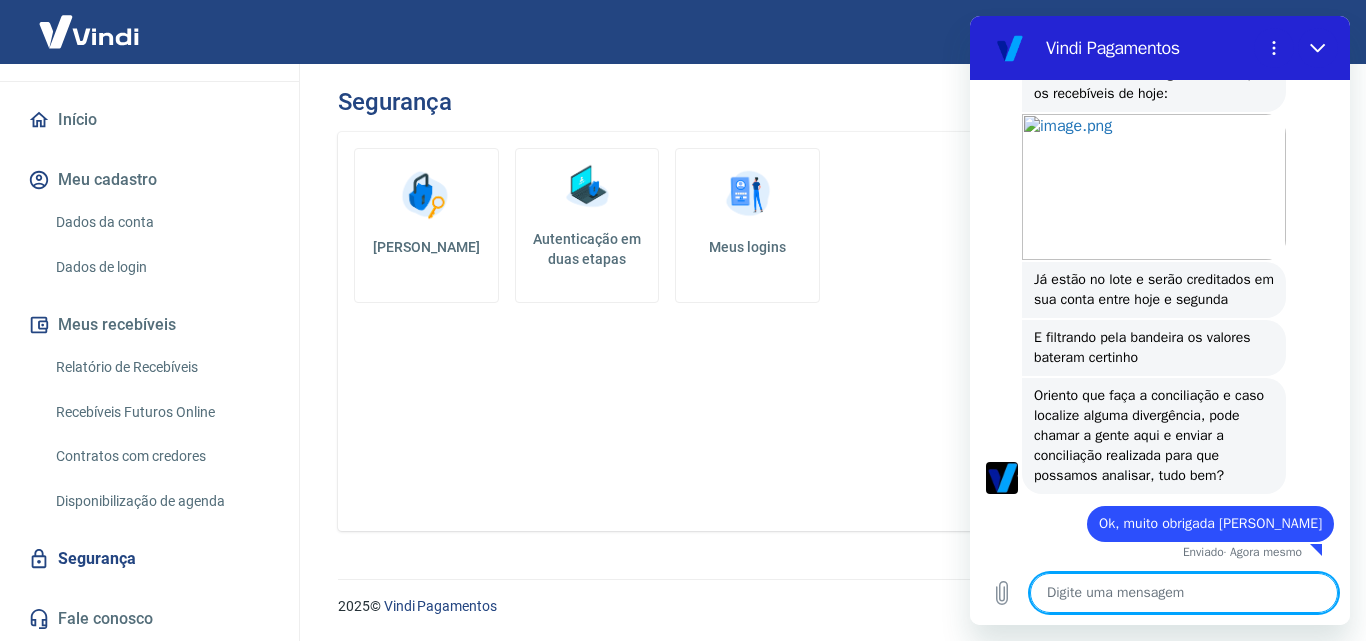scroll, scrollTop: 5690, scrollLeft: 0, axis: vertical 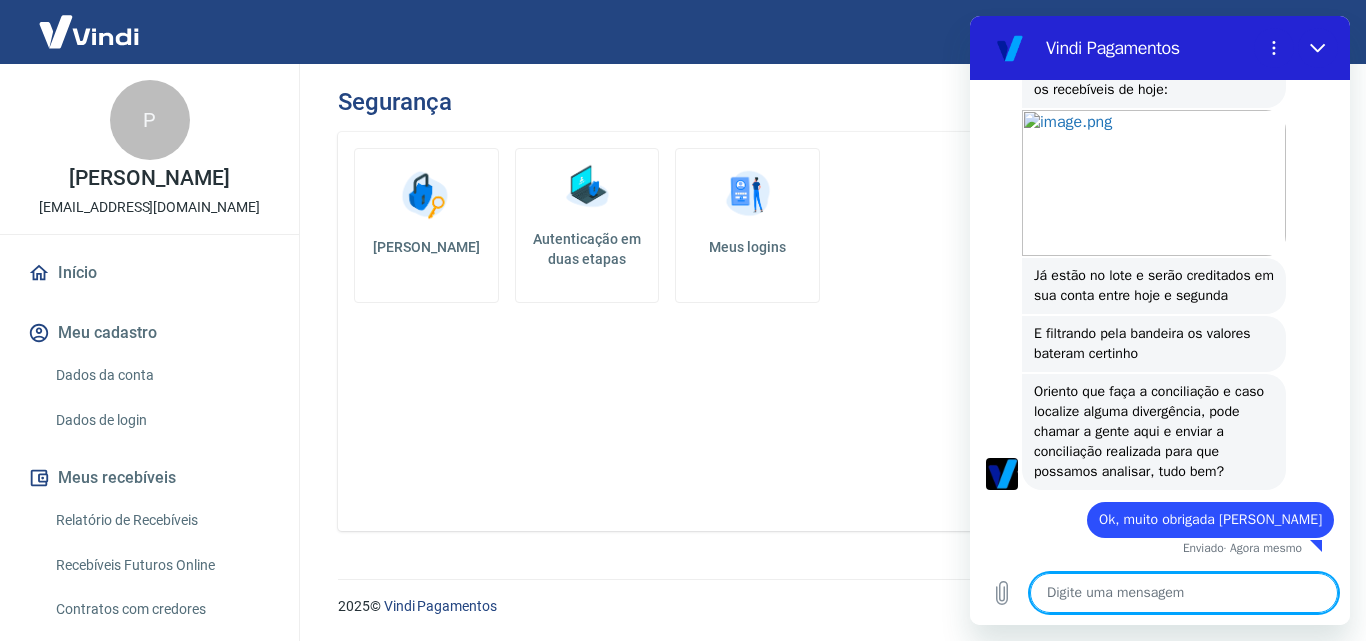 click on "Relatório de Recebíveis" at bounding box center [161, 520] 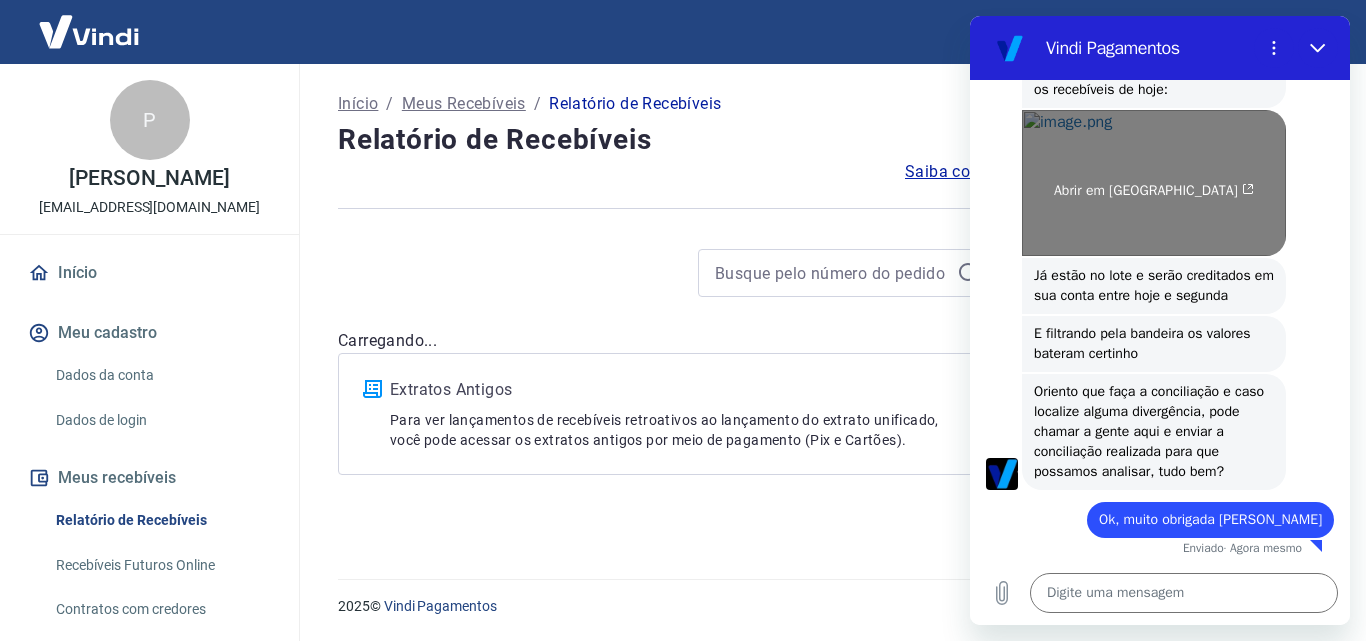 click on "Abrir em [GEOGRAPHIC_DATA]" at bounding box center (1154, 183) 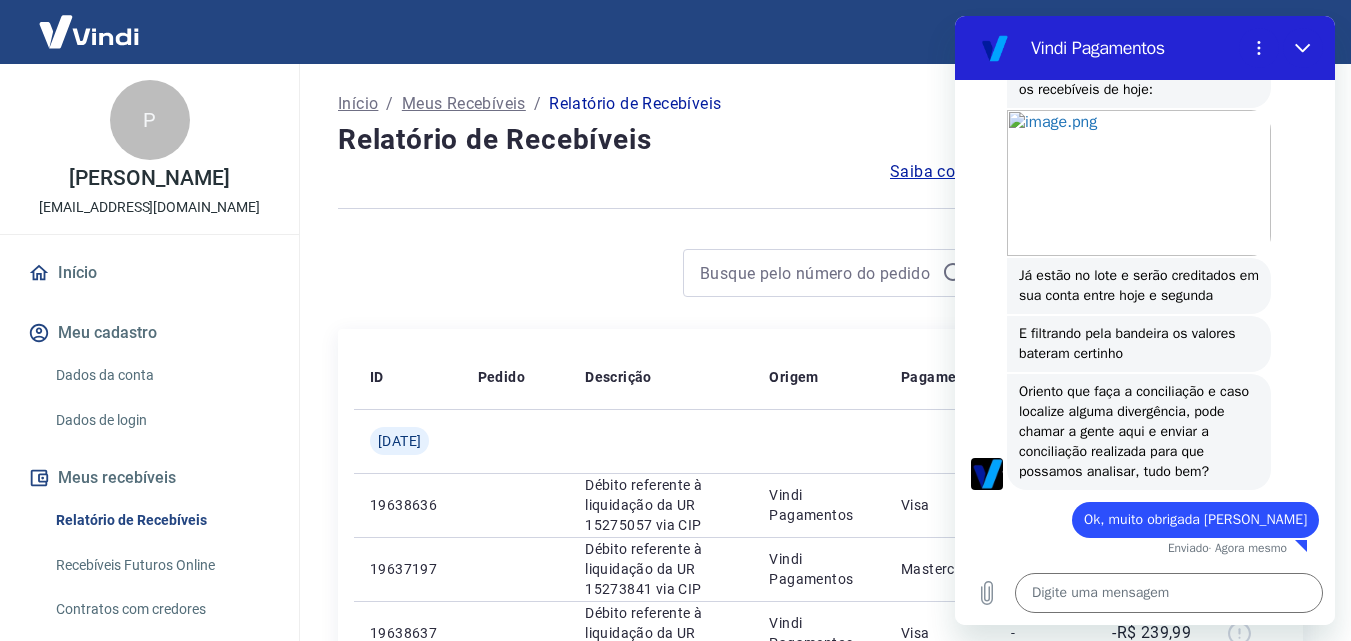 click on "Meu cadastro" at bounding box center (149, 333) 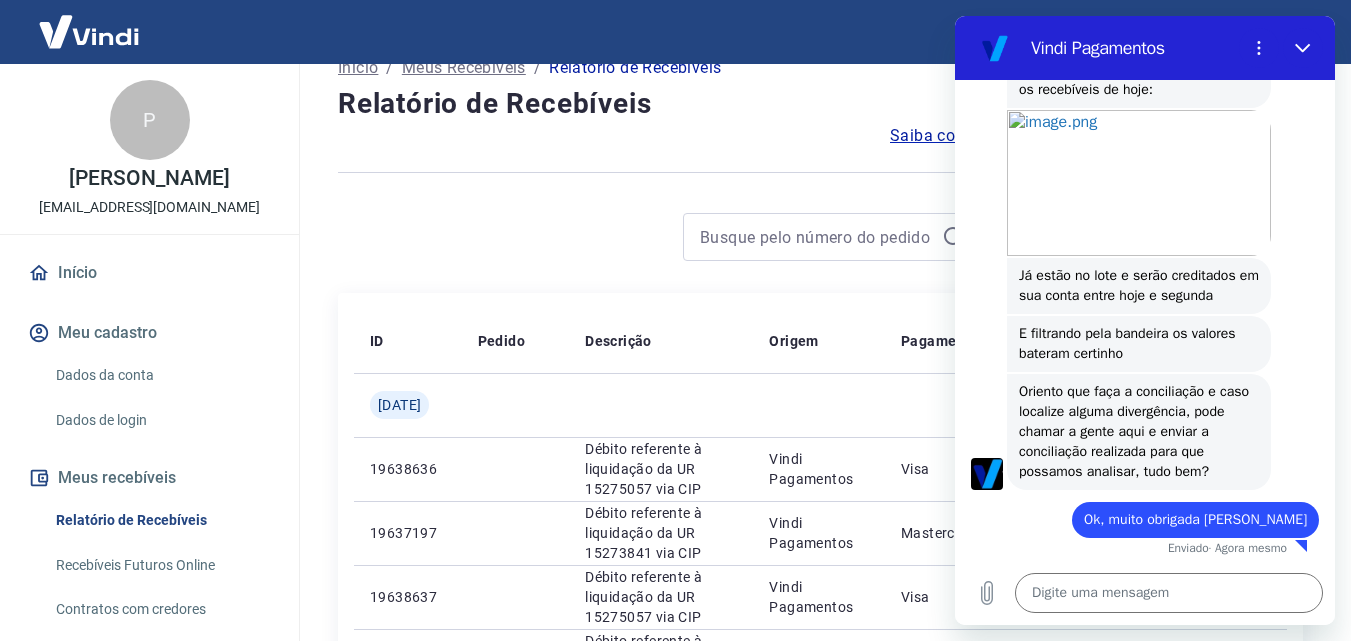 scroll, scrollTop: 0, scrollLeft: 0, axis: both 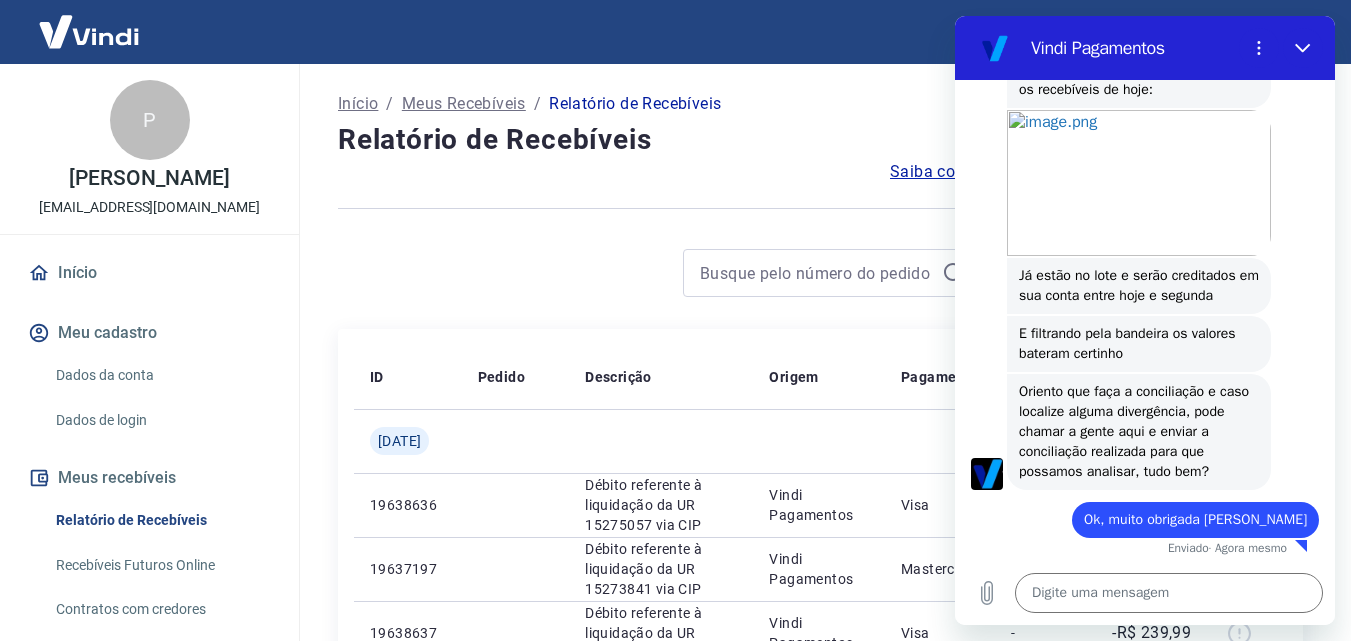 click on "Início" at bounding box center (358, 104) 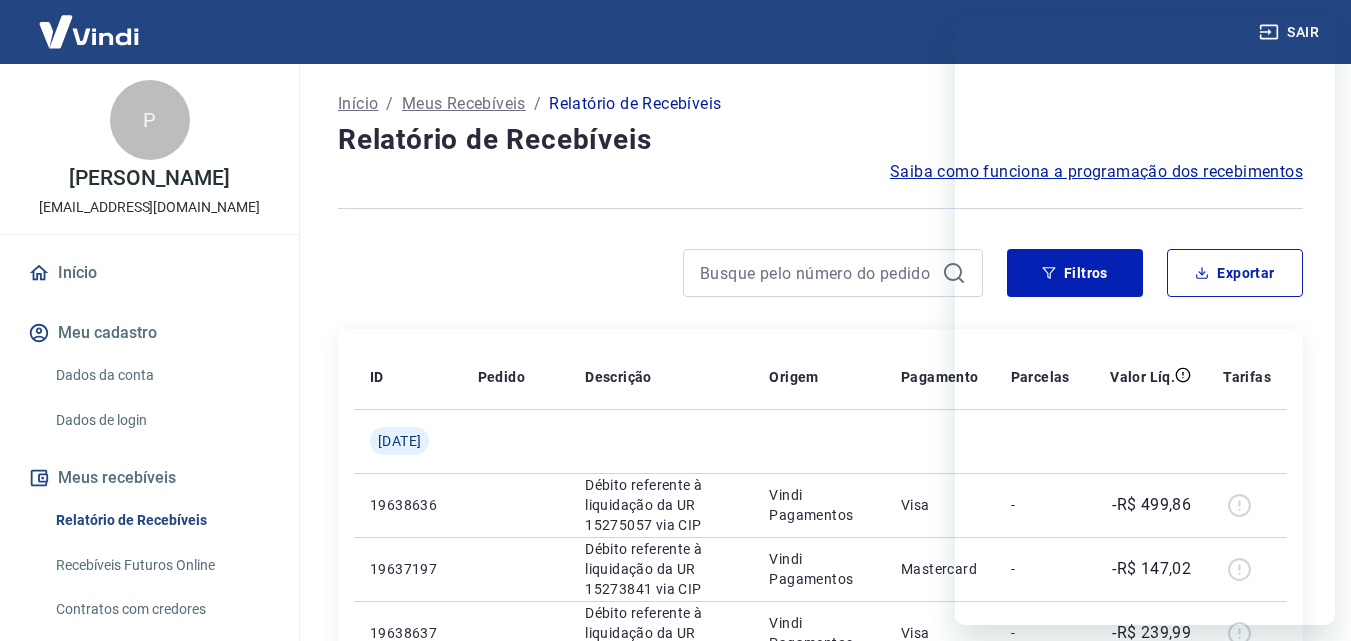 scroll, scrollTop: 0, scrollLeft: 0, axis: both 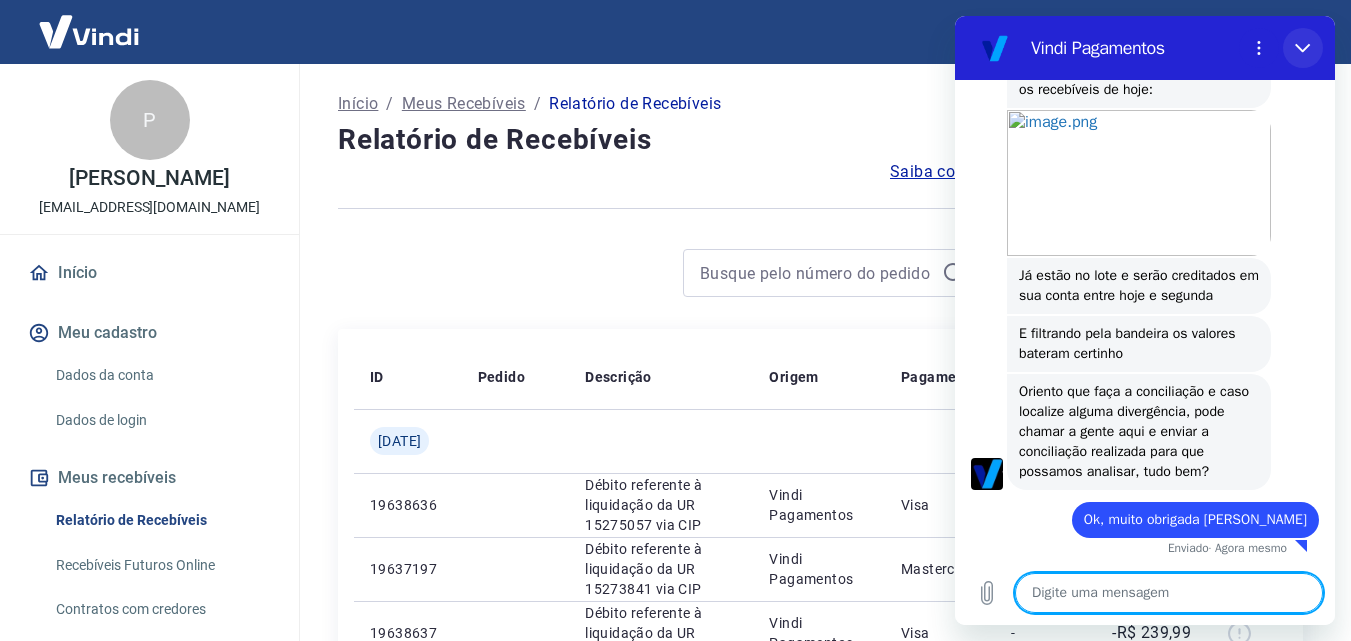click 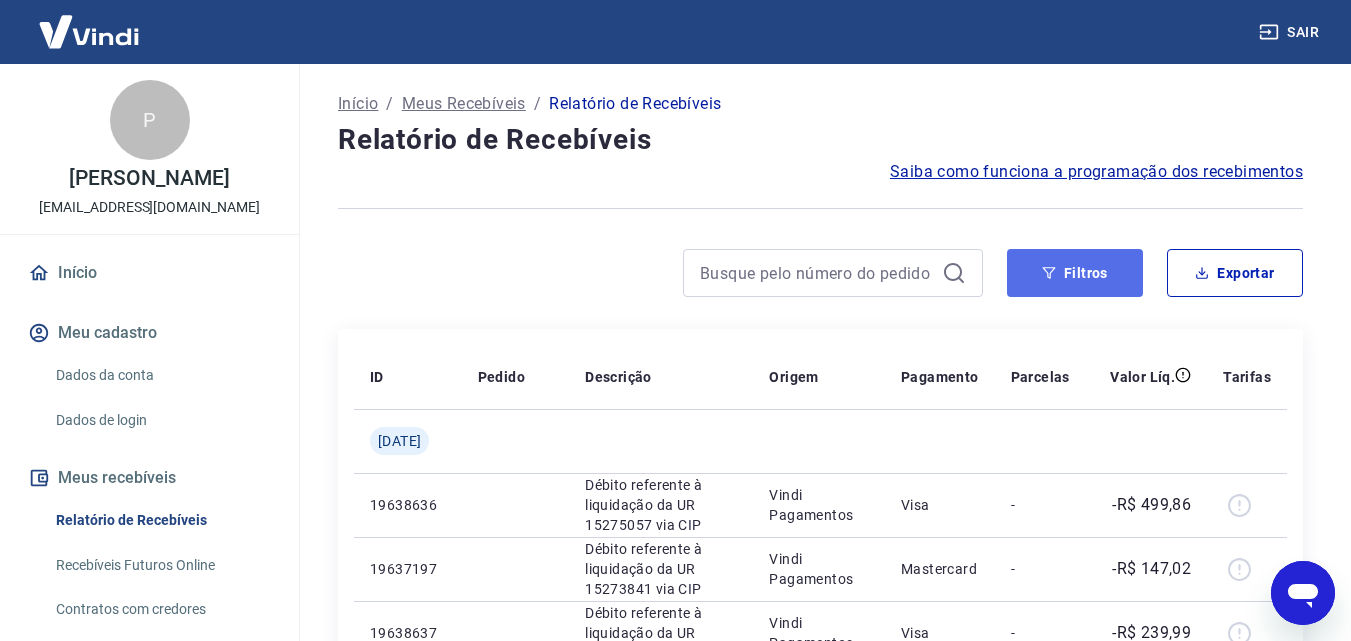 click on "Filtros" at bounding box center (1075, 273) 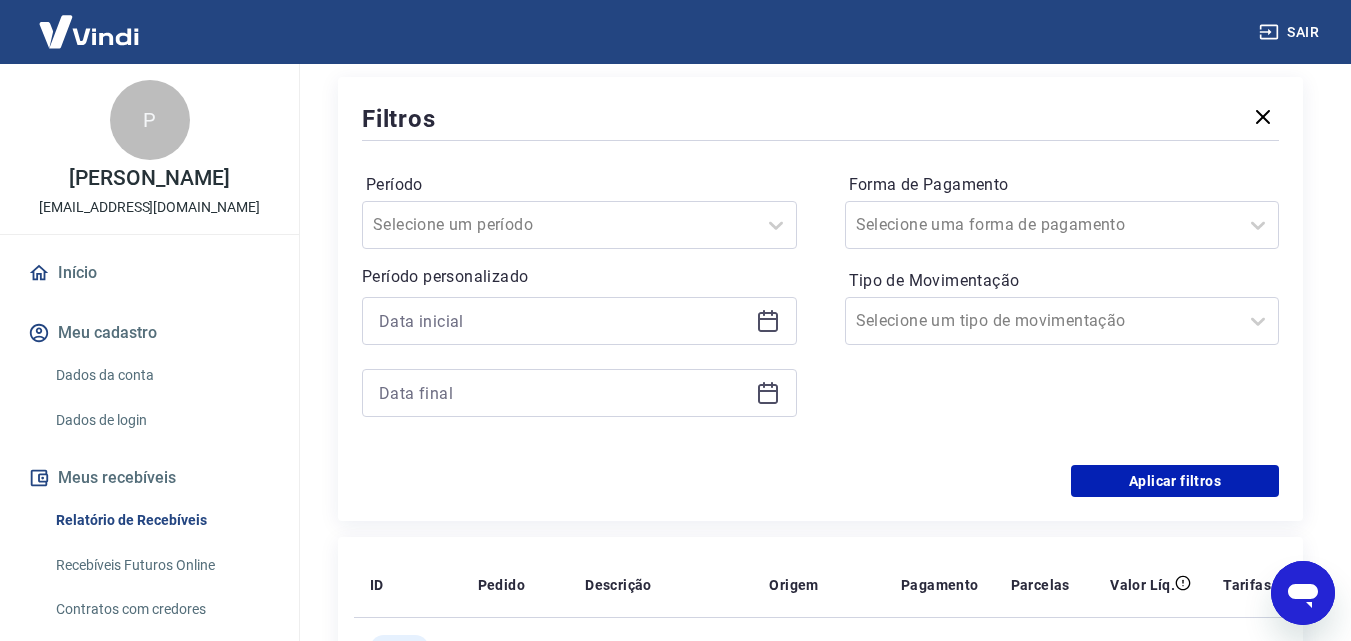scroll, scrollTop: 300, scrollLeft: 0, axis: vertical 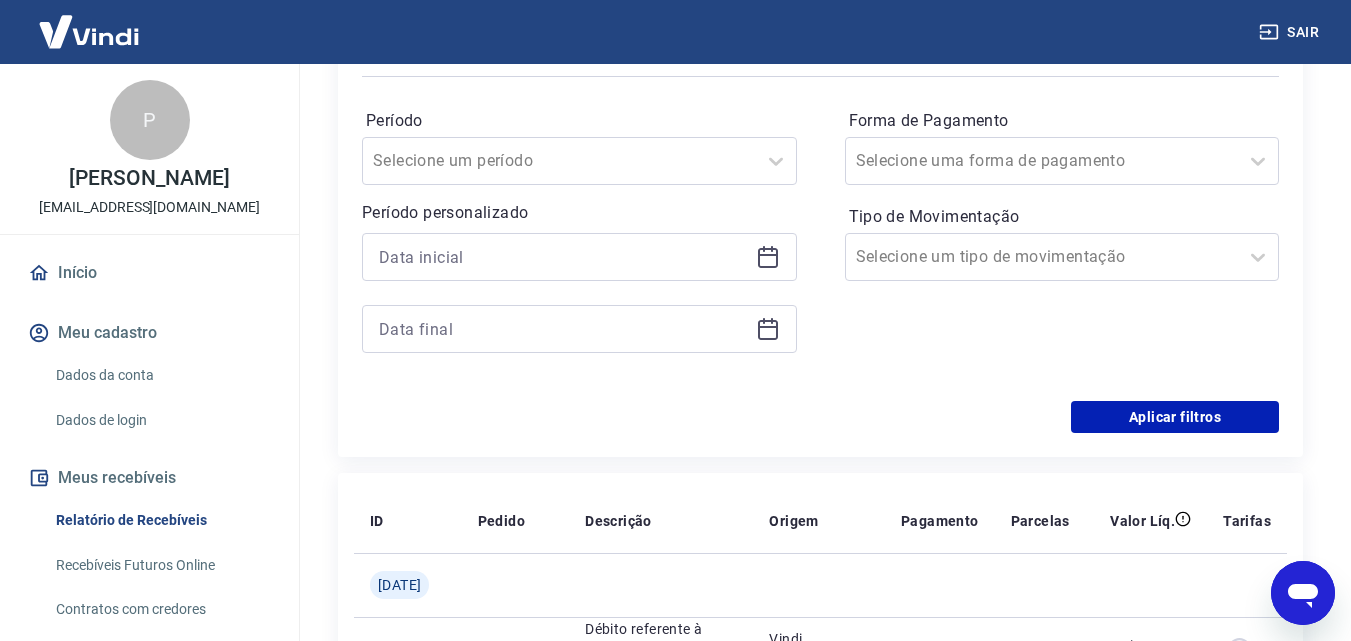 click 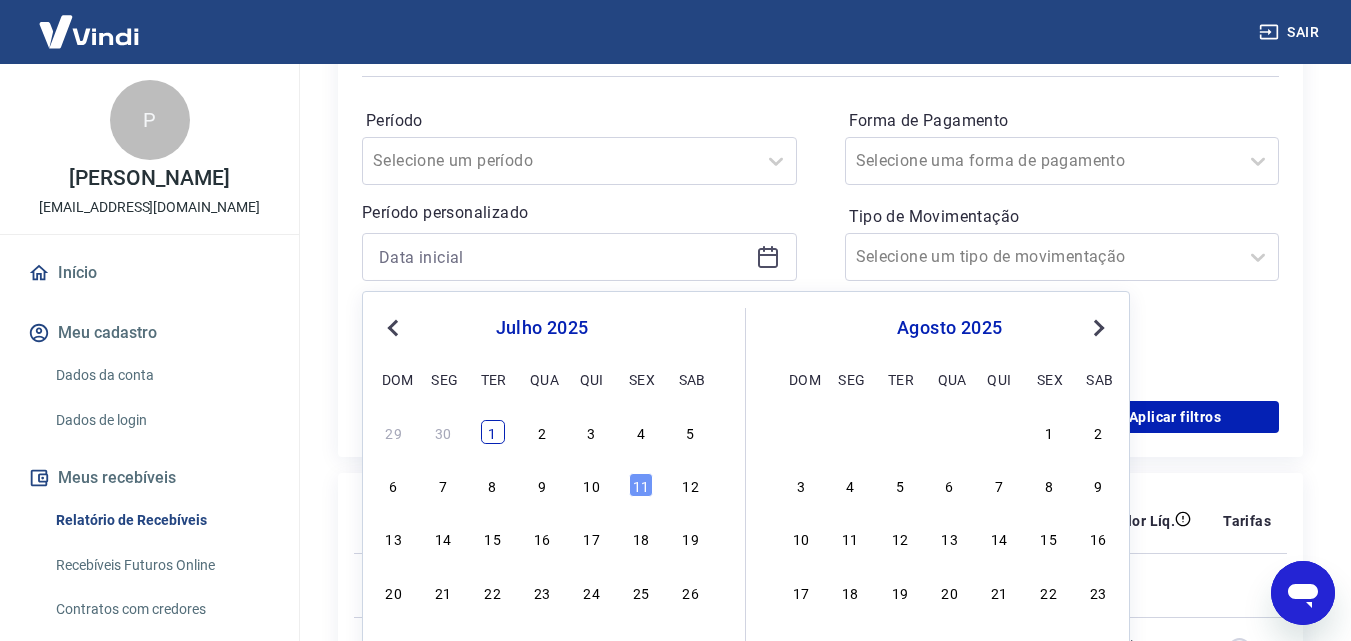 click on "1" at bounding box center [493, 432] 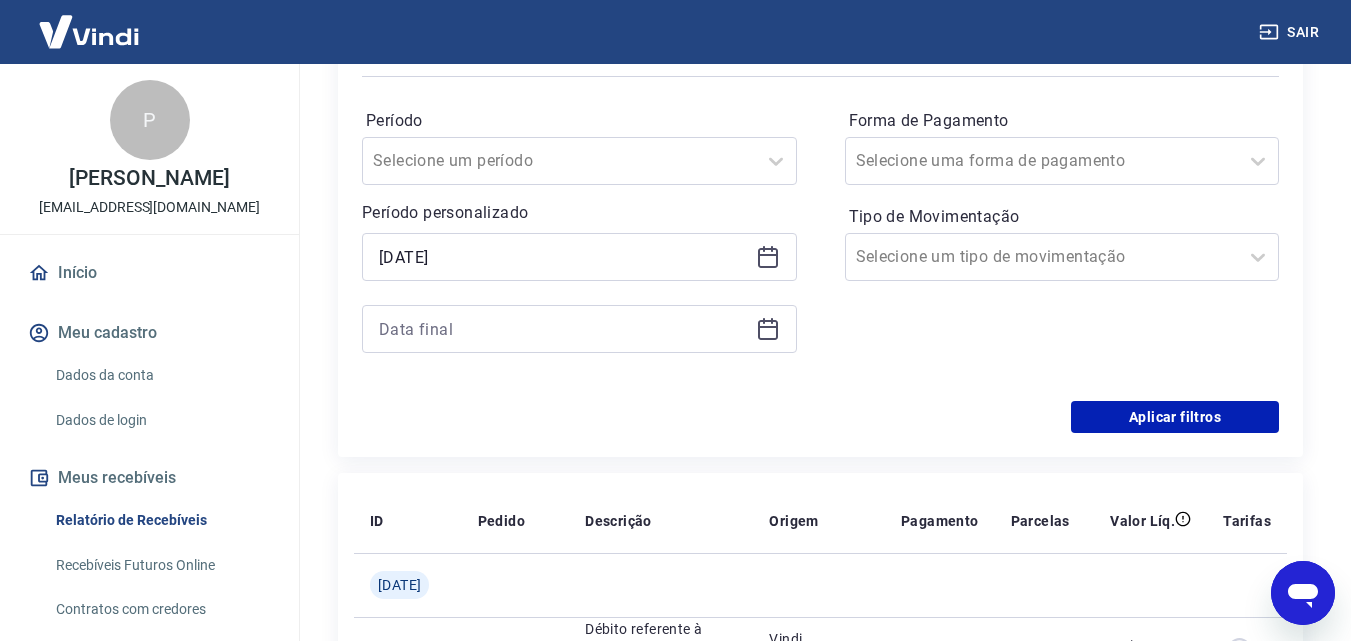 click 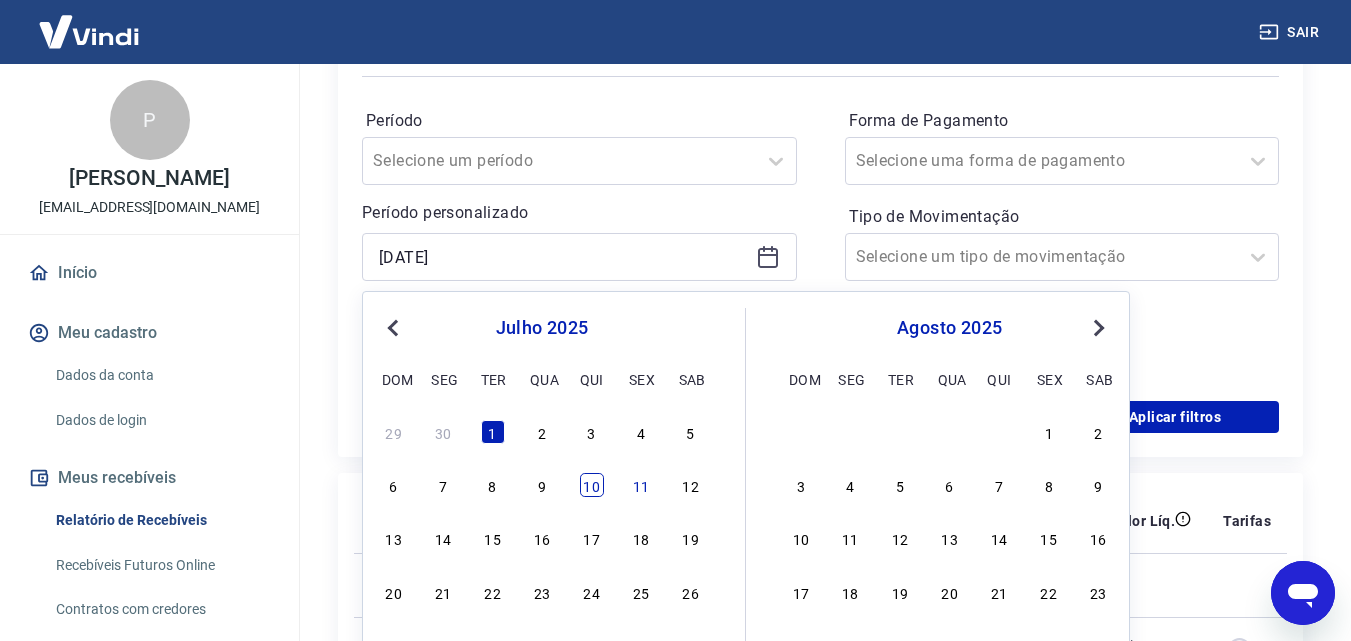 click on "10" at bounding box center [592, 485] 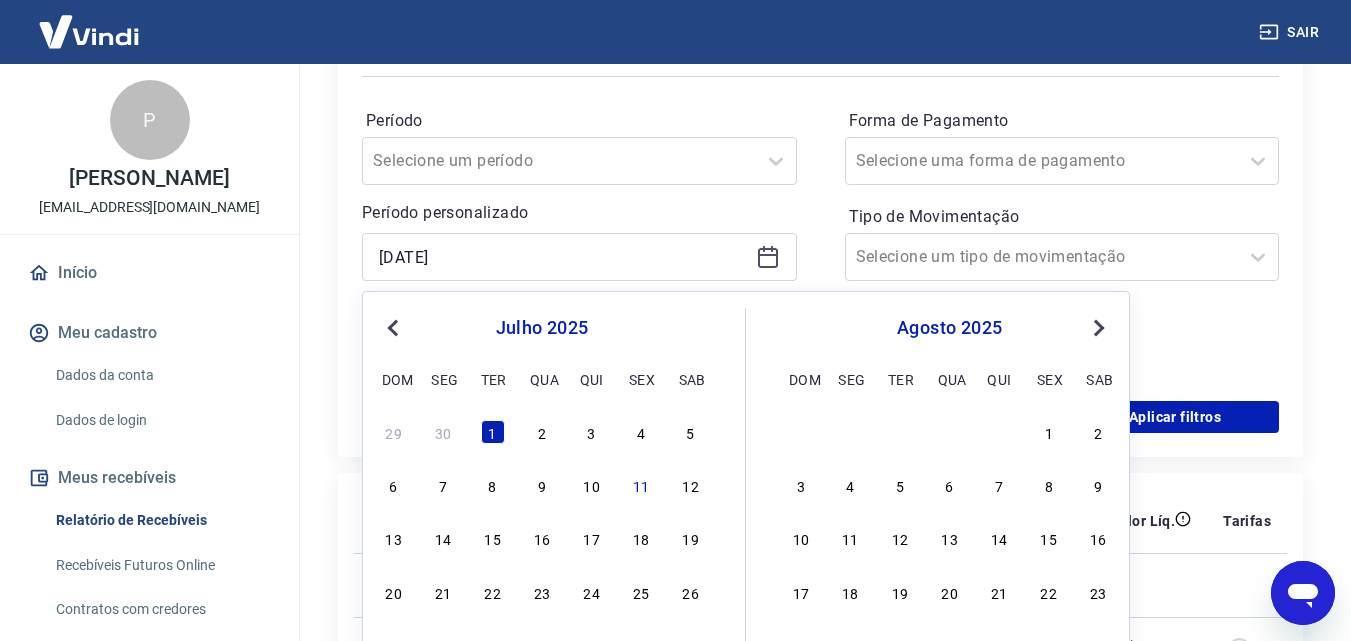 type on "[DATE]" 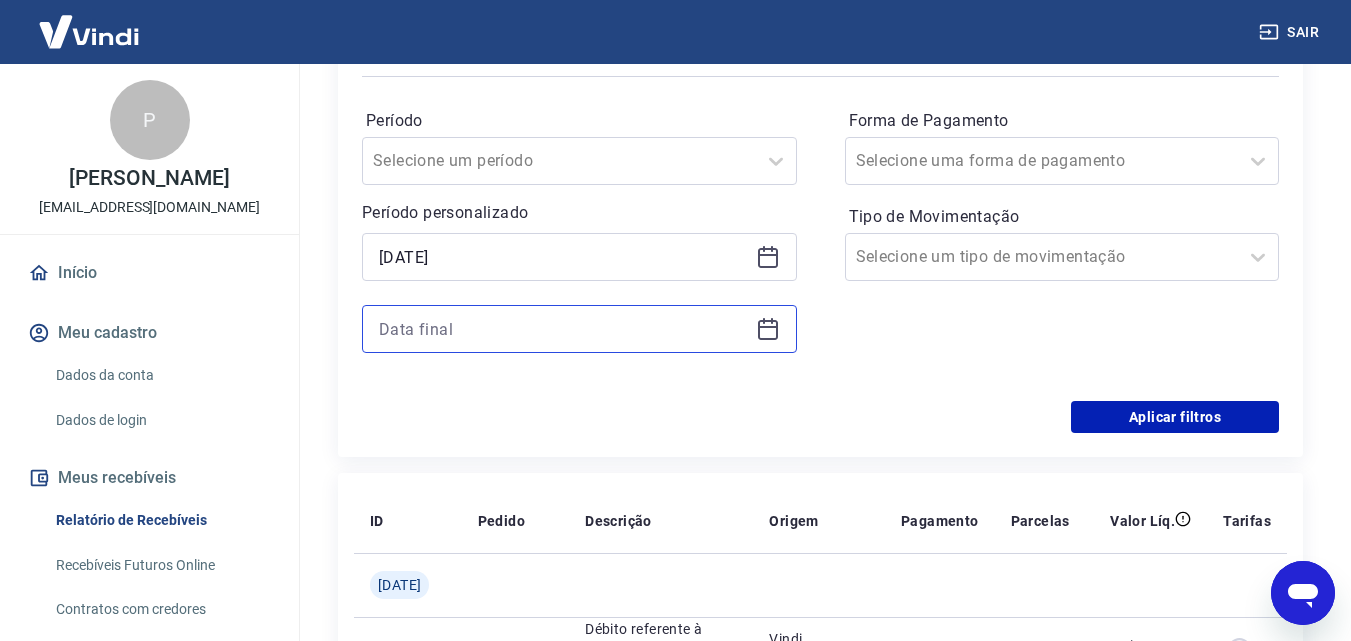 click at bounding box center (563, 329) 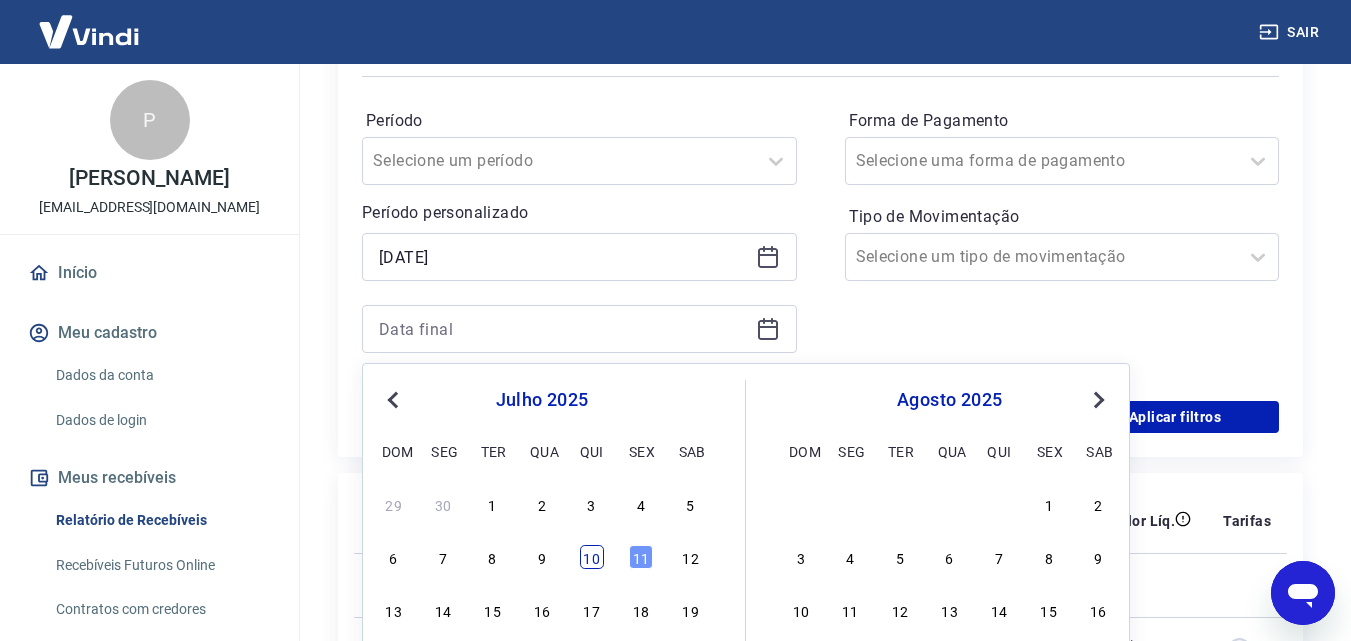 click on "10" at bounding box center (592, 557) 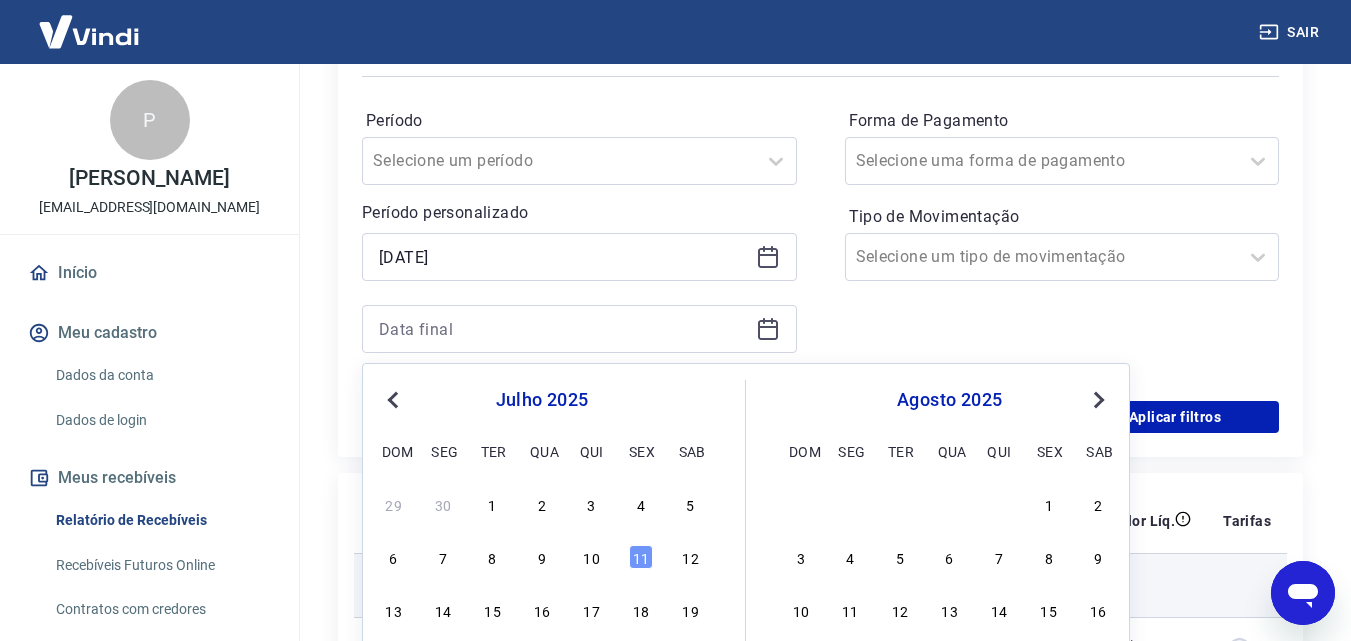 type on "[DATE]" 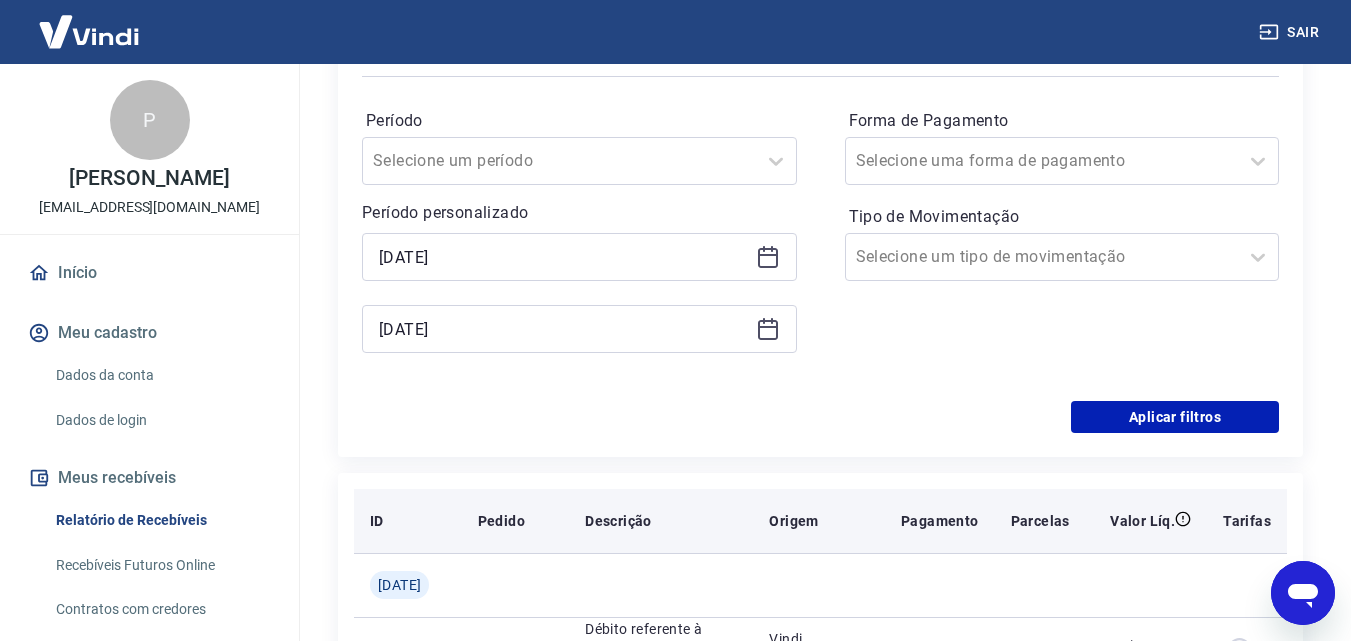 drag, startPoint x: 601, startPoint y: 555, endPoint x: 595, endPoint y: 543, distance: 13.416408 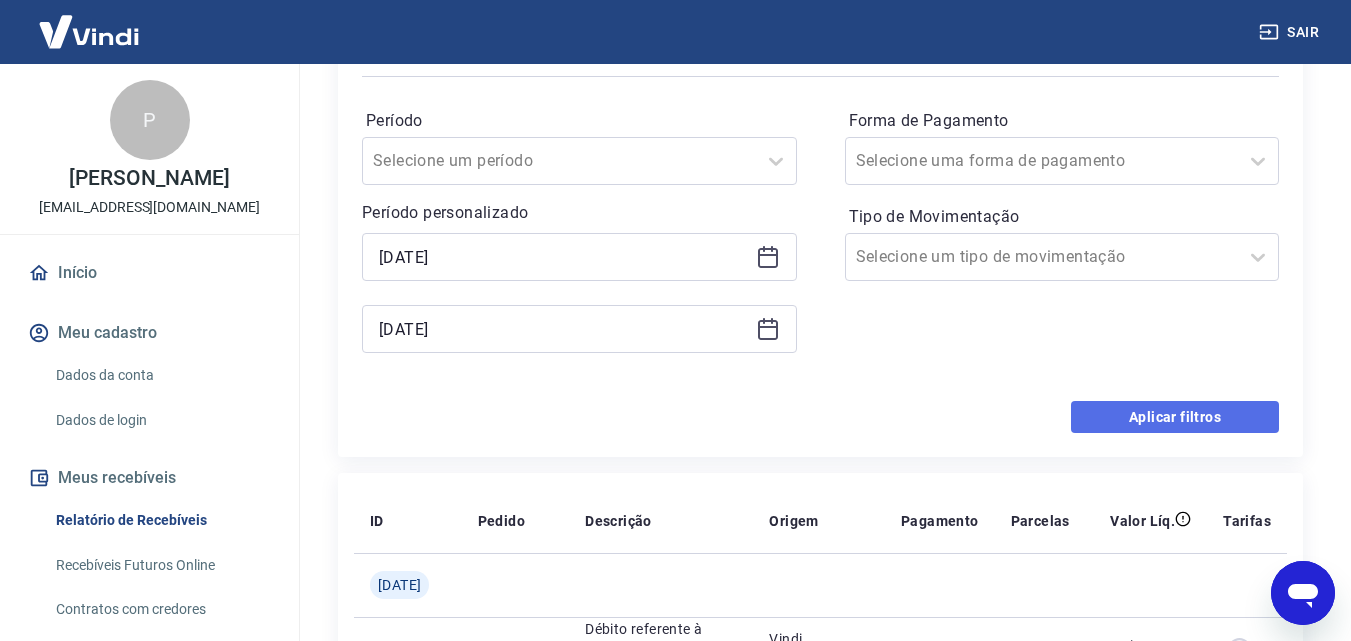 click on "Aplicar filtros" at bounding box center [1175, 417] 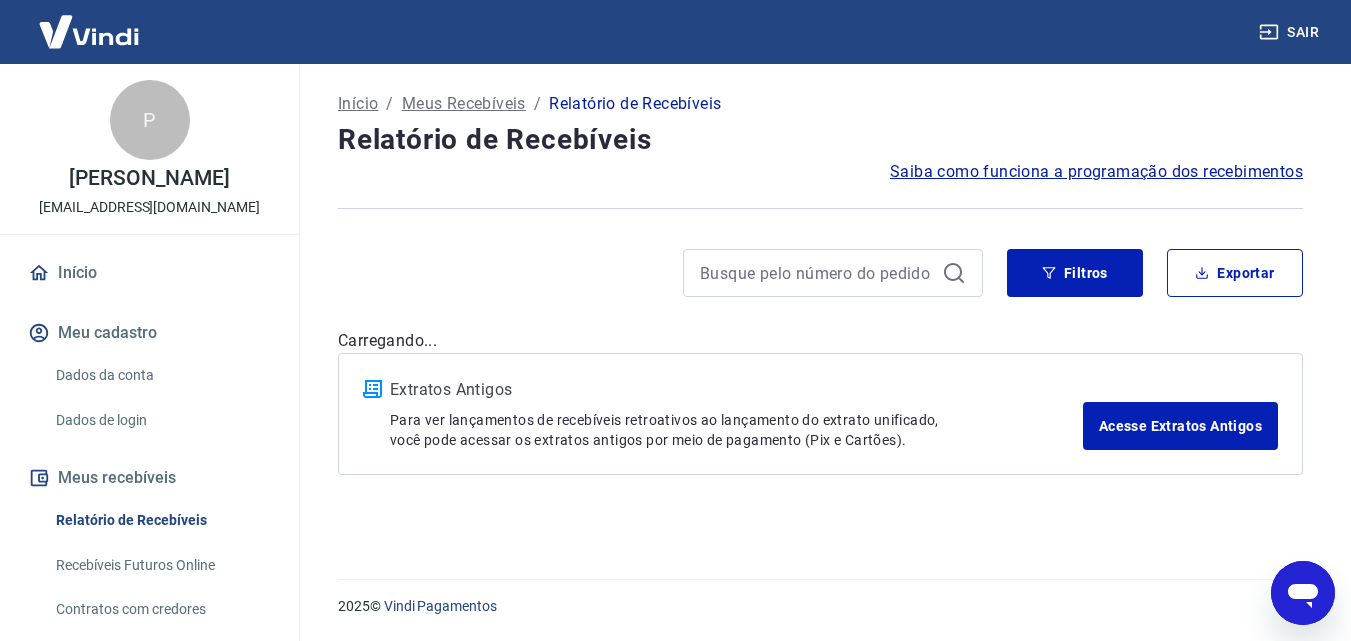 scroll, scrollTop: 0, scrollLeft: 0, axis: both 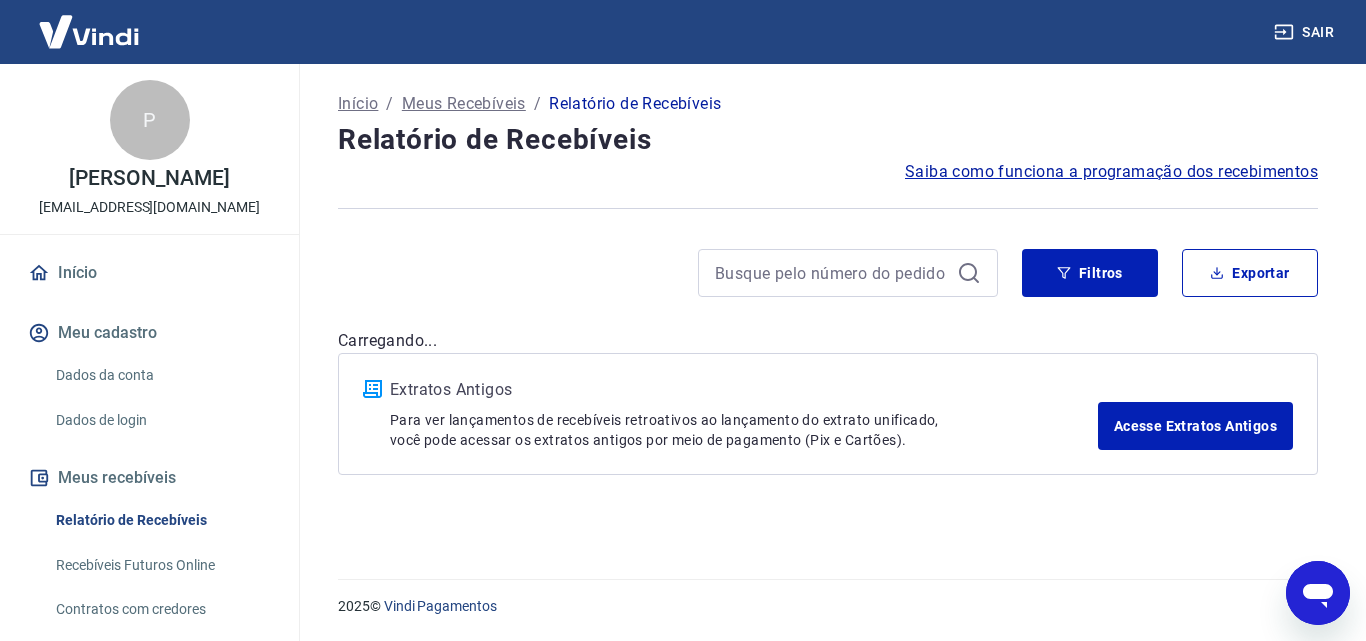 click at bounding box center [1318, 593] 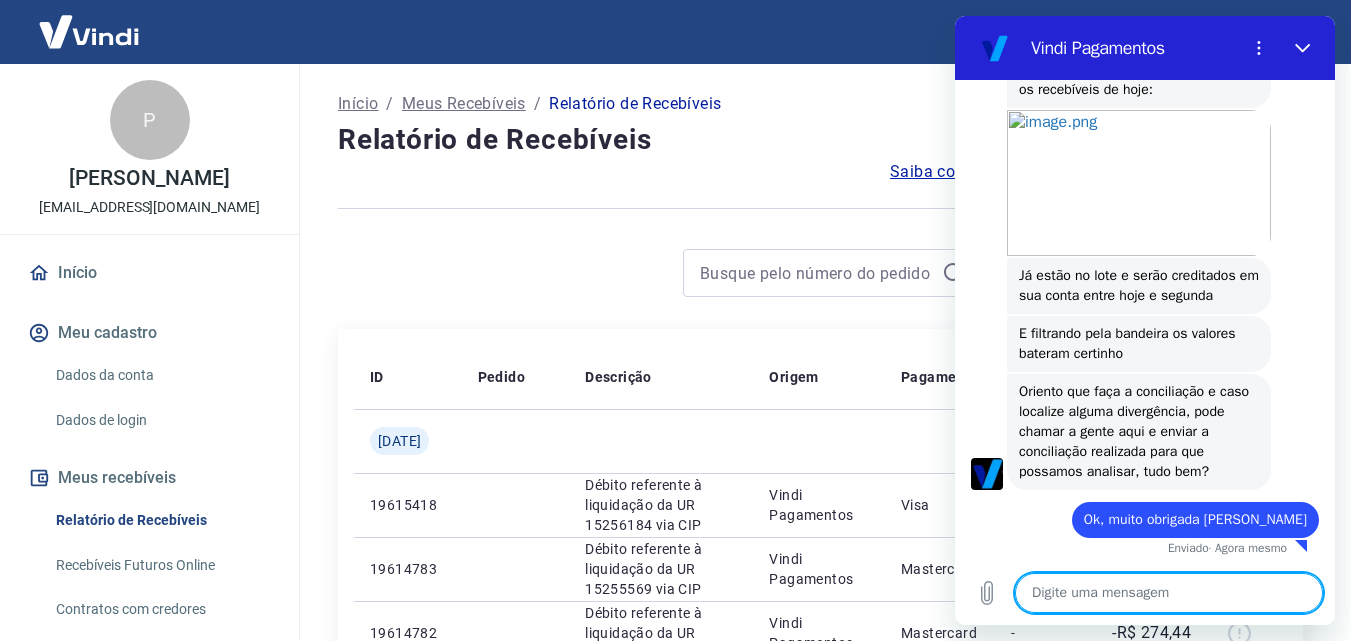 click at bounding box center (660, 273) 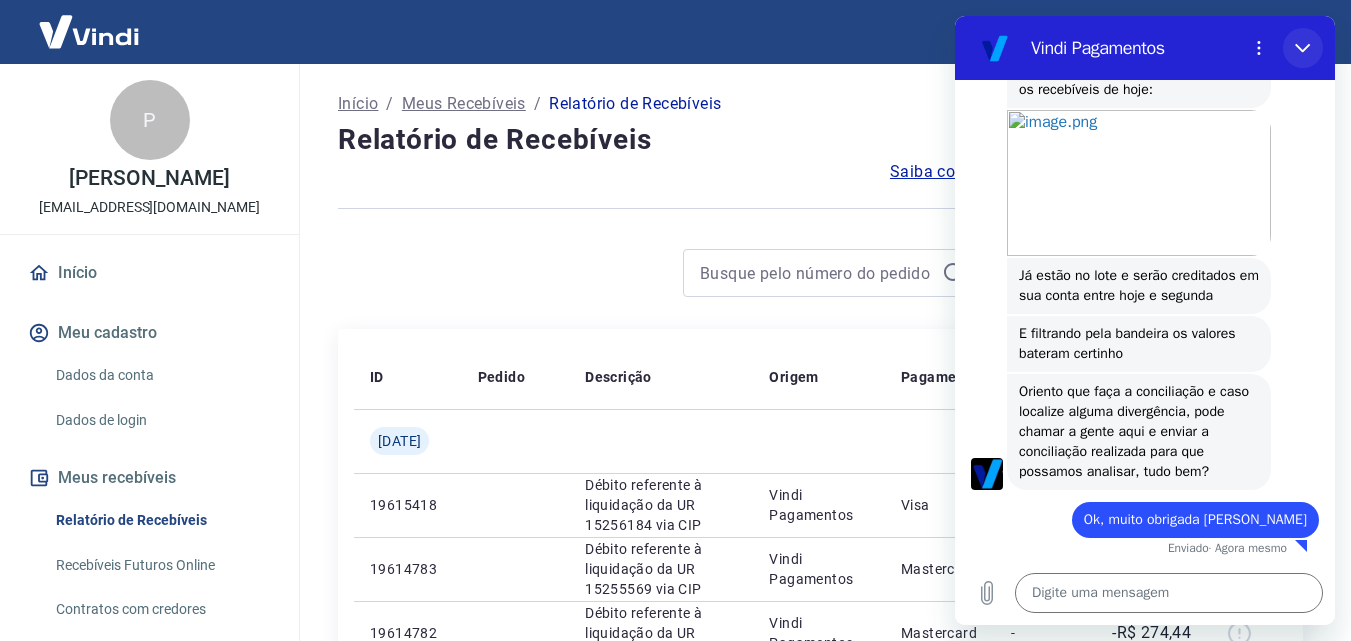 click 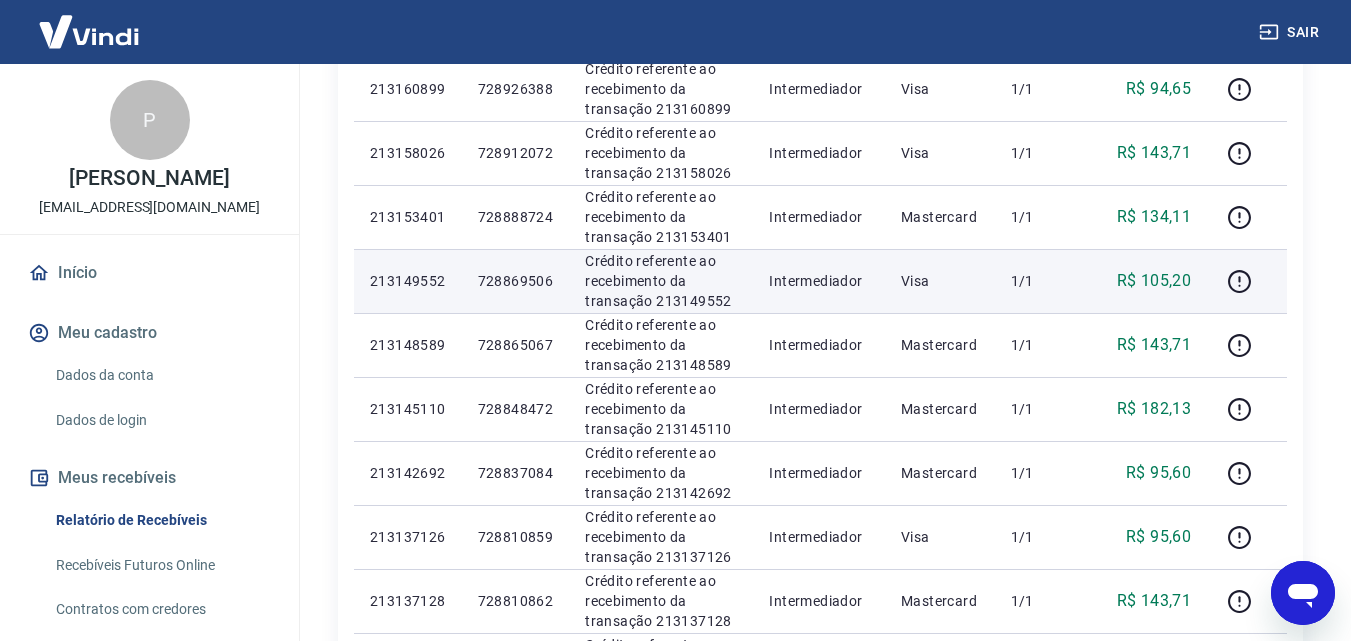 scroll, scrollTop: 900, scrollLeft: 0, axis: vertical 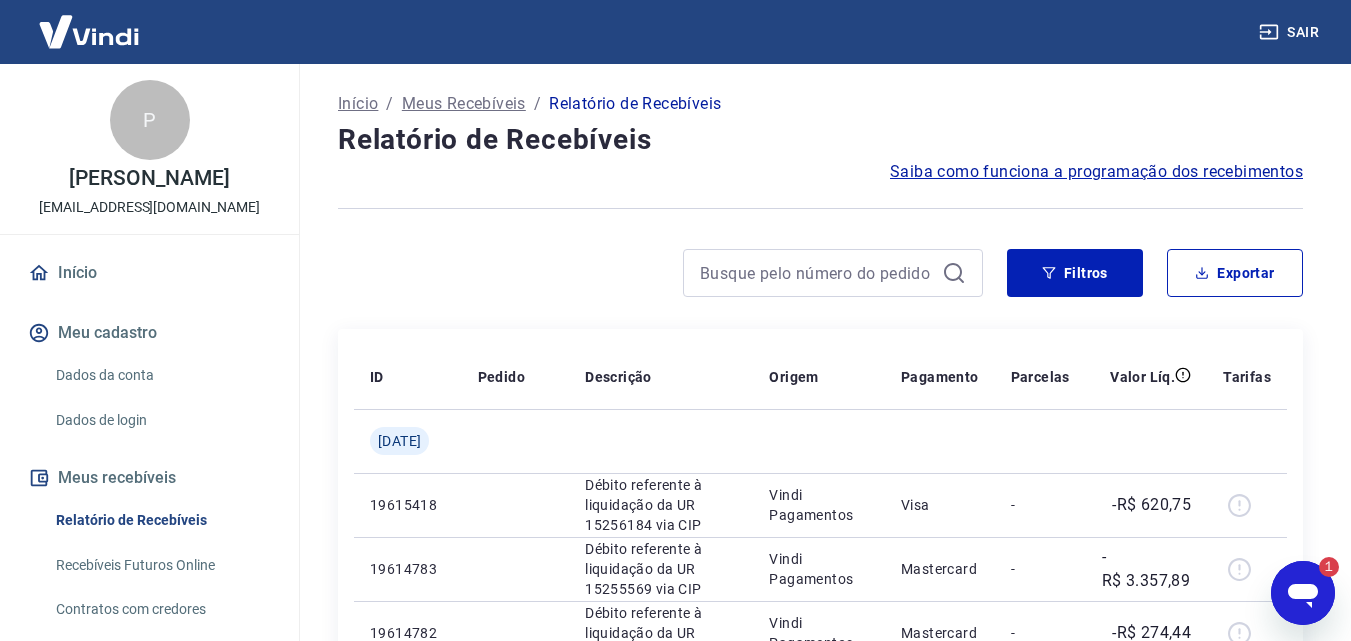 click at bounding box center (89, 31) 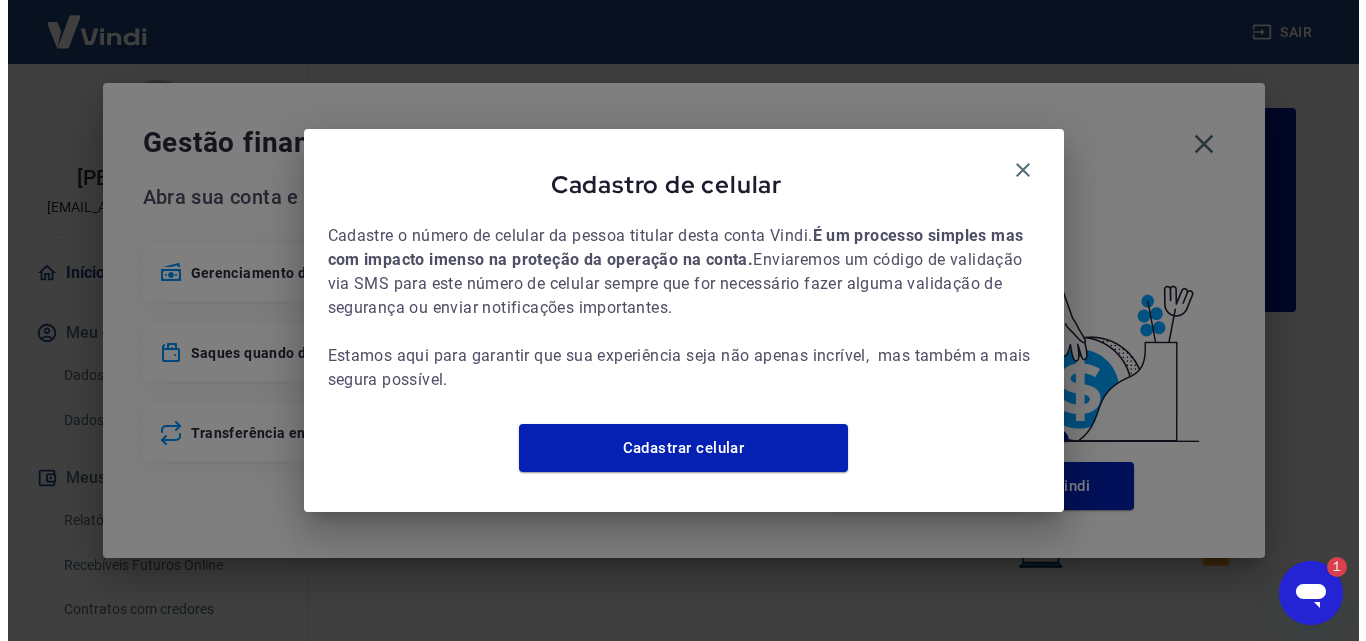 scroll, scrollTop: 99, scrollLeft: 0, axis: vertical 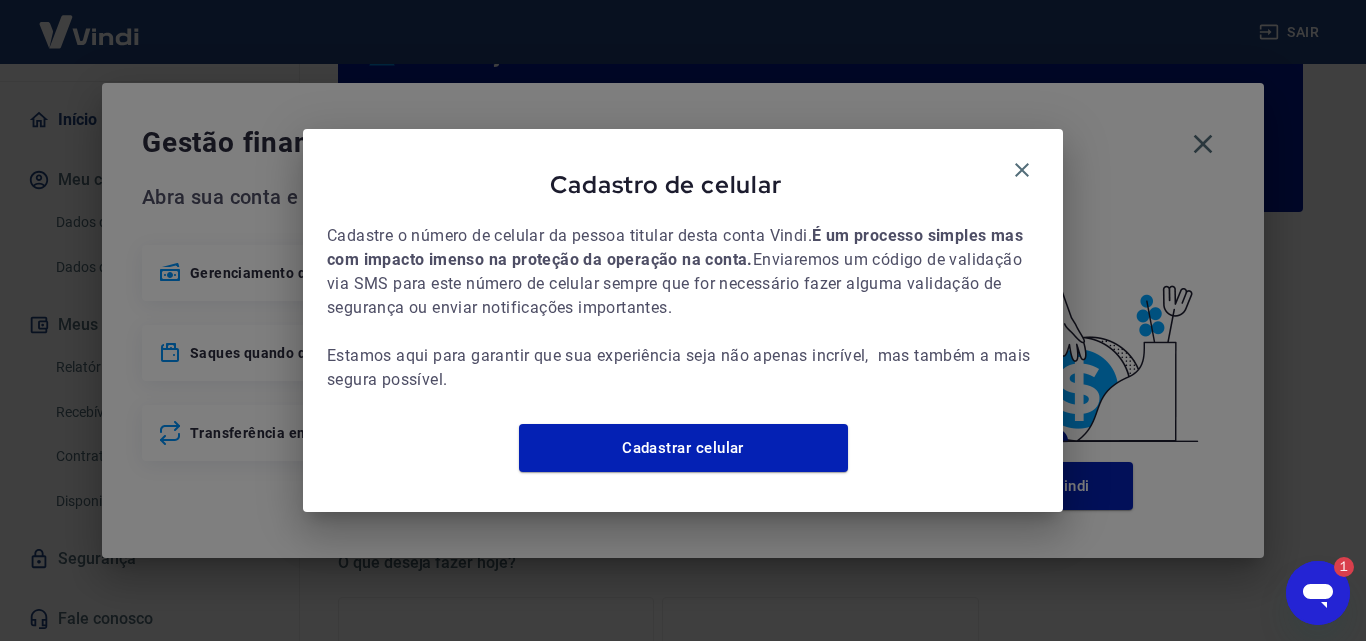 click 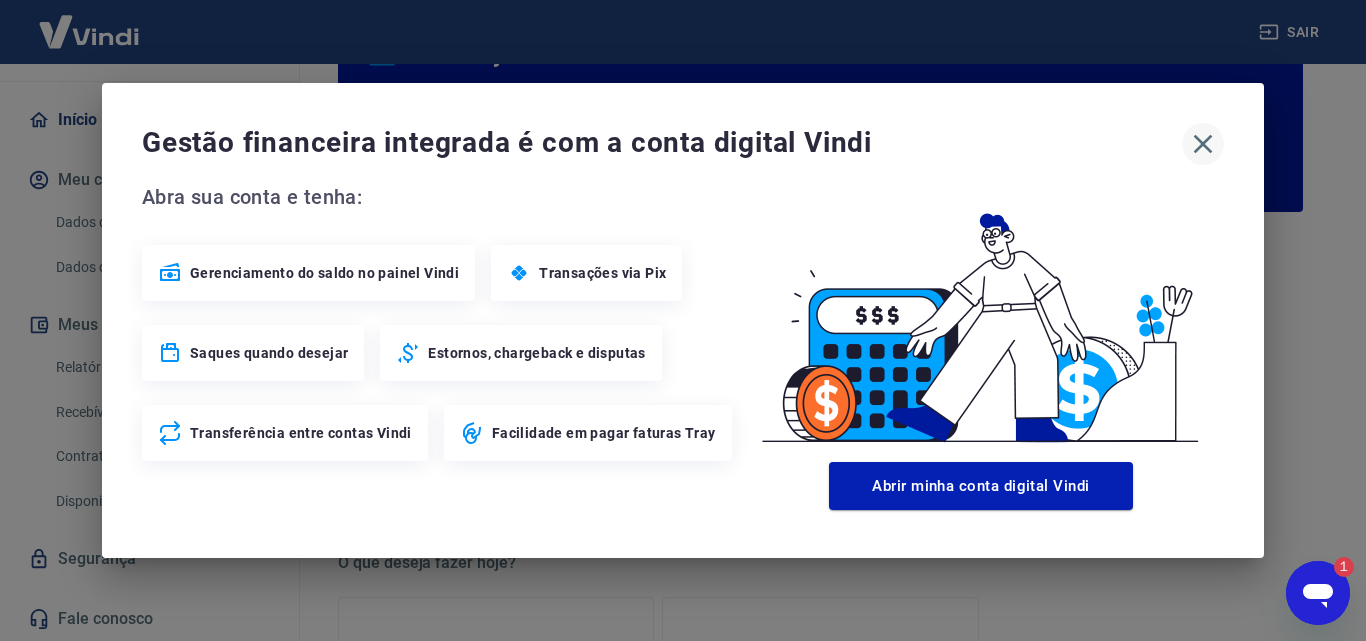 click 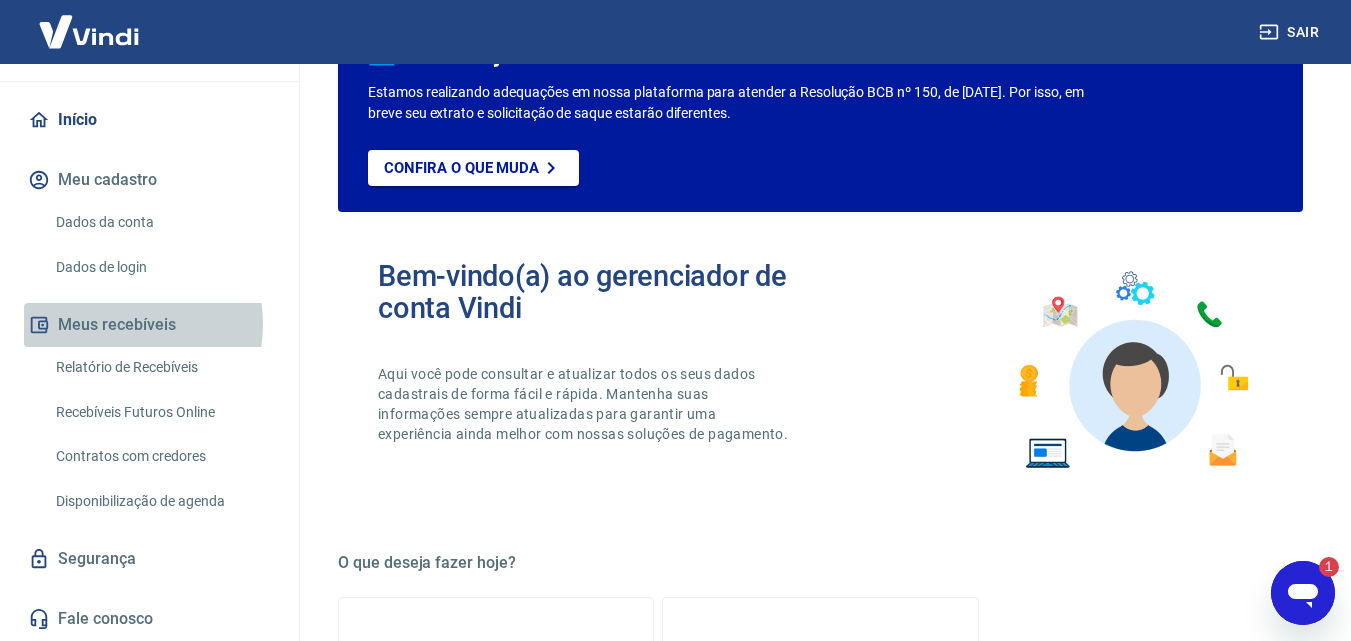 click on "Meus recebíveis" at bounding box center [149, 325] 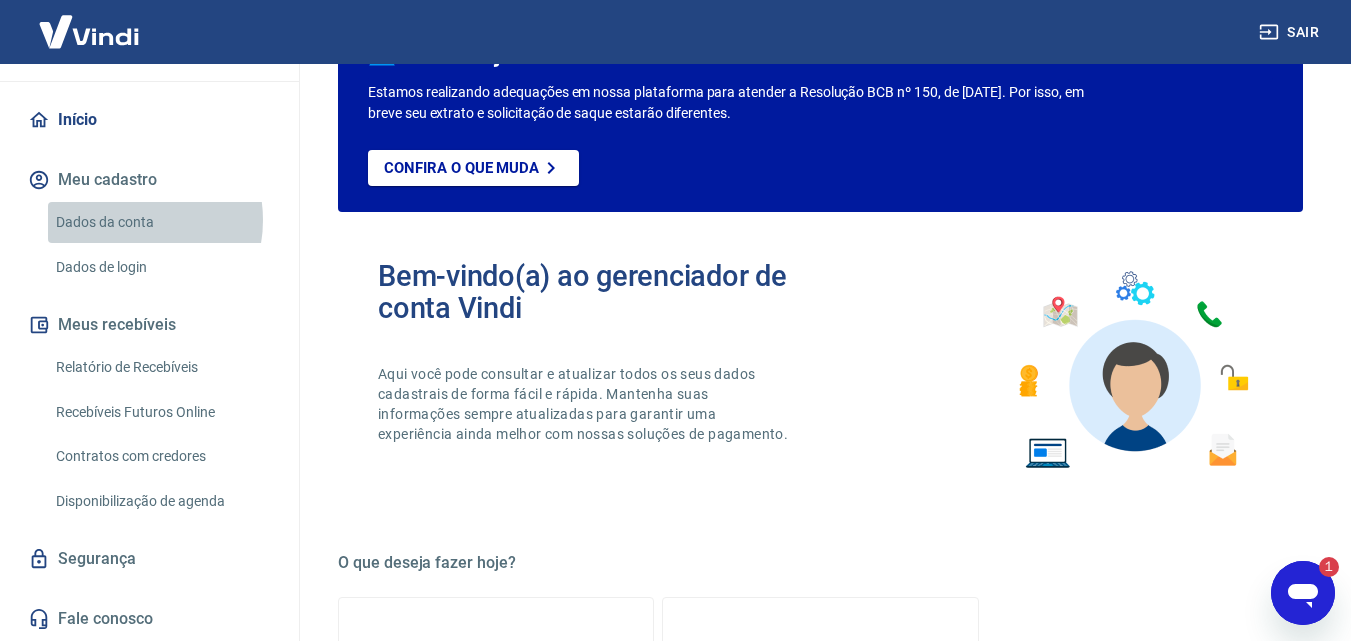 click on "Dados da conta" at bounding box center [161, 222] 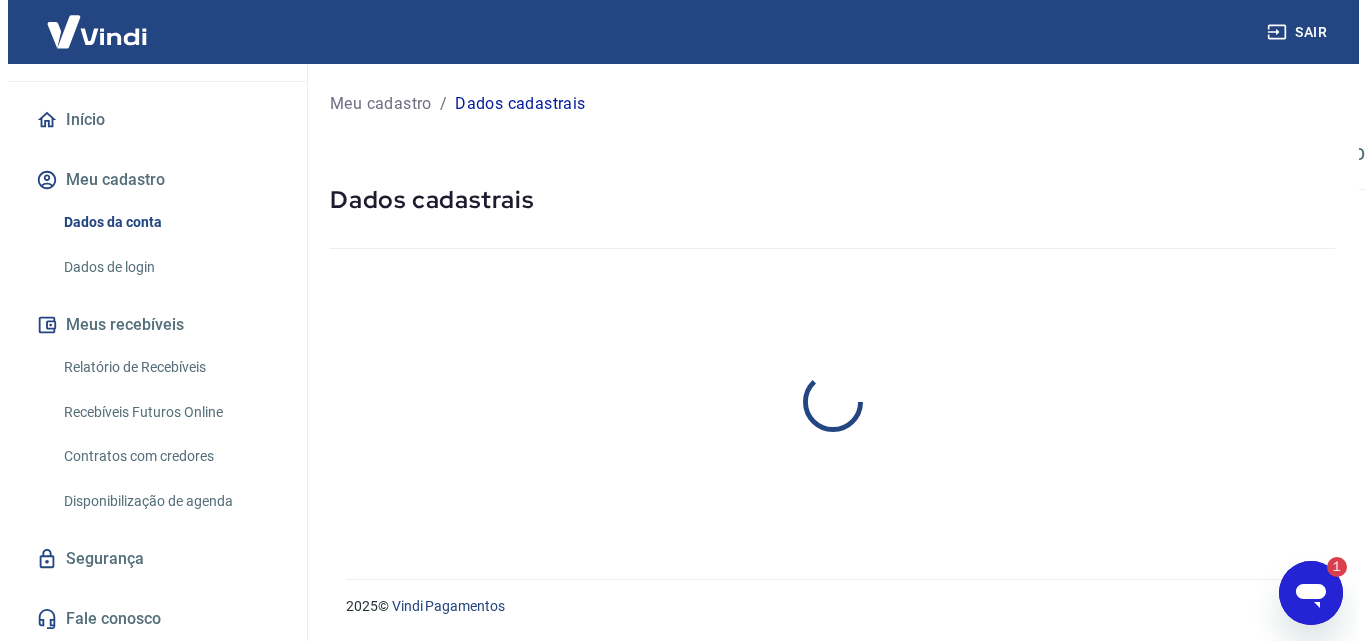 scroll, scrollTop: 0, scrollLeft: 0, axis: both 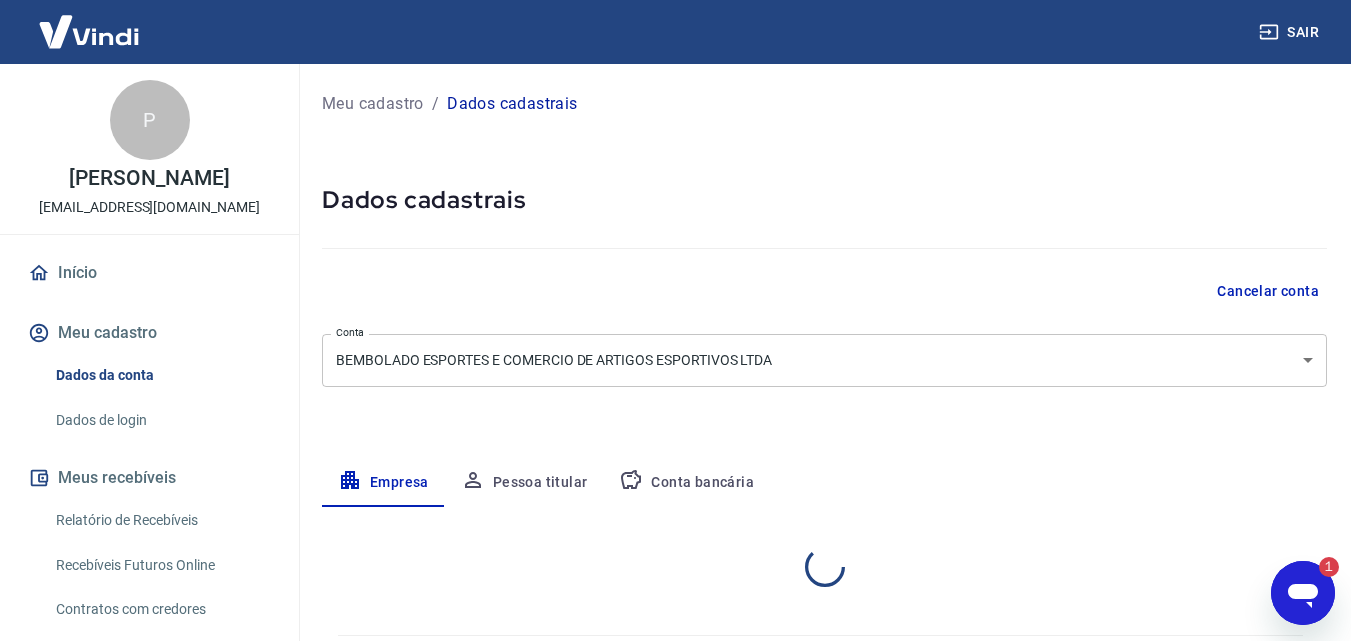 click 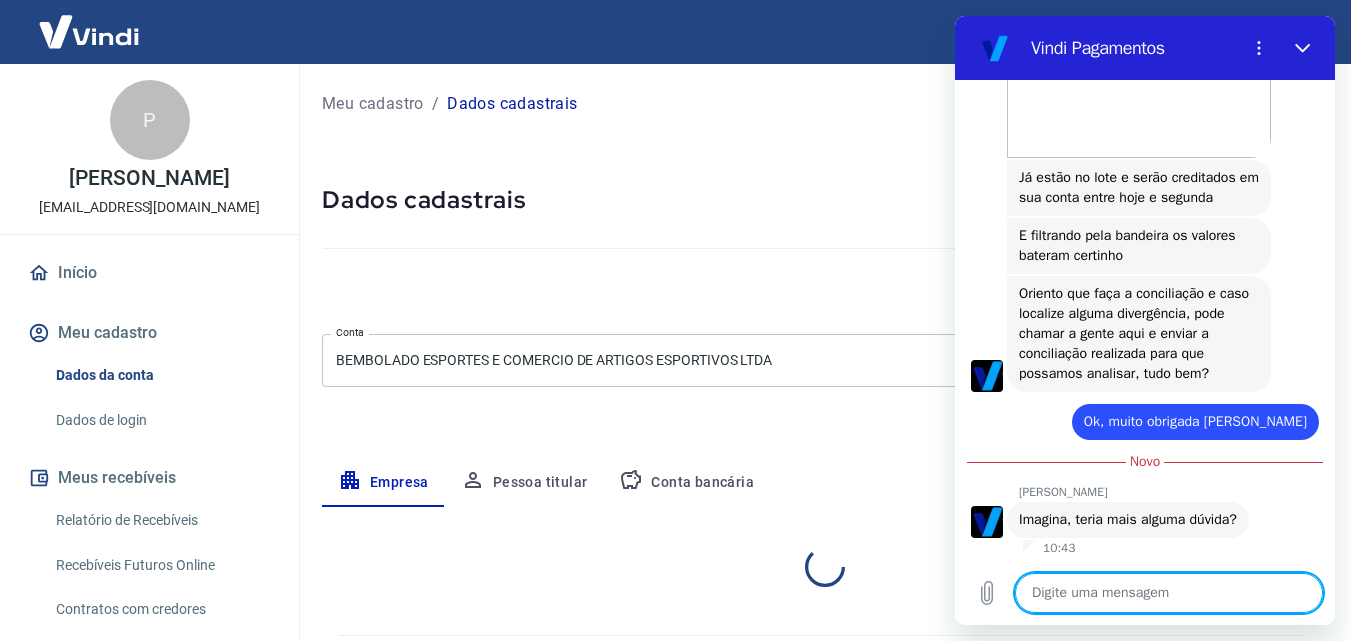 select on "SP" 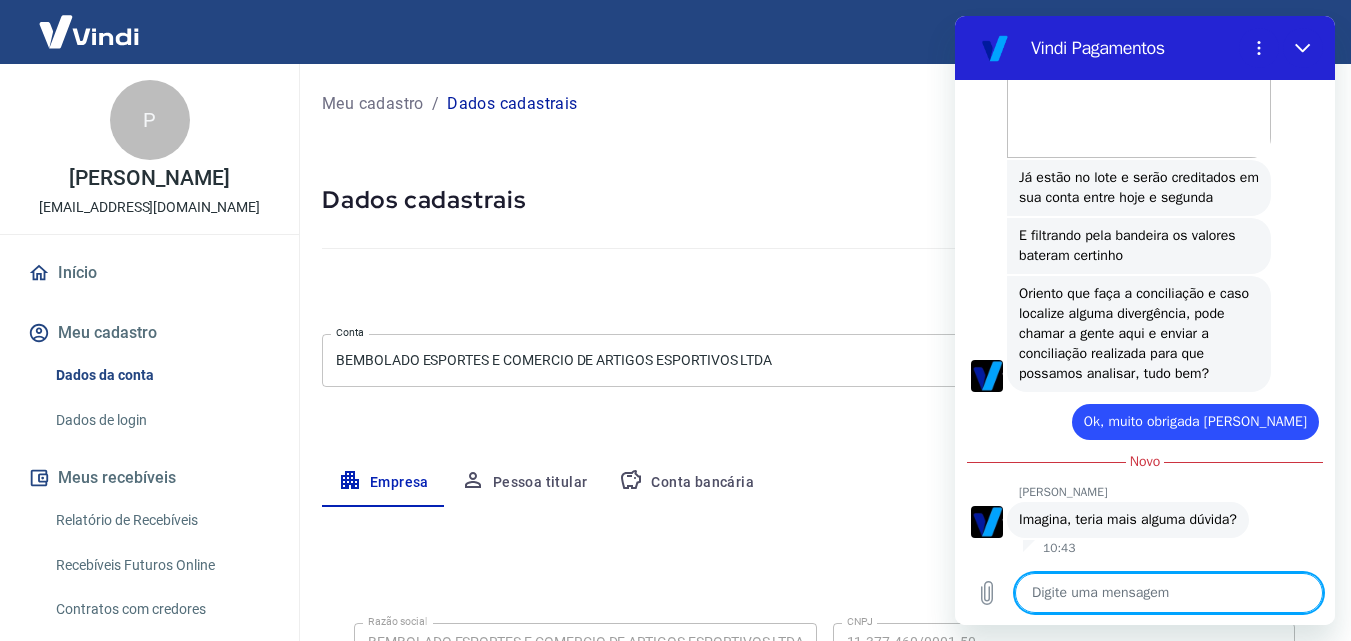 scroll, scrollTop: 5788, scrollLeft: 0, axis: vertical 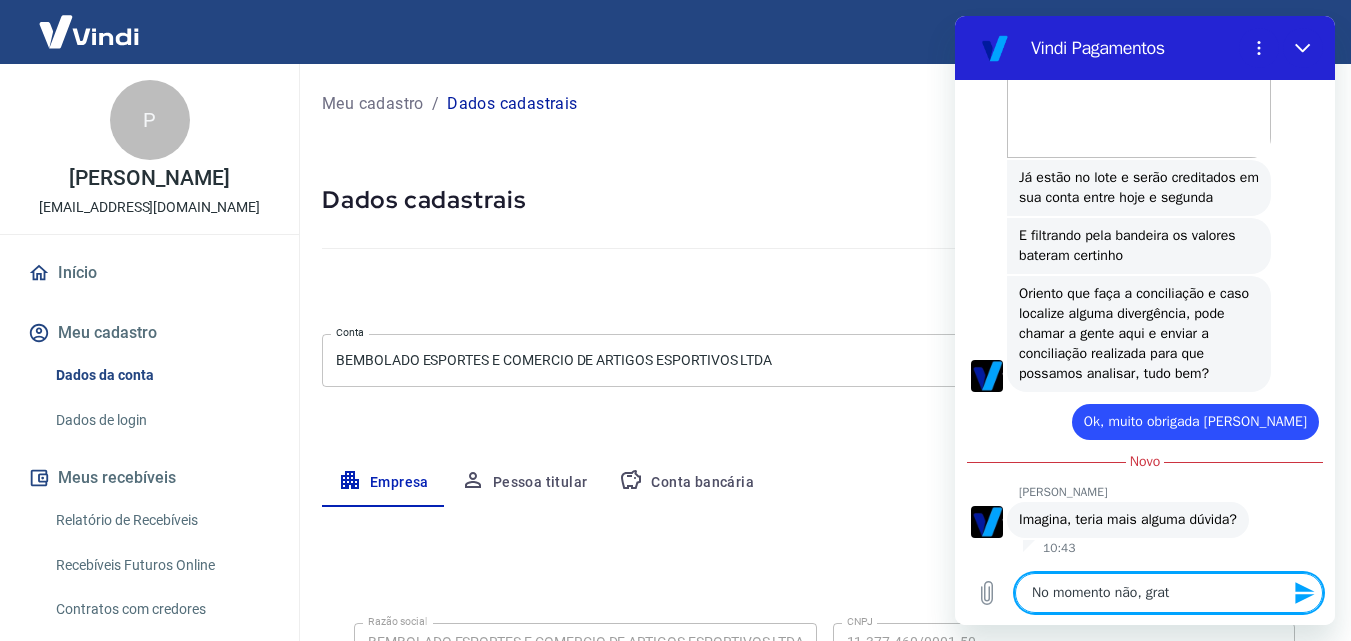 type on "No momento não, grata" 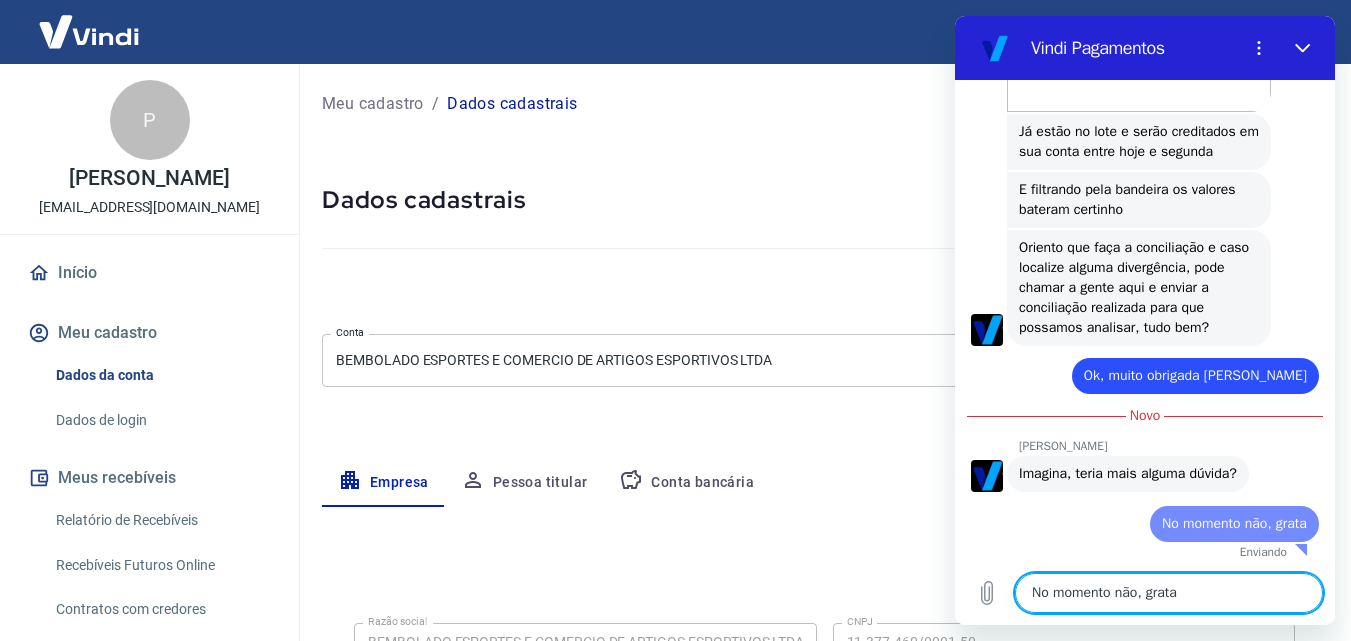 type 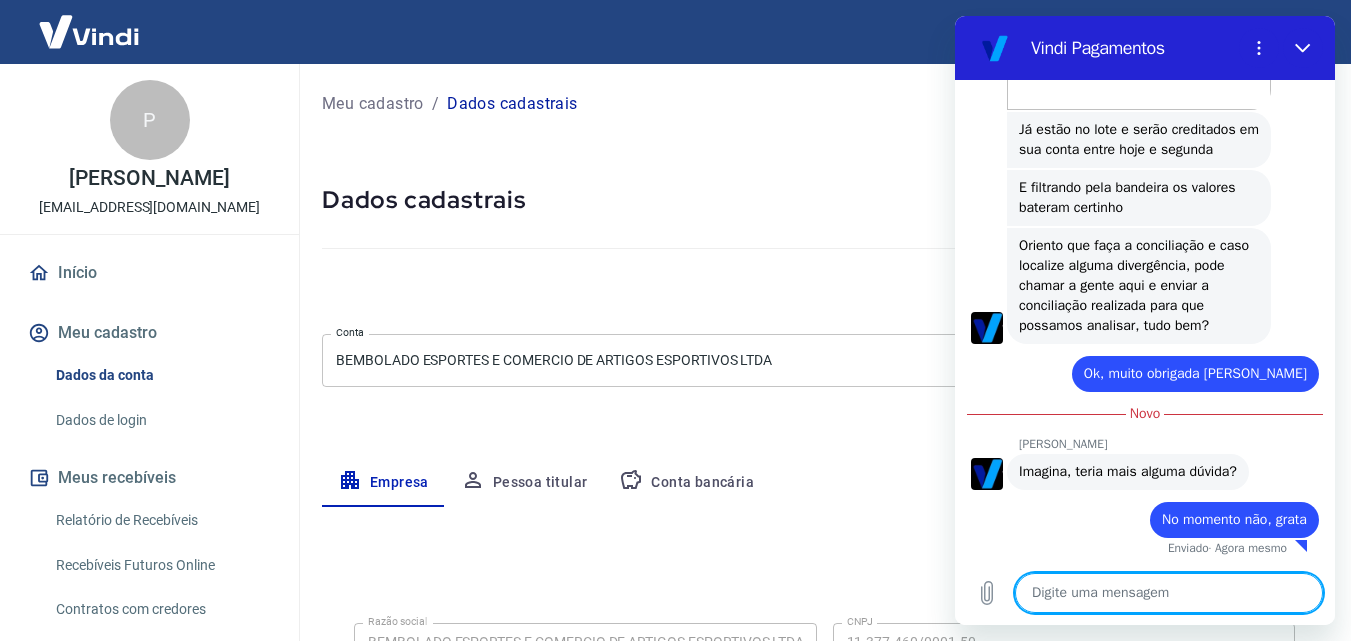 scroll, scrollTop: 5836, scrollLeft: 0, axis: vertical 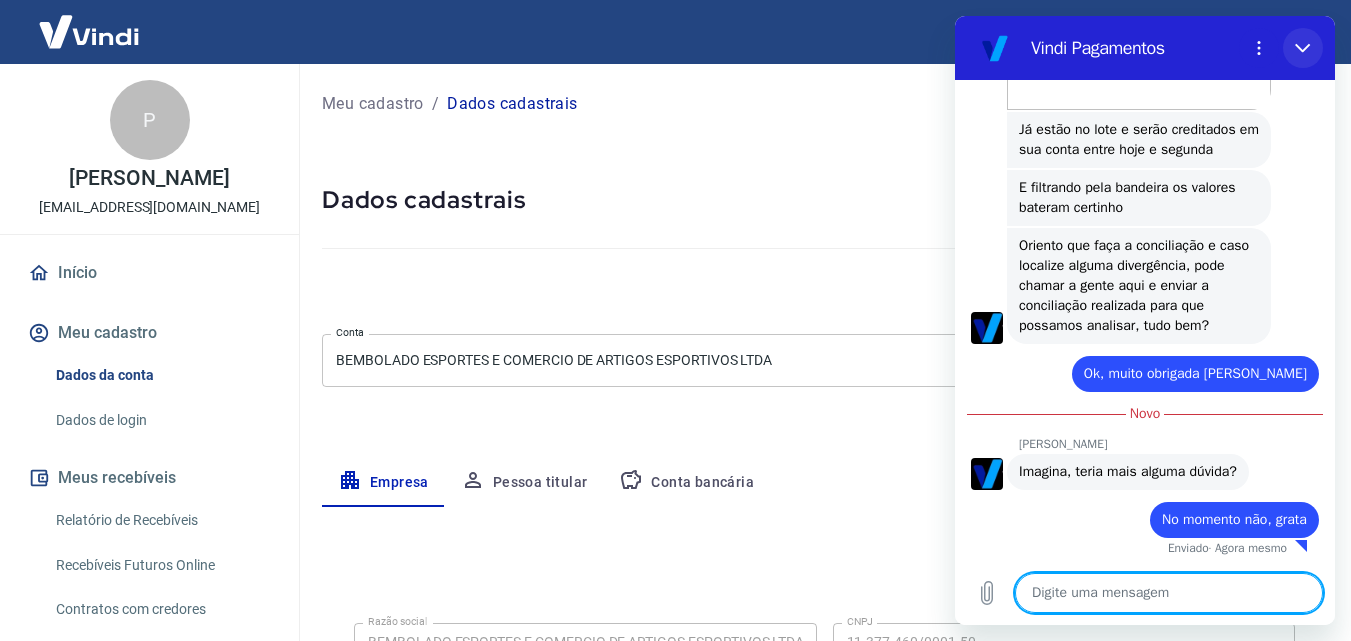 click 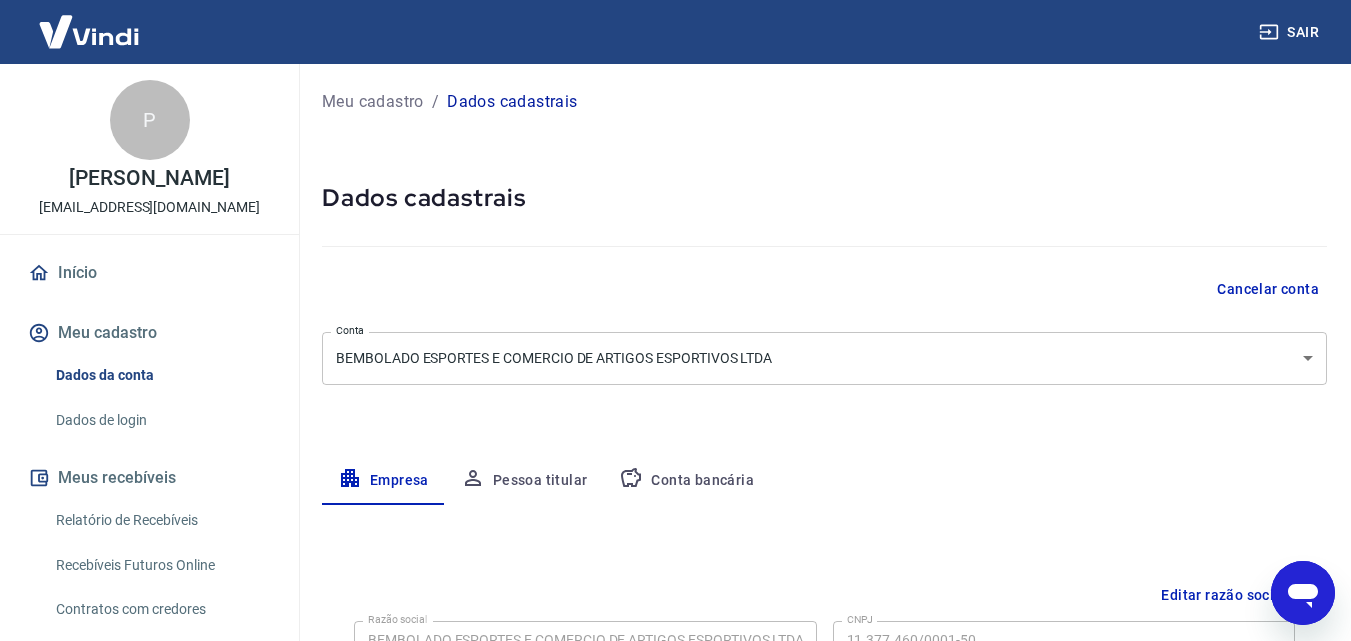 scroll, scrollTop: 0, scrollLeft: 0, axis: both 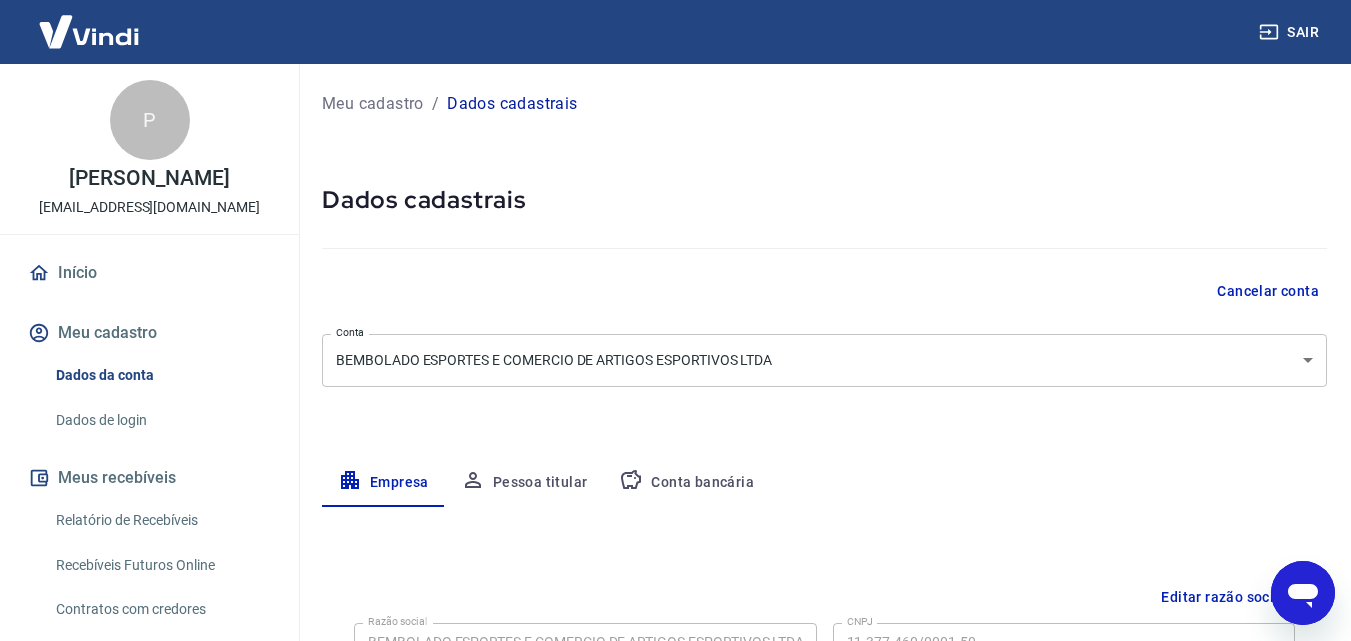 click at bounding box center (89, 31) 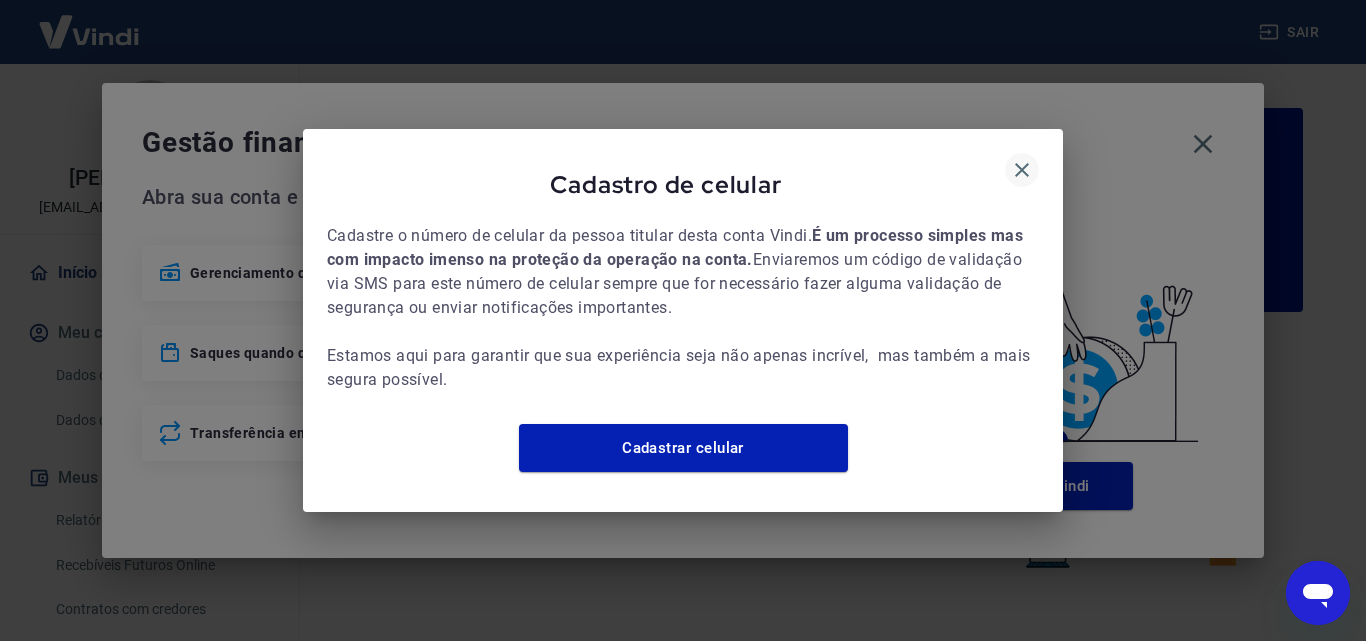 click 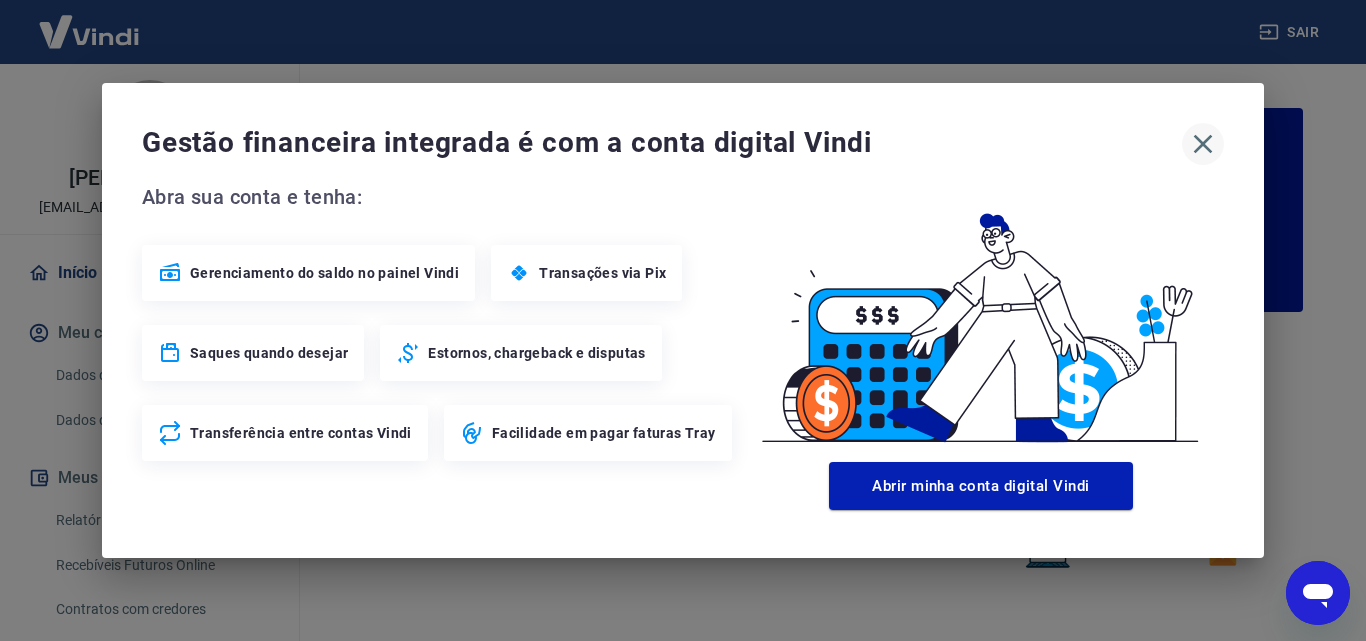 click 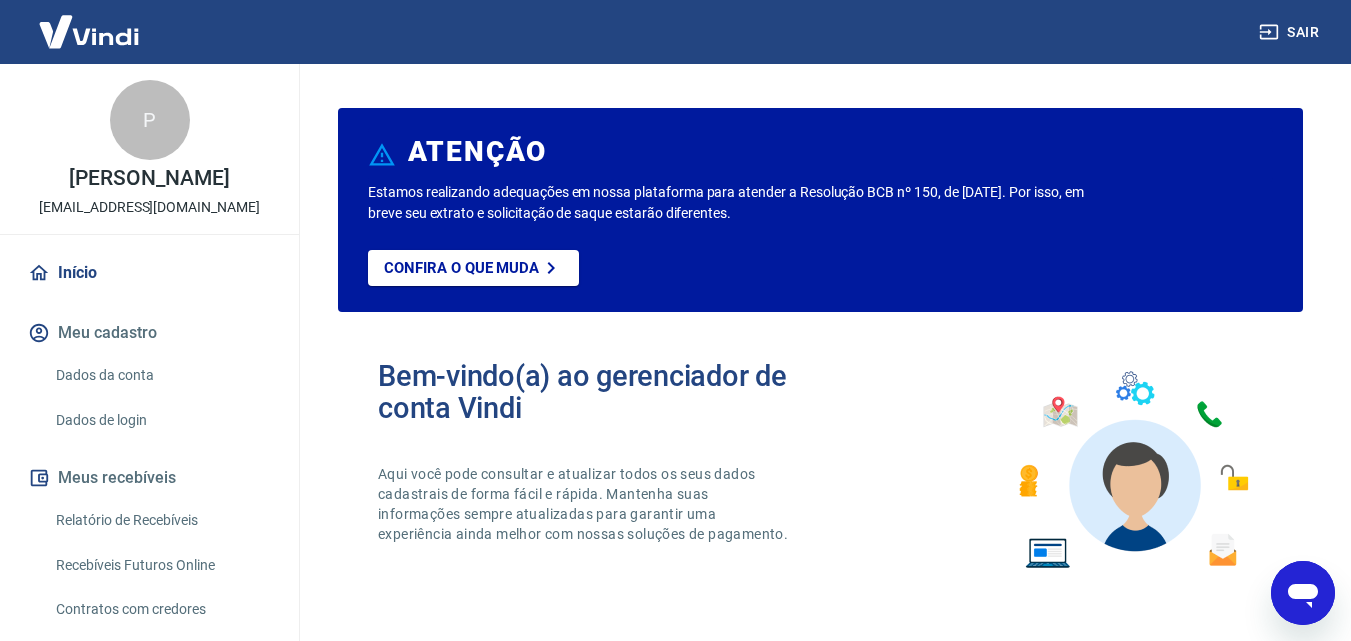 click on "Início" at bounding box center (149, 273) 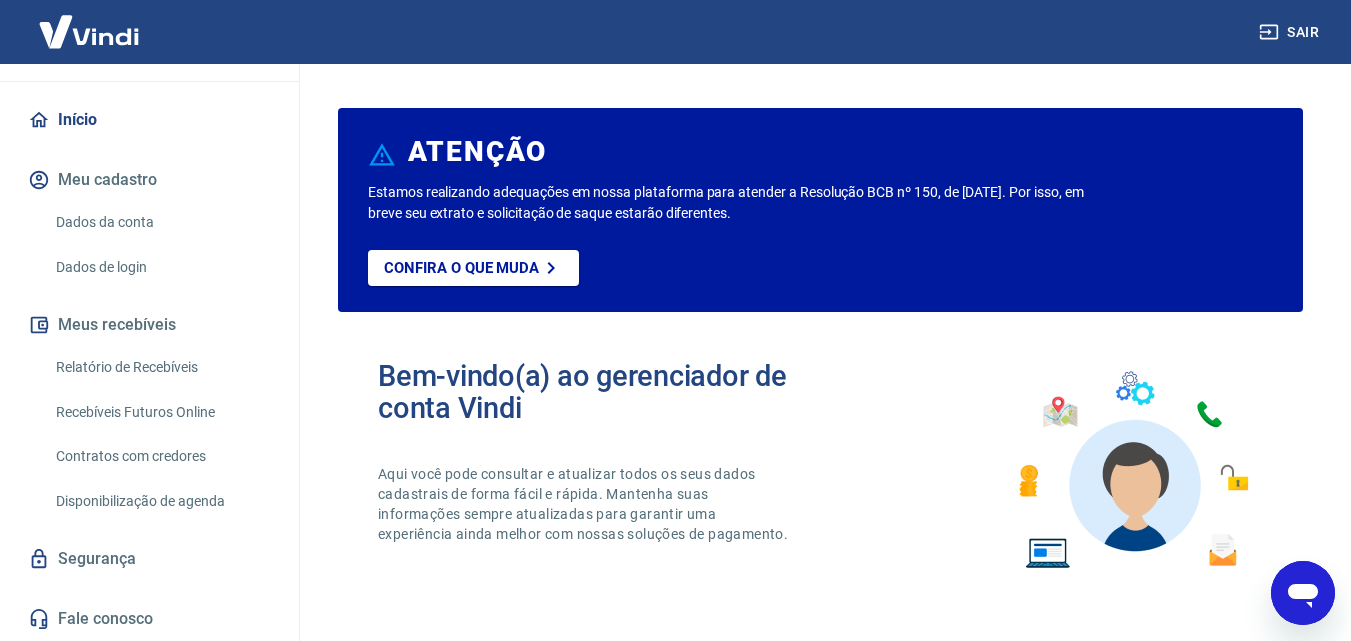 scroll, scrollTop: 174, scrollLeft: 0, axis: vertical 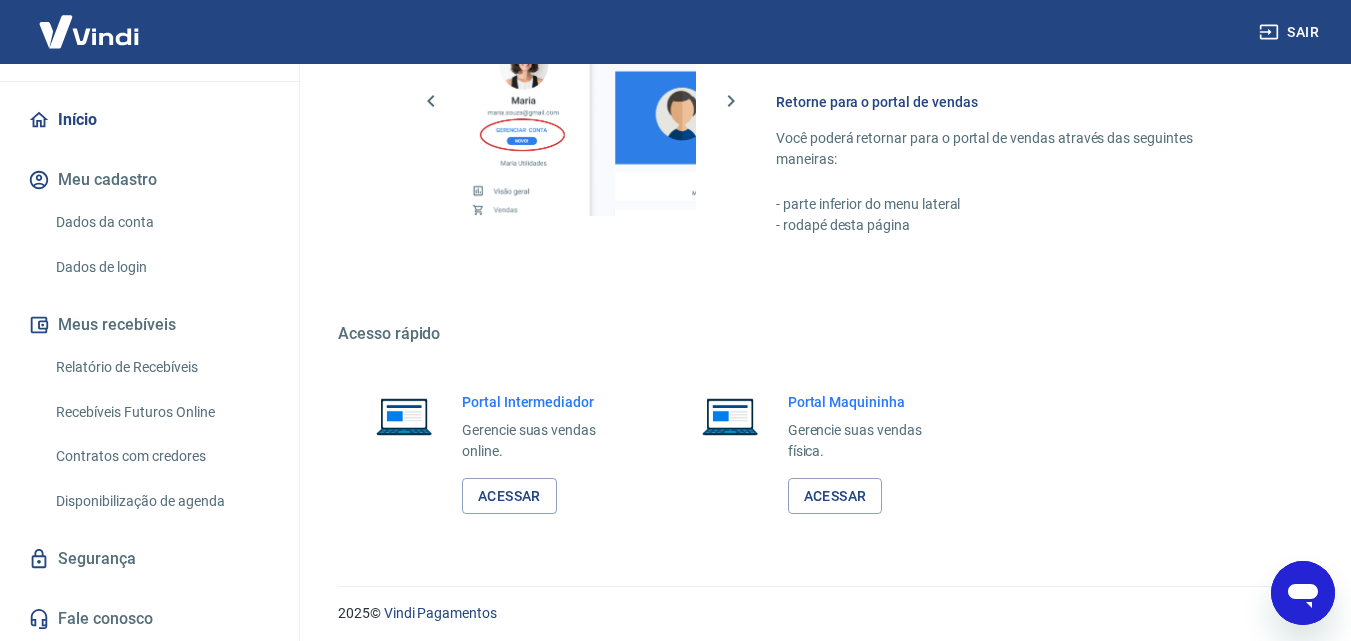 click on "Dados de login" at bounding box center [161, 267] 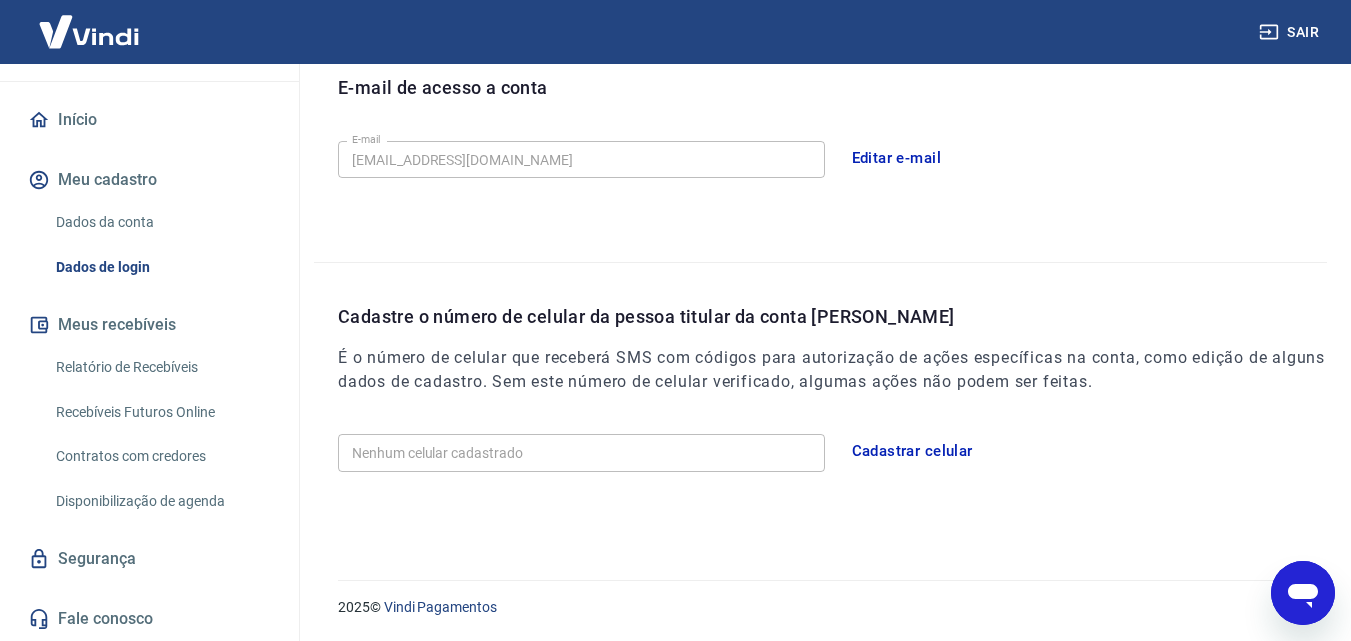 scroll, scrollTop: 572, scrollLeft: 0, axis: vertical 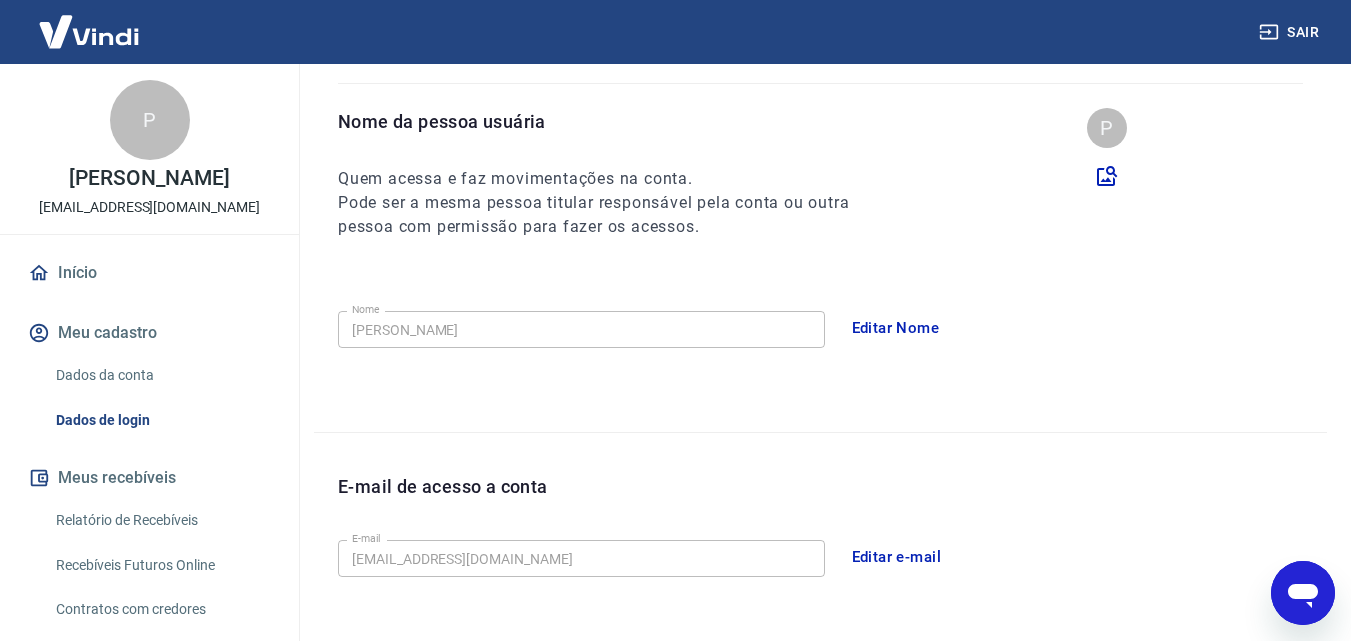 click on "P" at bounding box center (150, 120) 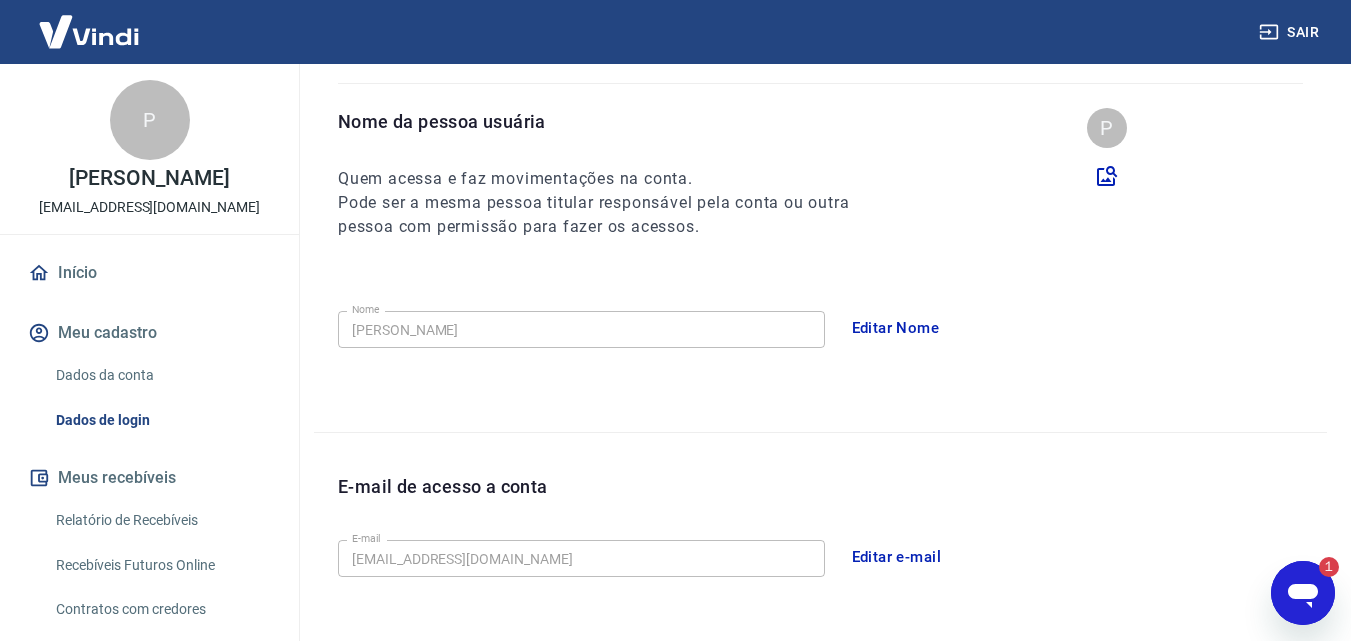 scroll, scrollTop: 0, scrollLeft: 0, axis: both 